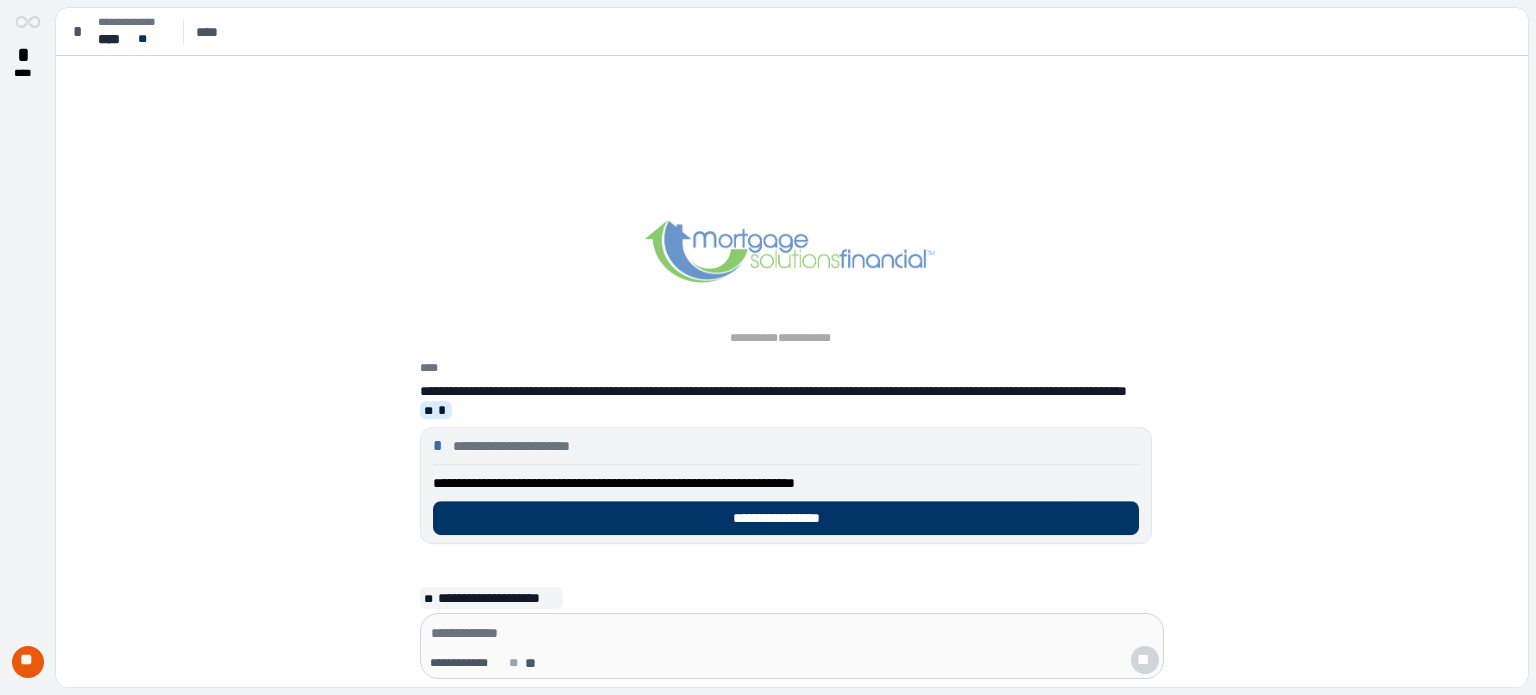 scroll, scrollTop: 0, scrollLeft: 0, axis: both 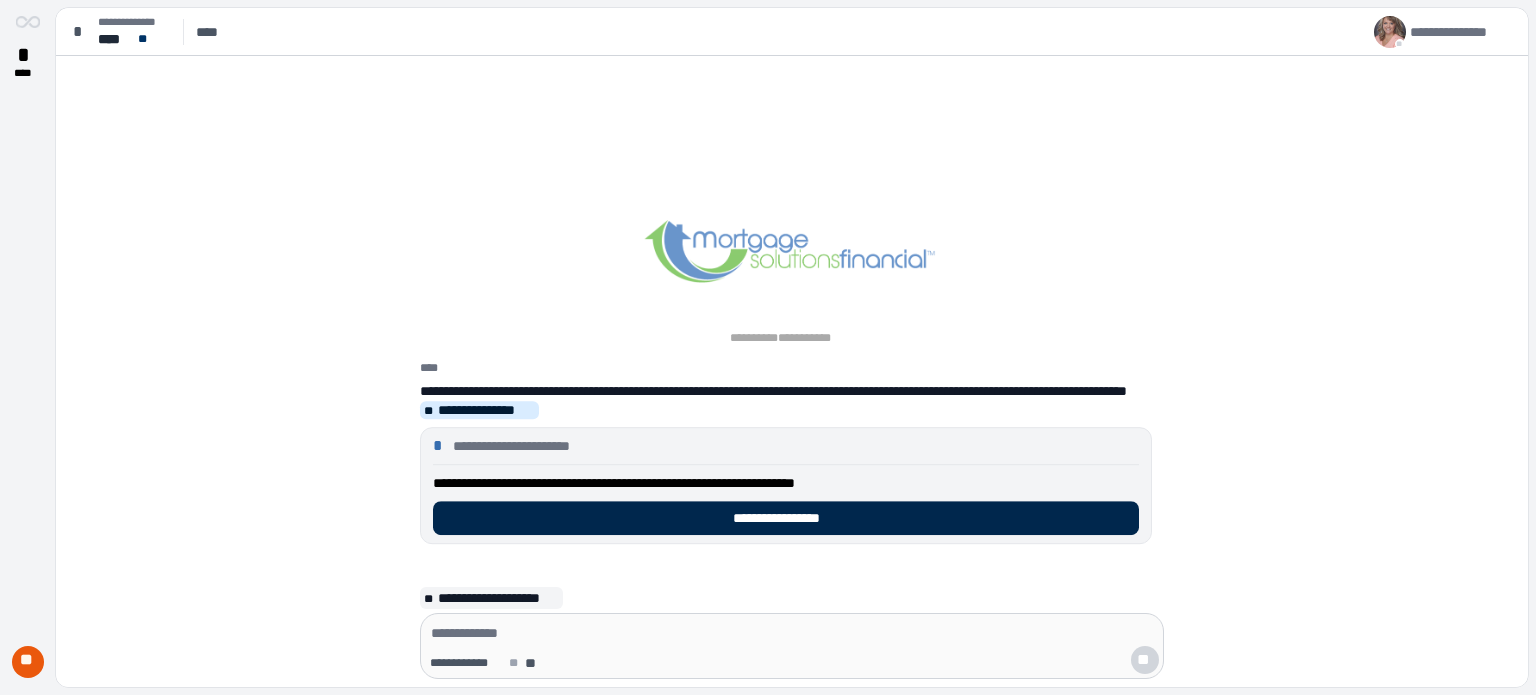 click on "**********" at bounding box center [786, 518] 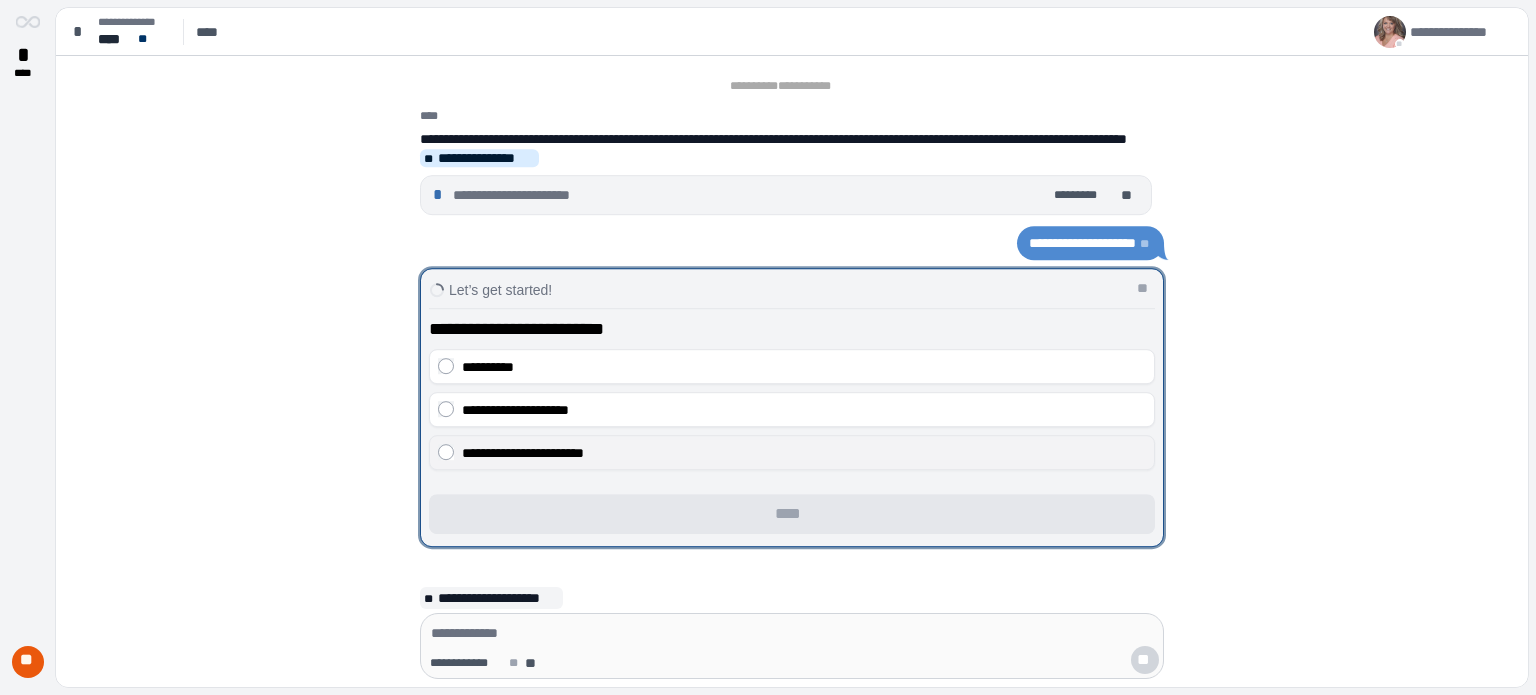 click on "**********" at bounding box center (523, 453) 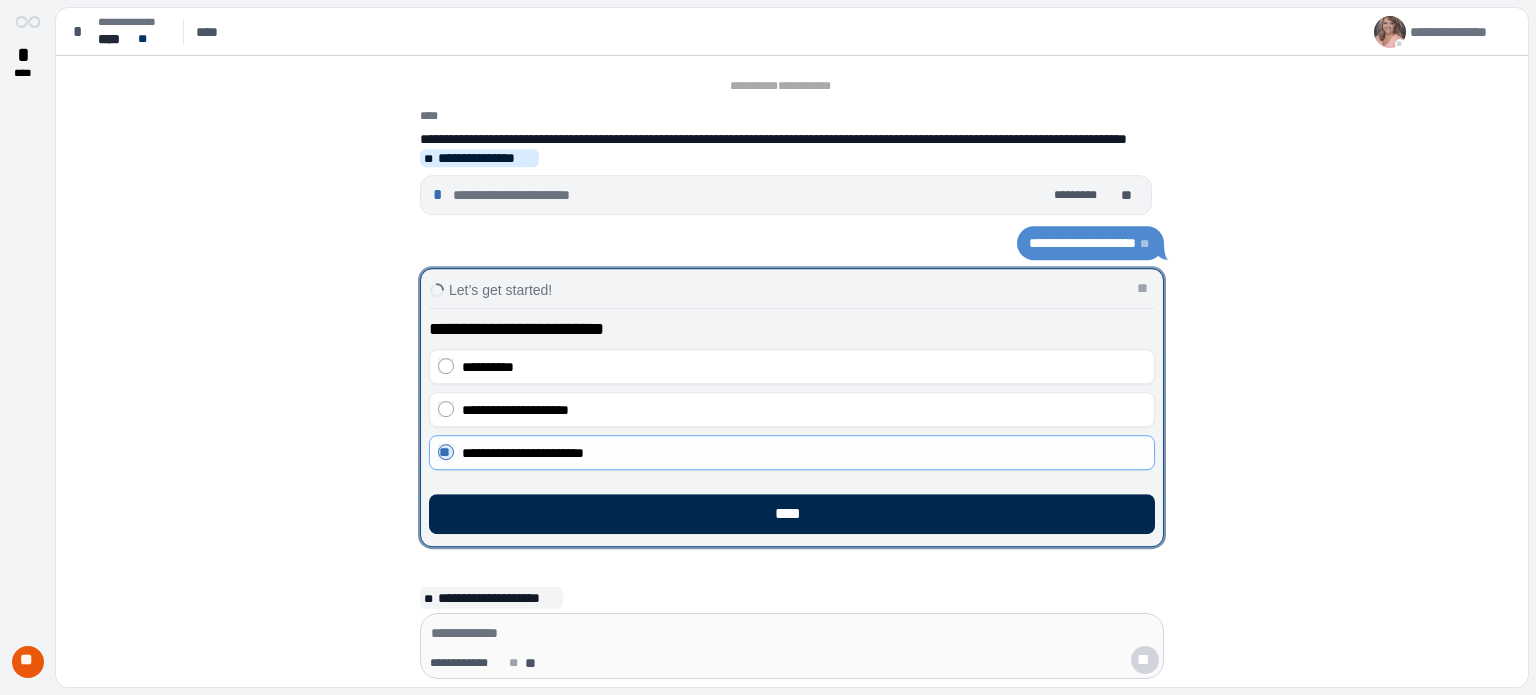 click on "****" at bounding box center (792, 514) 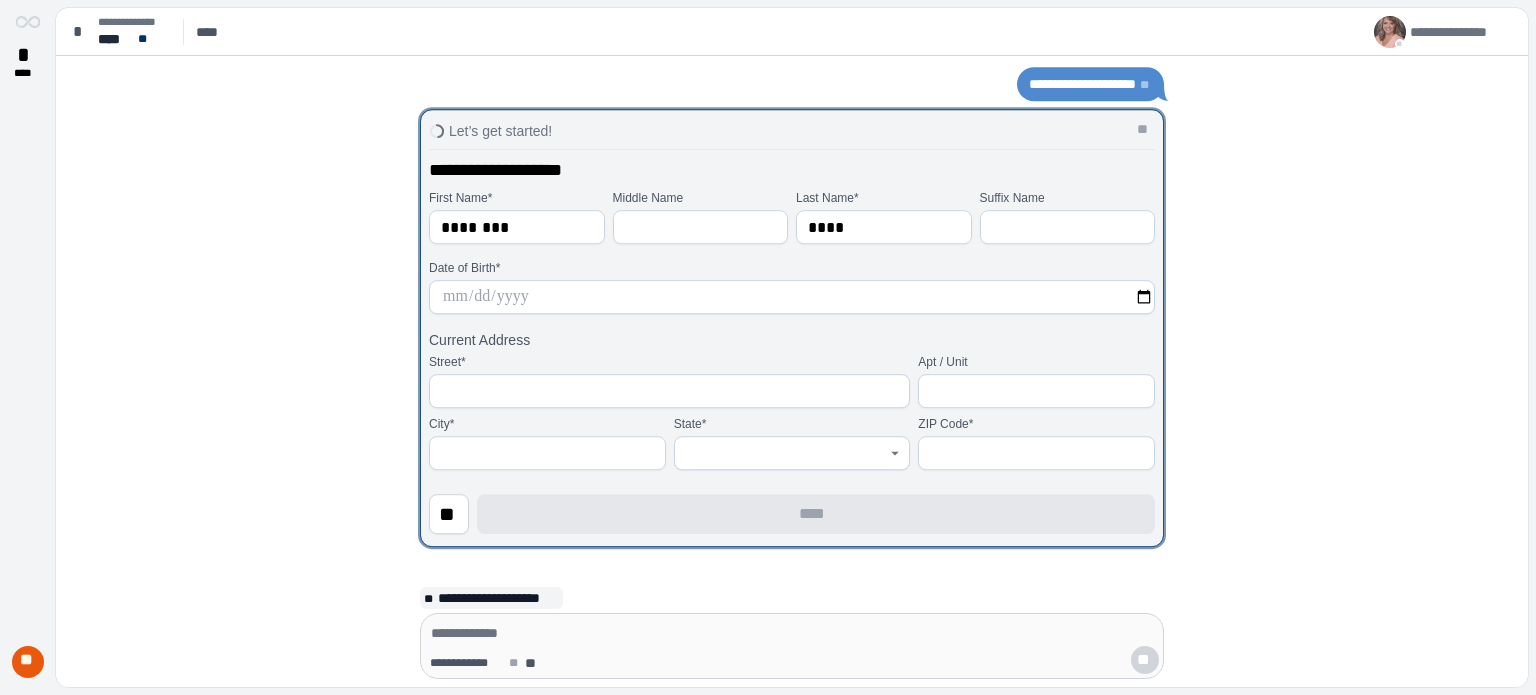 click at bounding box center (792, 297) 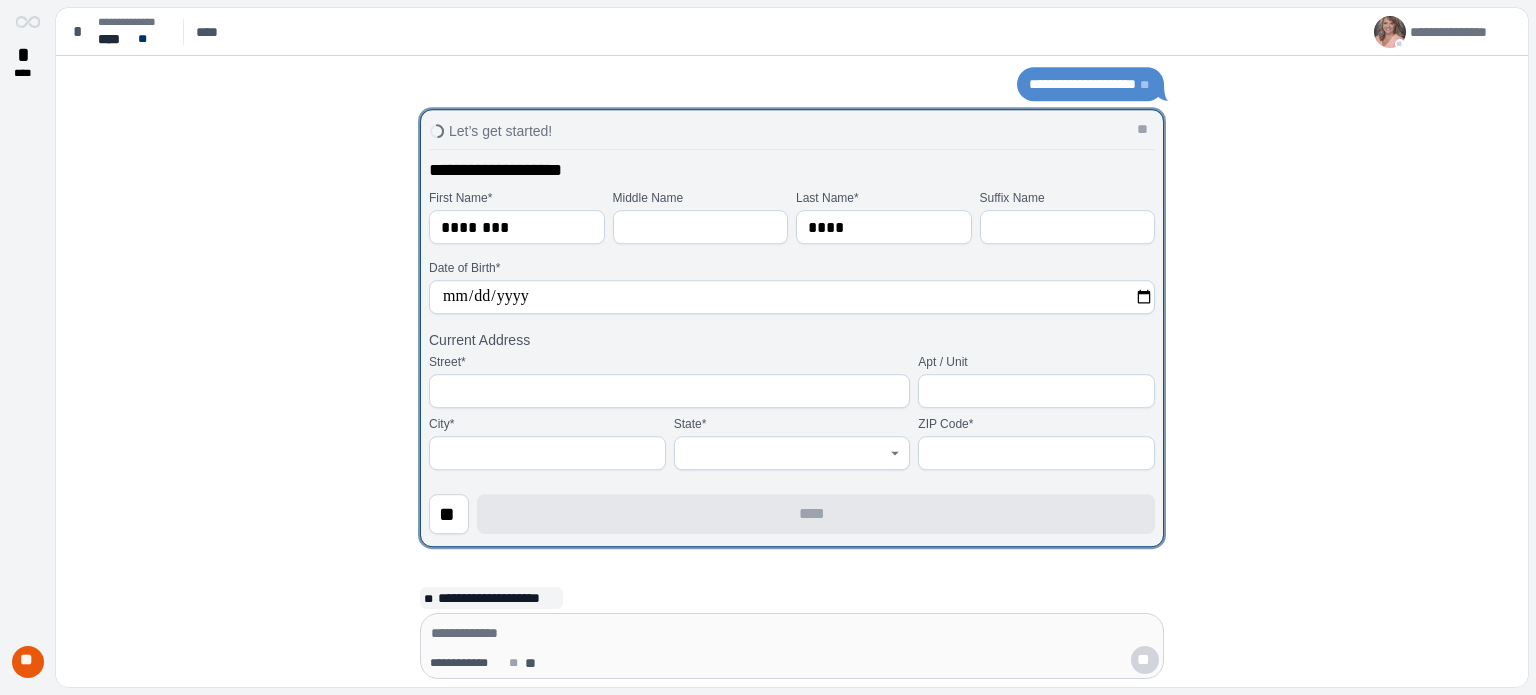 type on "**********" 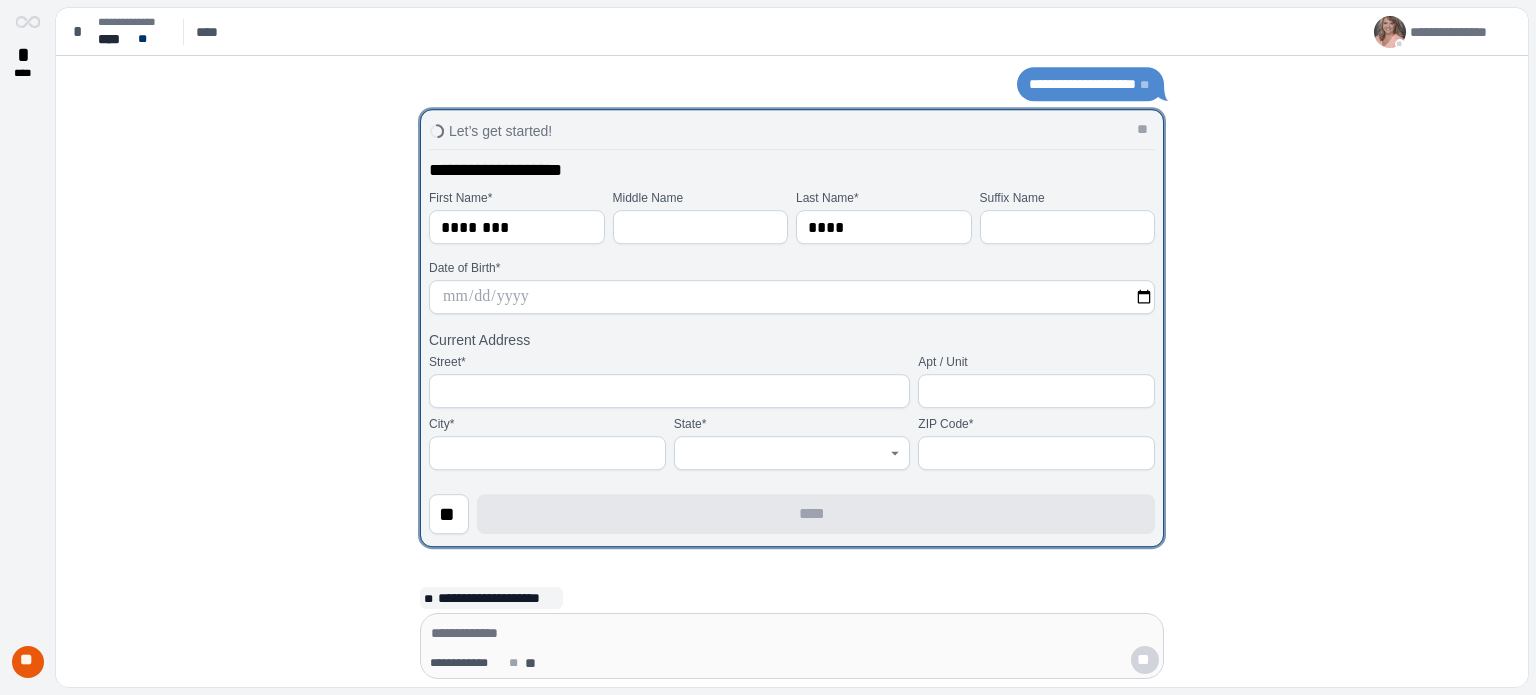 type on "**********" 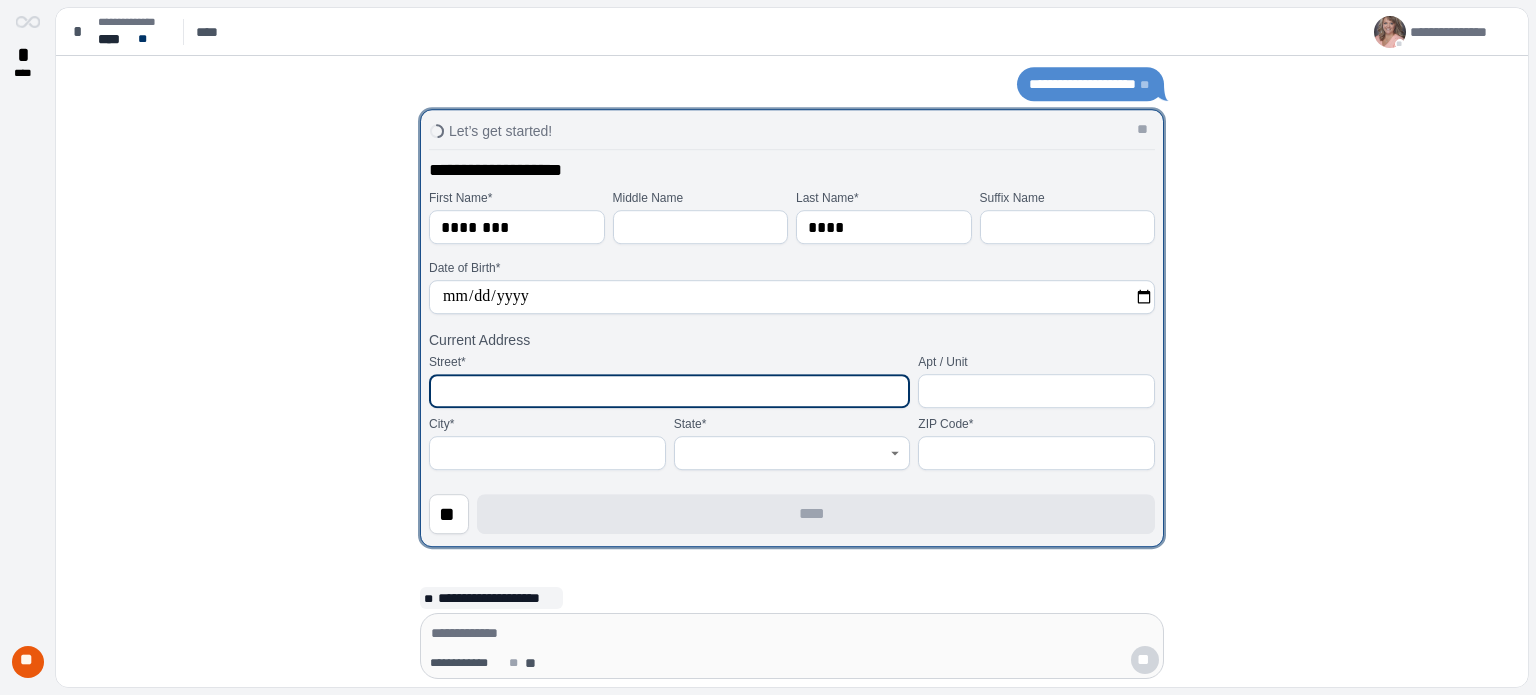 click at bounding box center (669, 391) 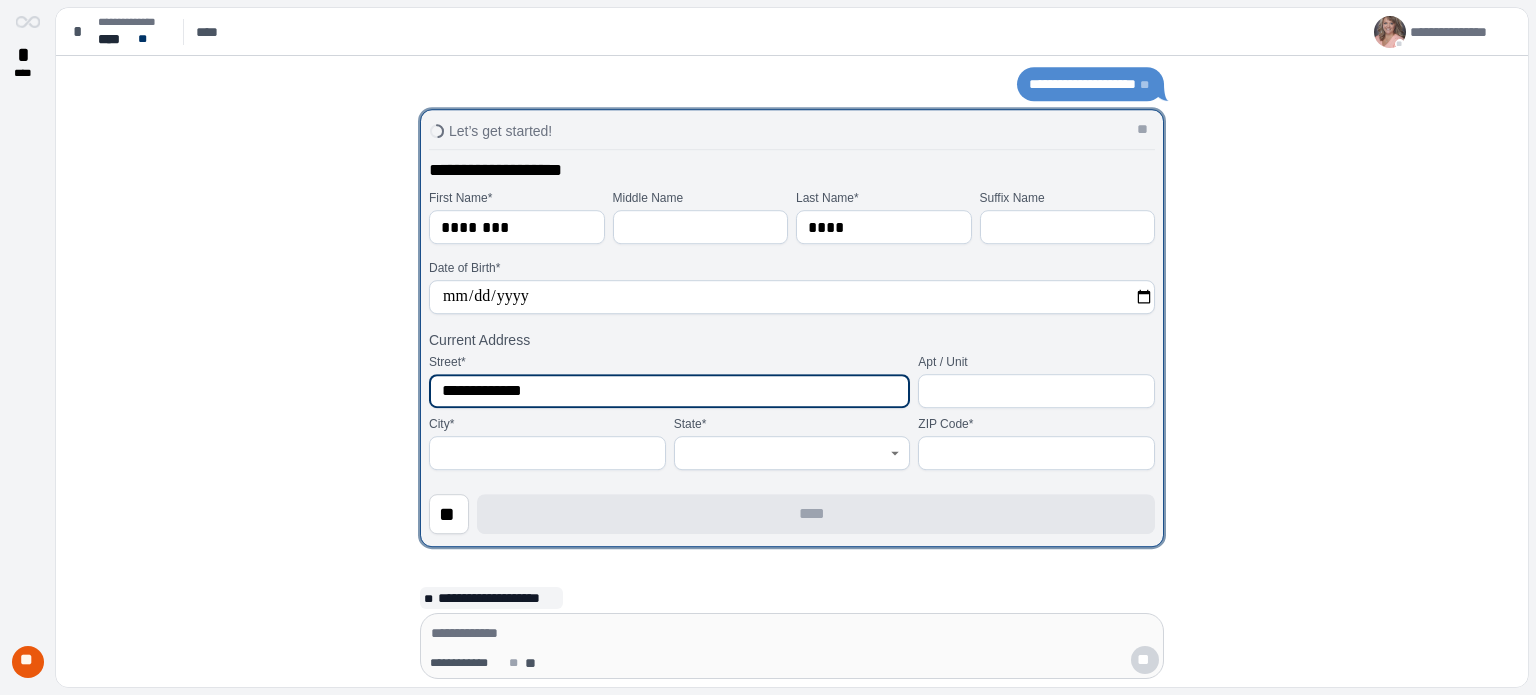 type on "**********" 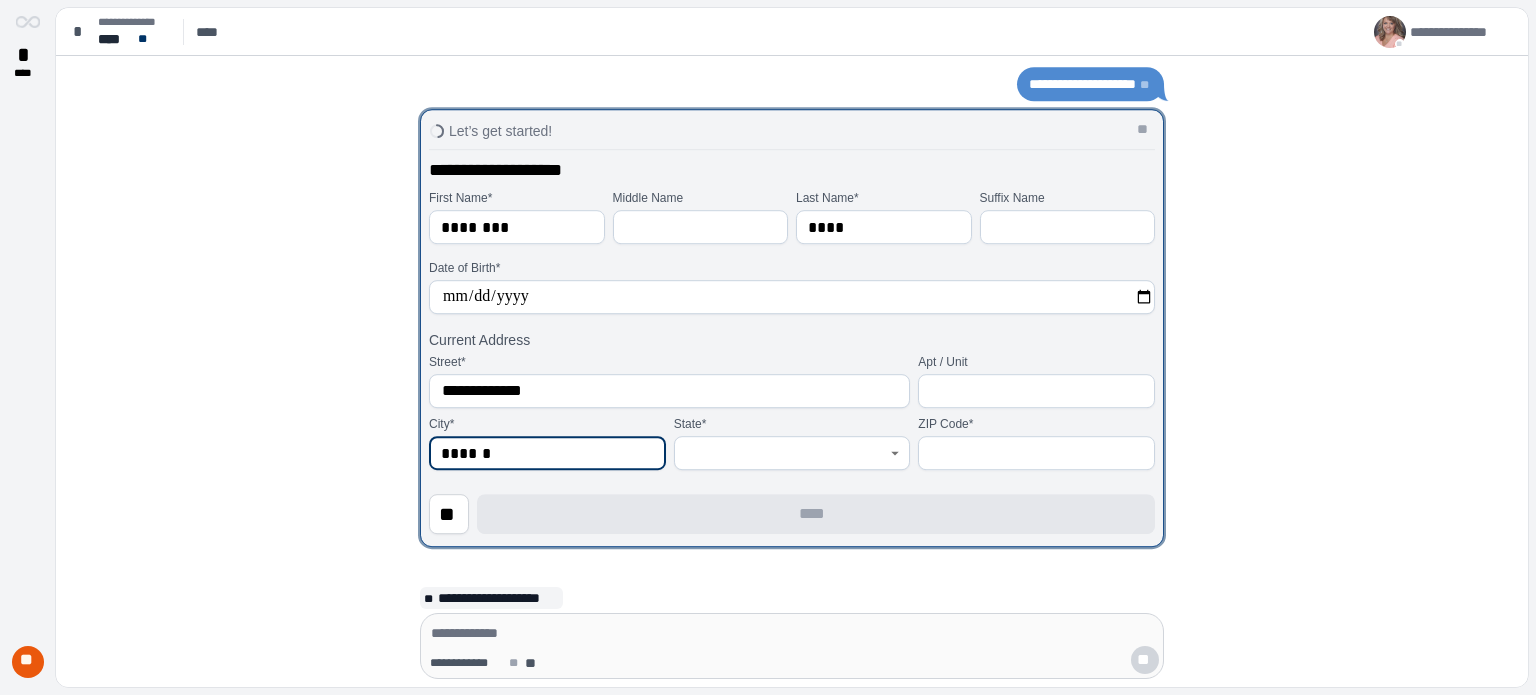 type on "******" 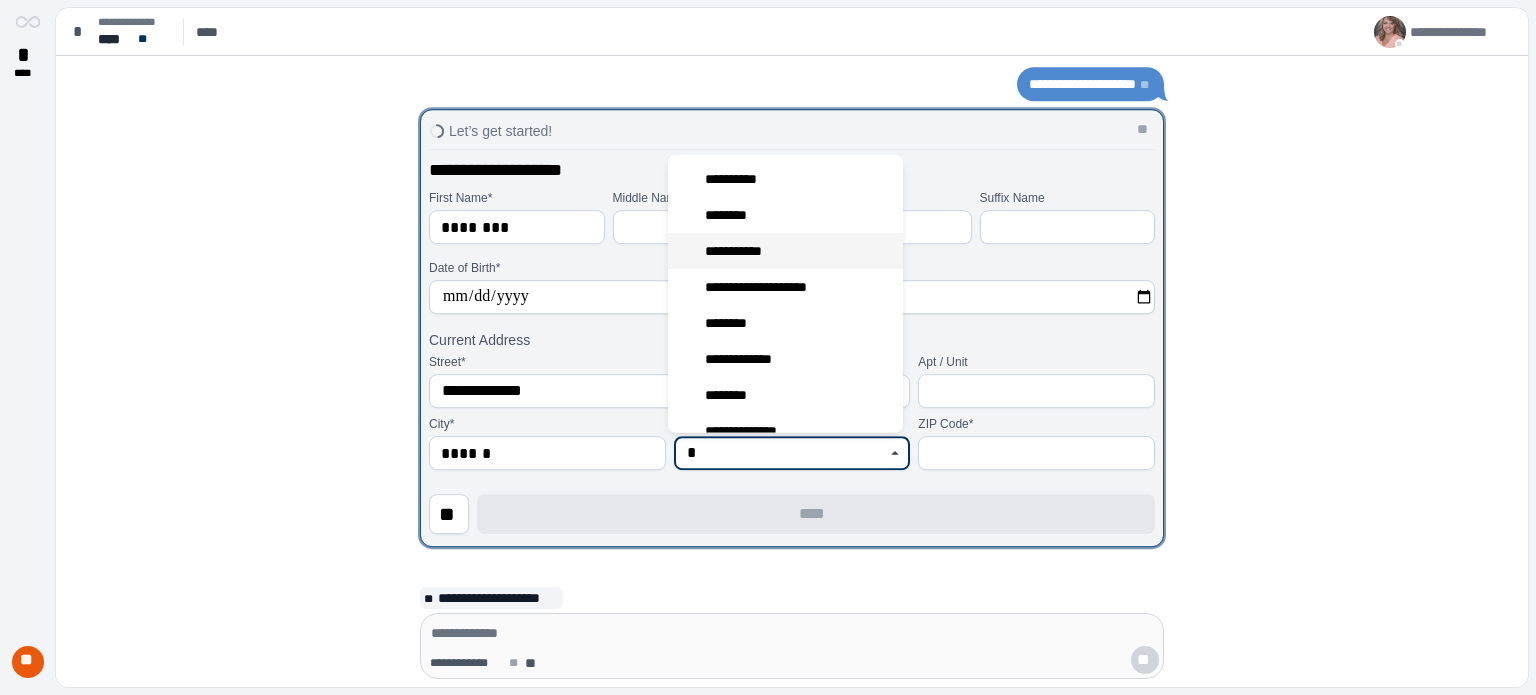 click on "**********" at bounding box center (785, 251) 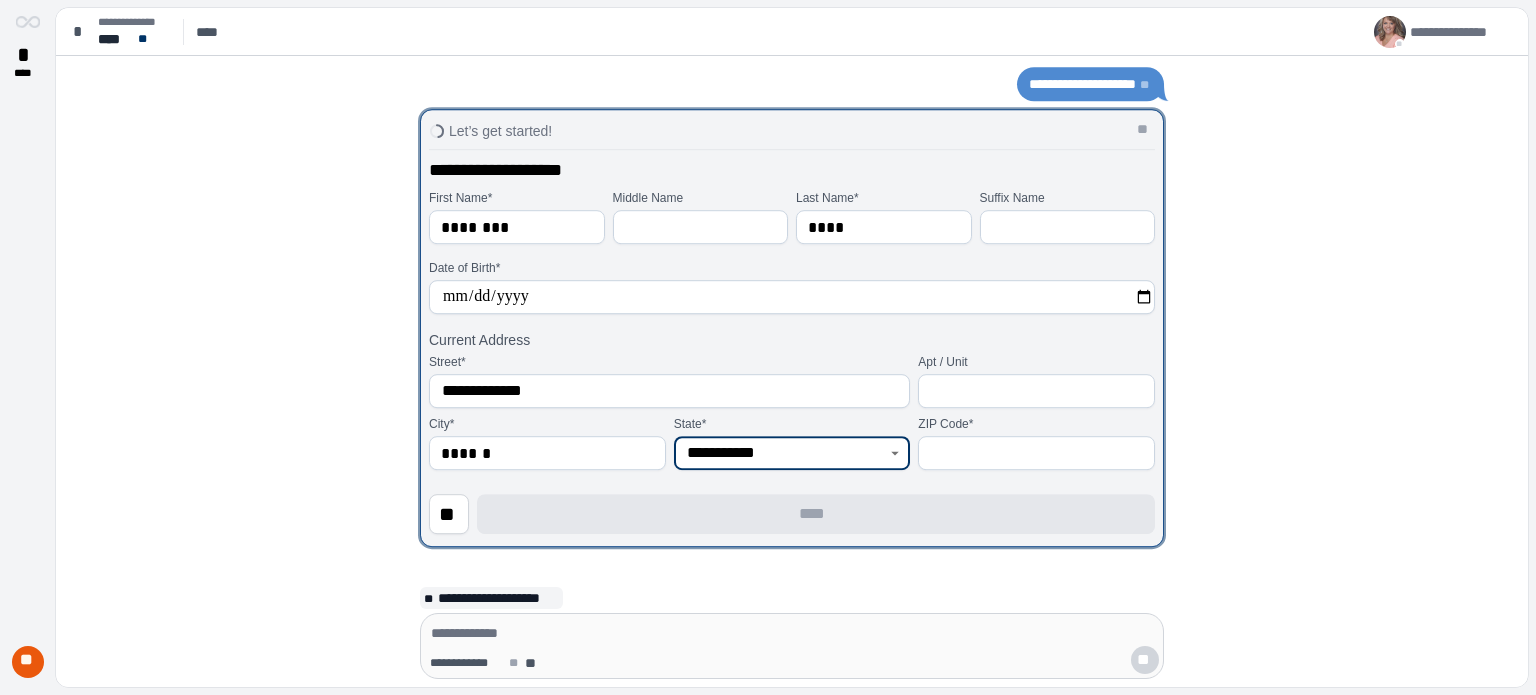 type on "**********" 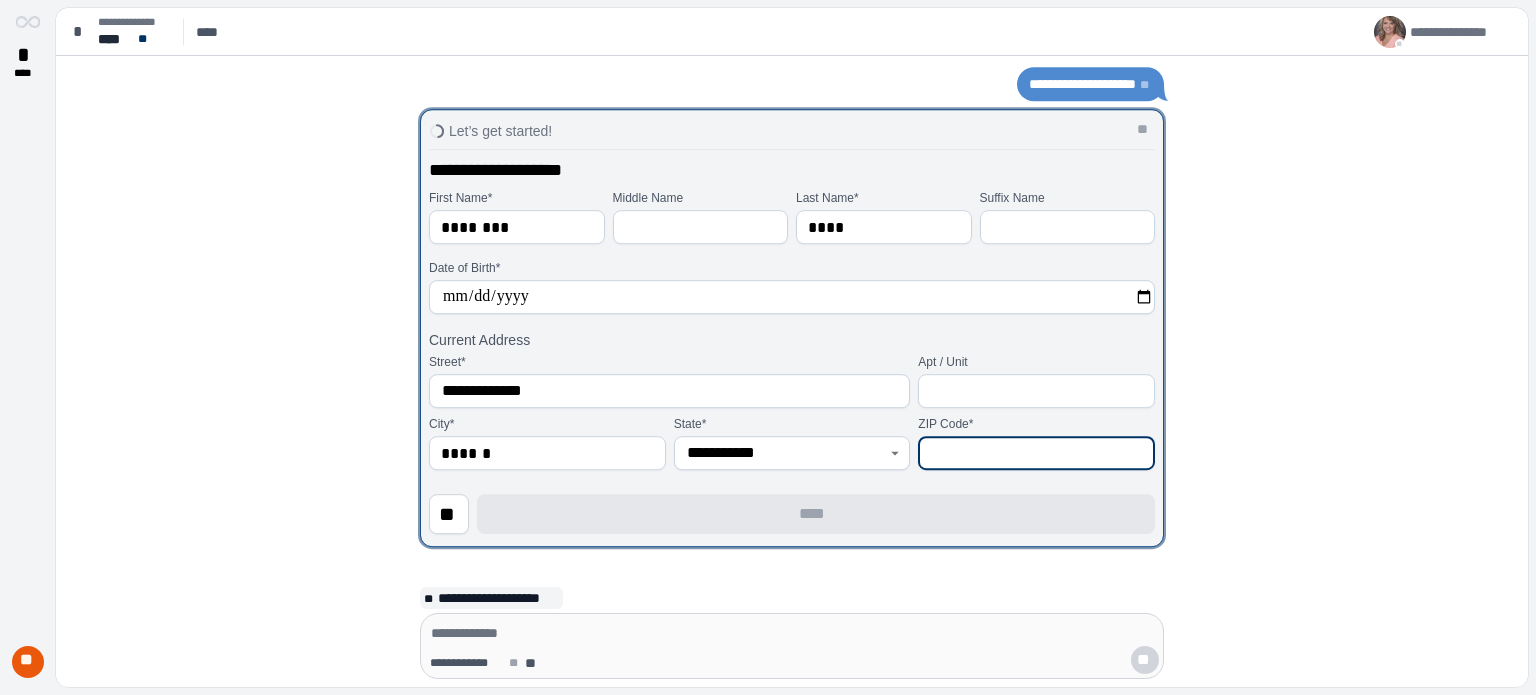 click at bounding box center [1036, 453] 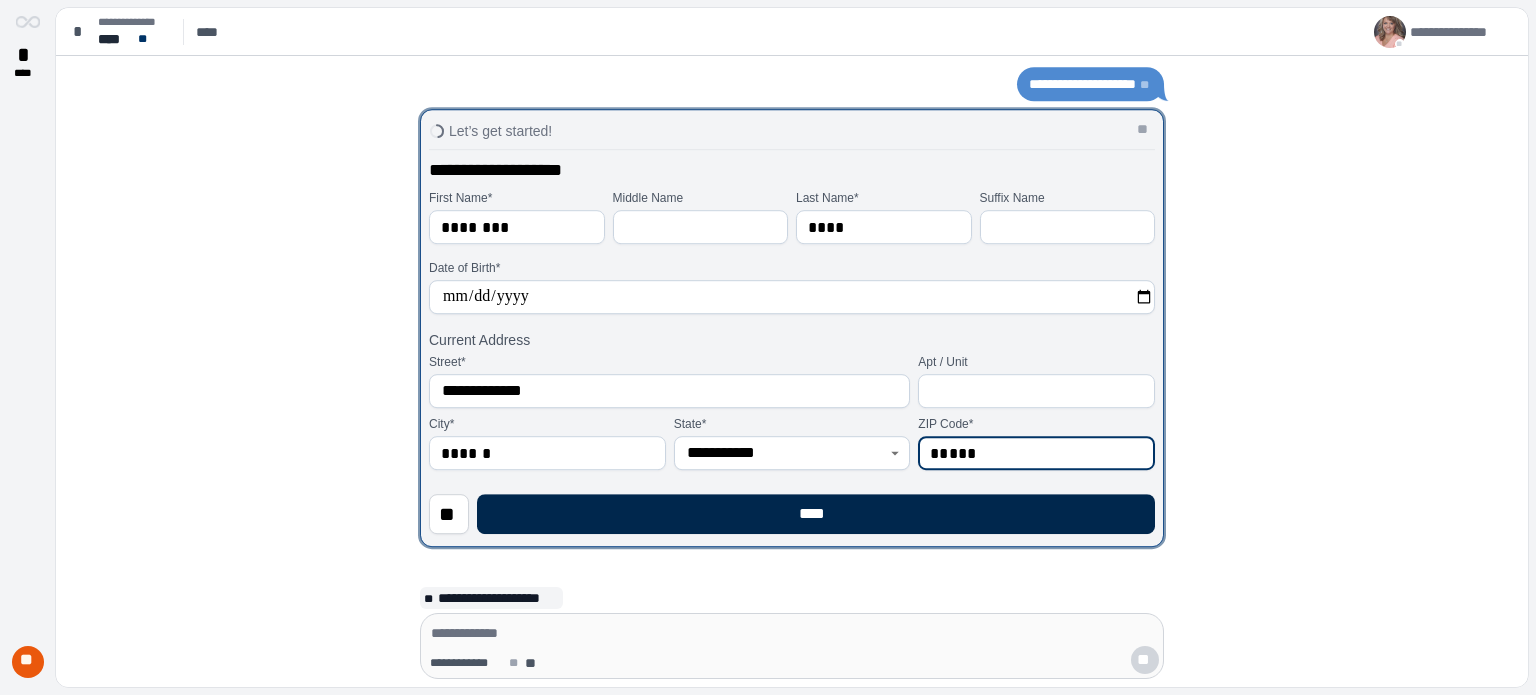 type on "*****" 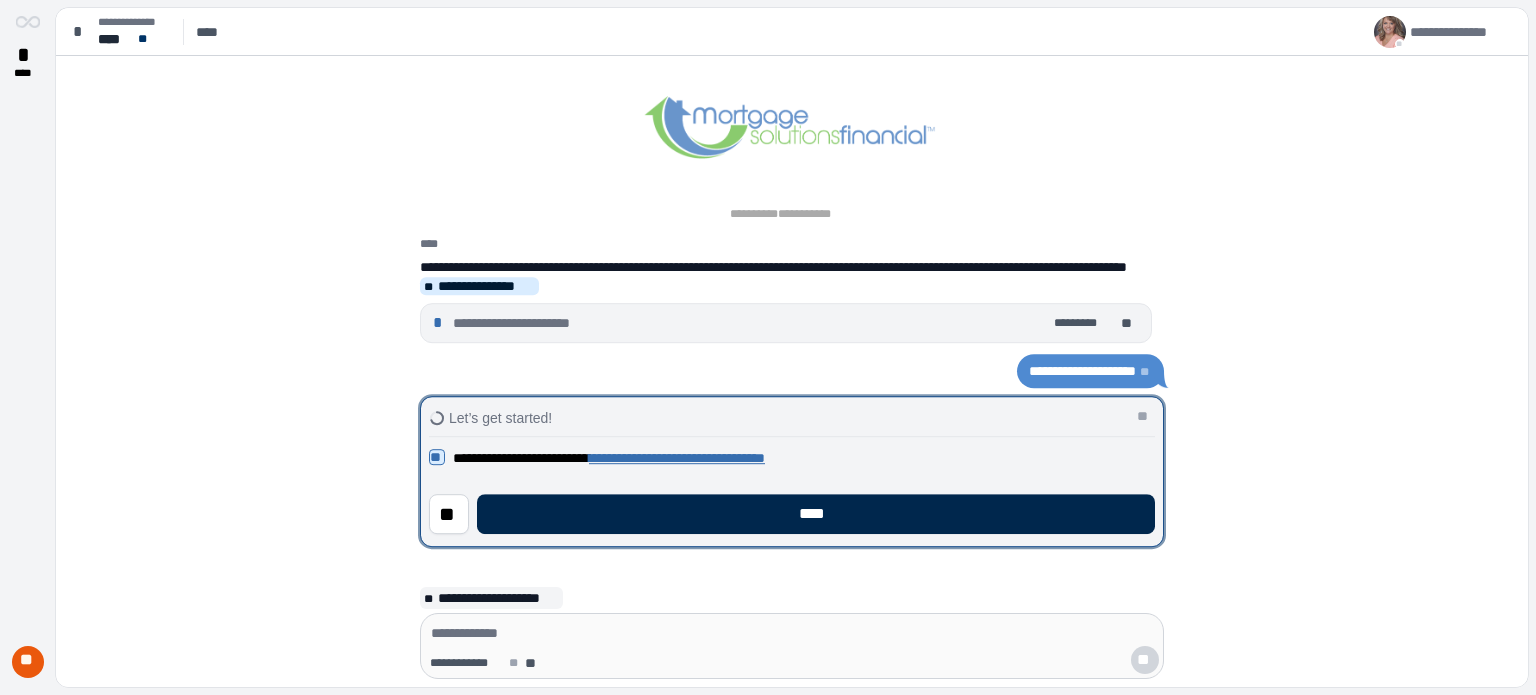 click on "****" at bounding box center (816, 514) 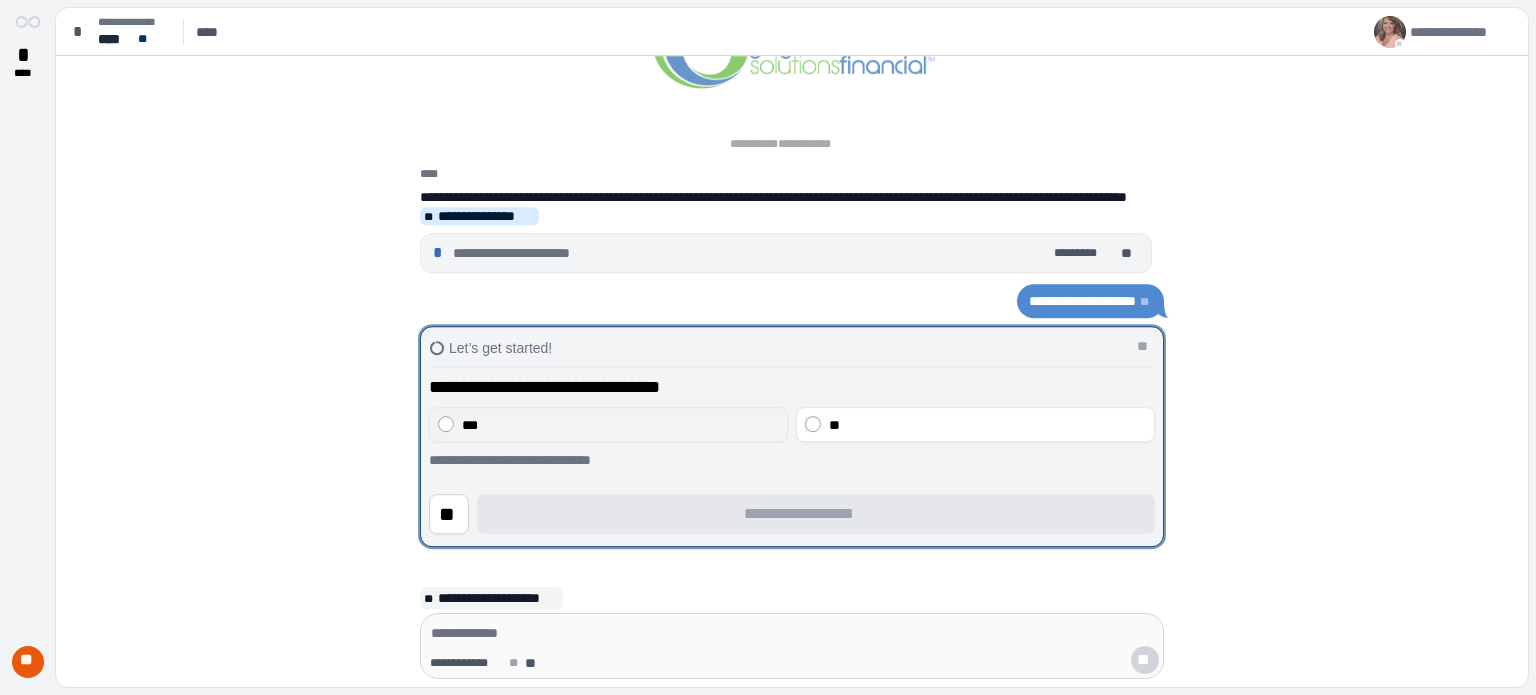 click on "***" at bounding box center [620, 425] 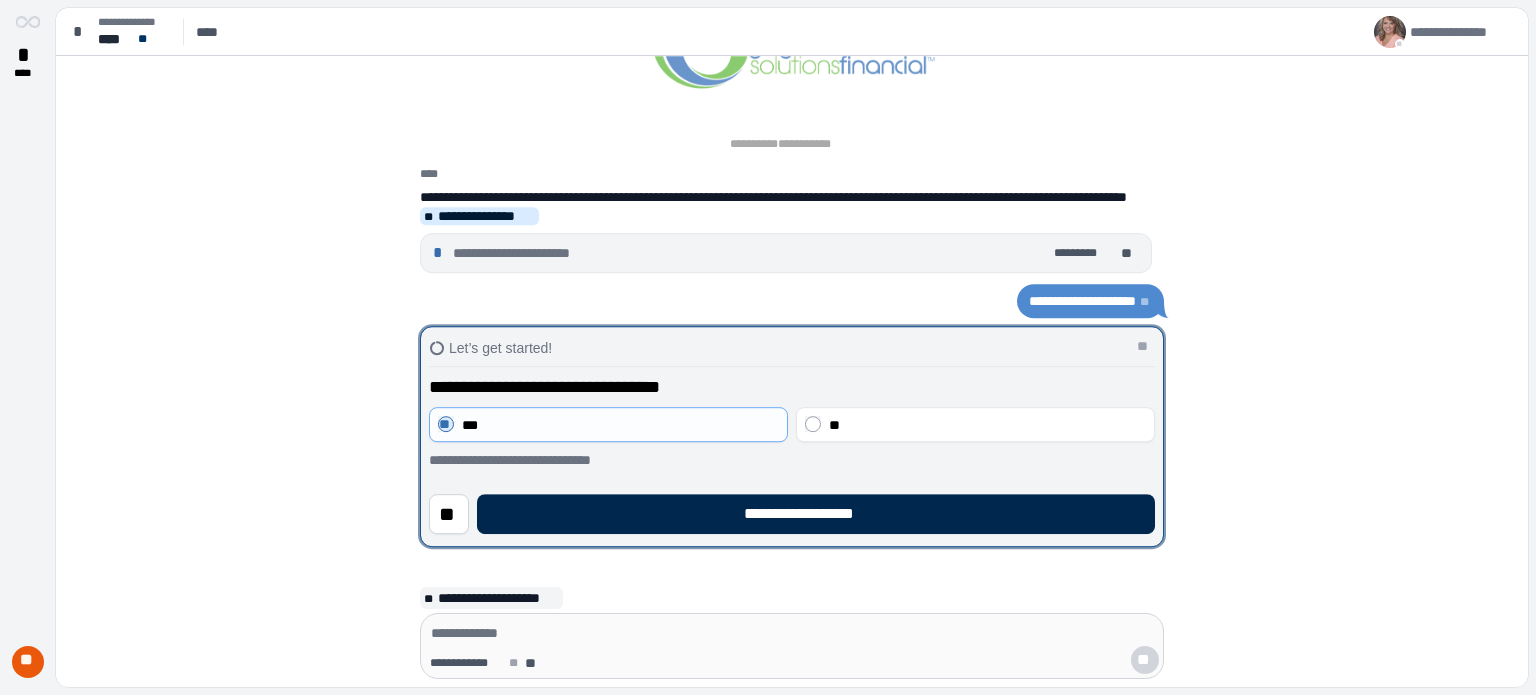 click on "**********" at bounding box center [816, 514] 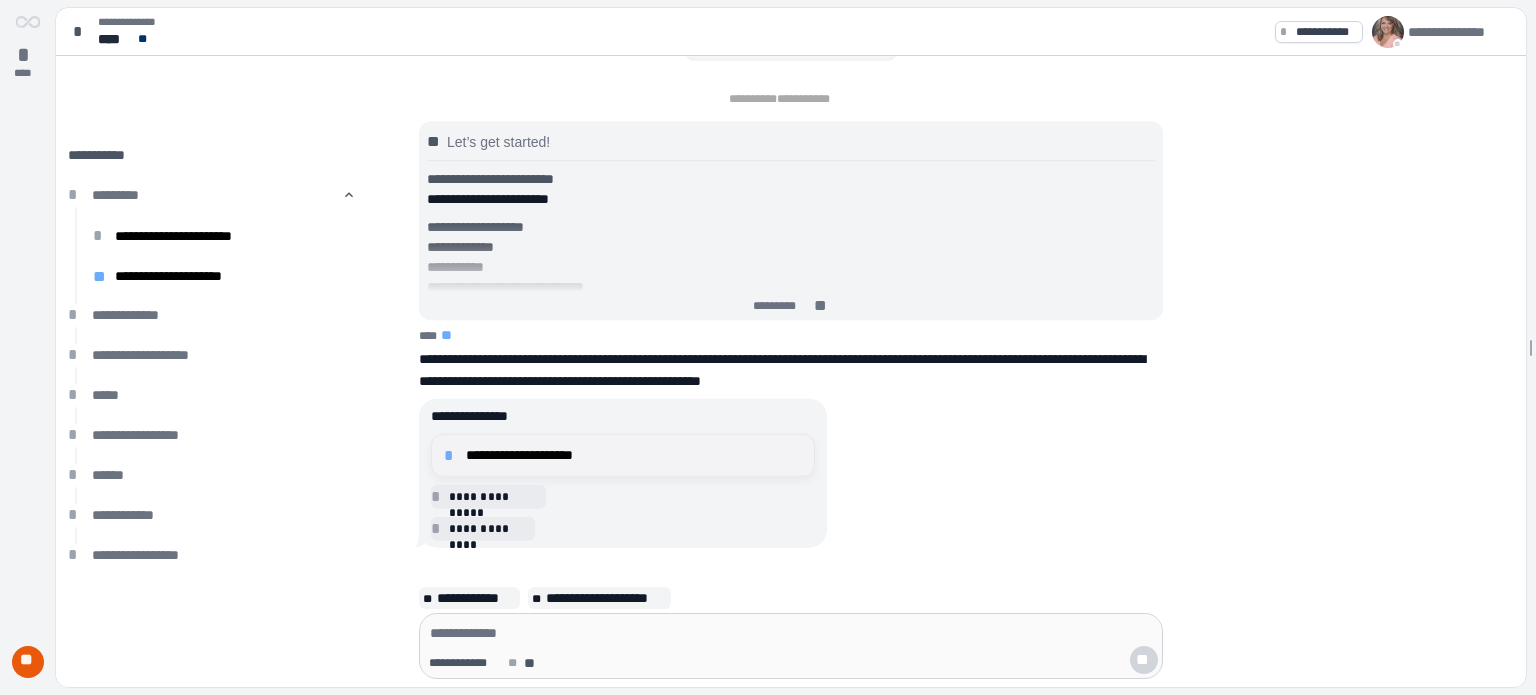click on "**********" at bounding box center (634, 455) 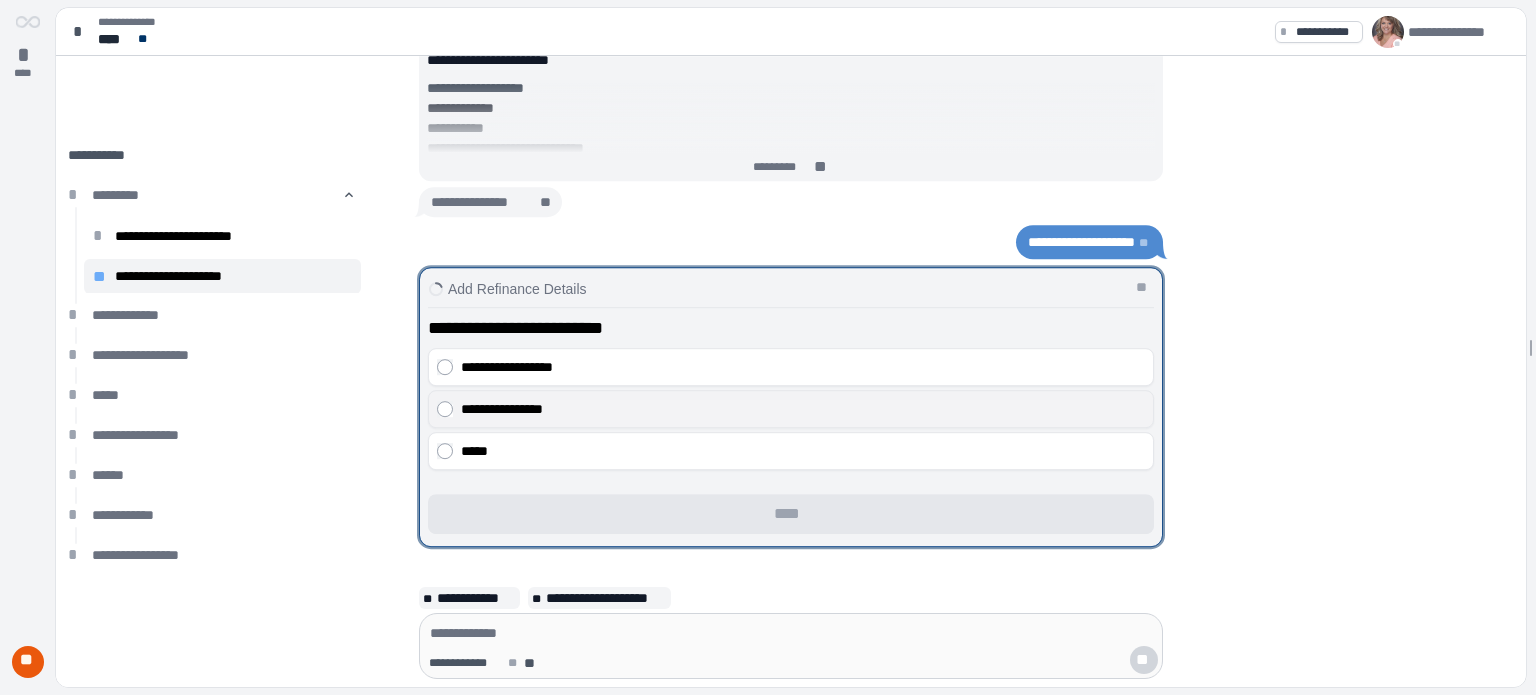 click on "**********" at bounding box center [803, 409] 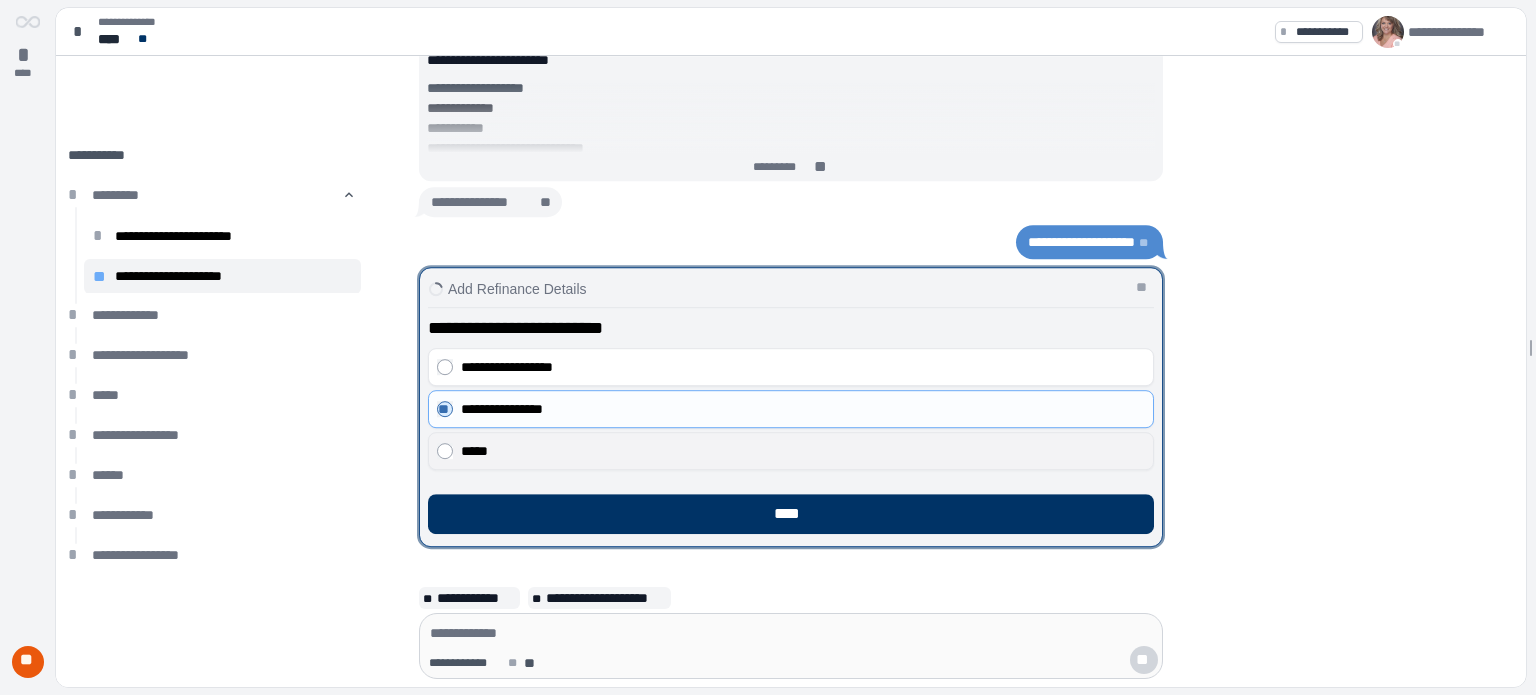click on "*****" at bounding box center [803, 451] 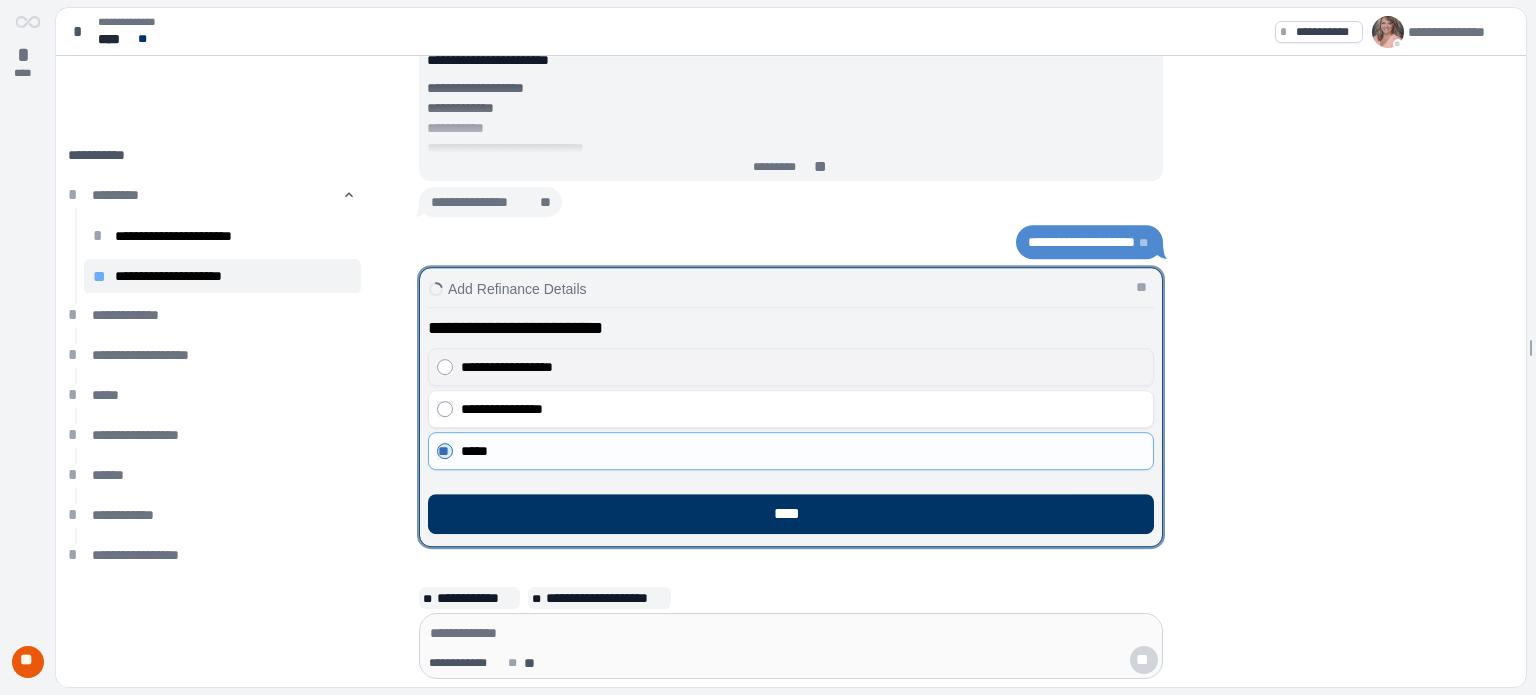 click on "**********" at bounding box center [803, 367] 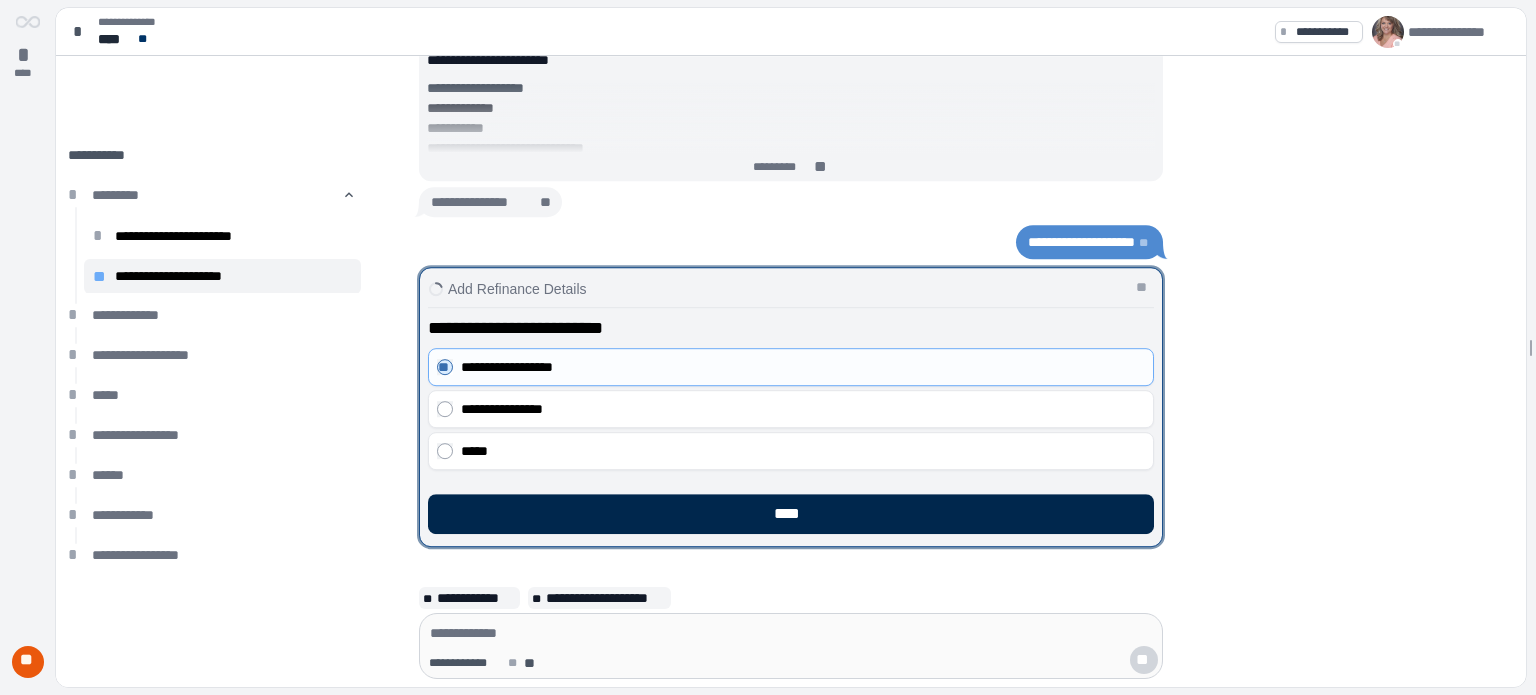 click on "****" at bounding box center [791, 514] 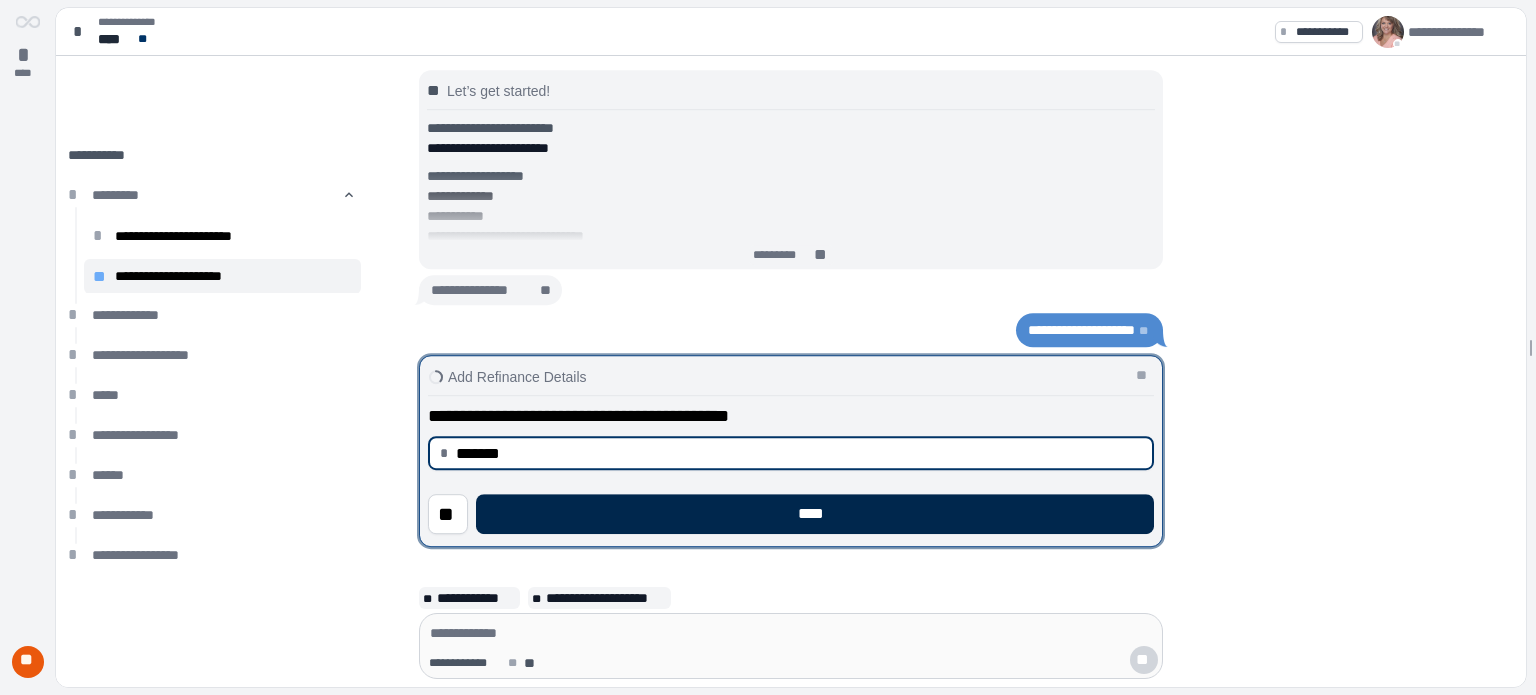 type on "**********" 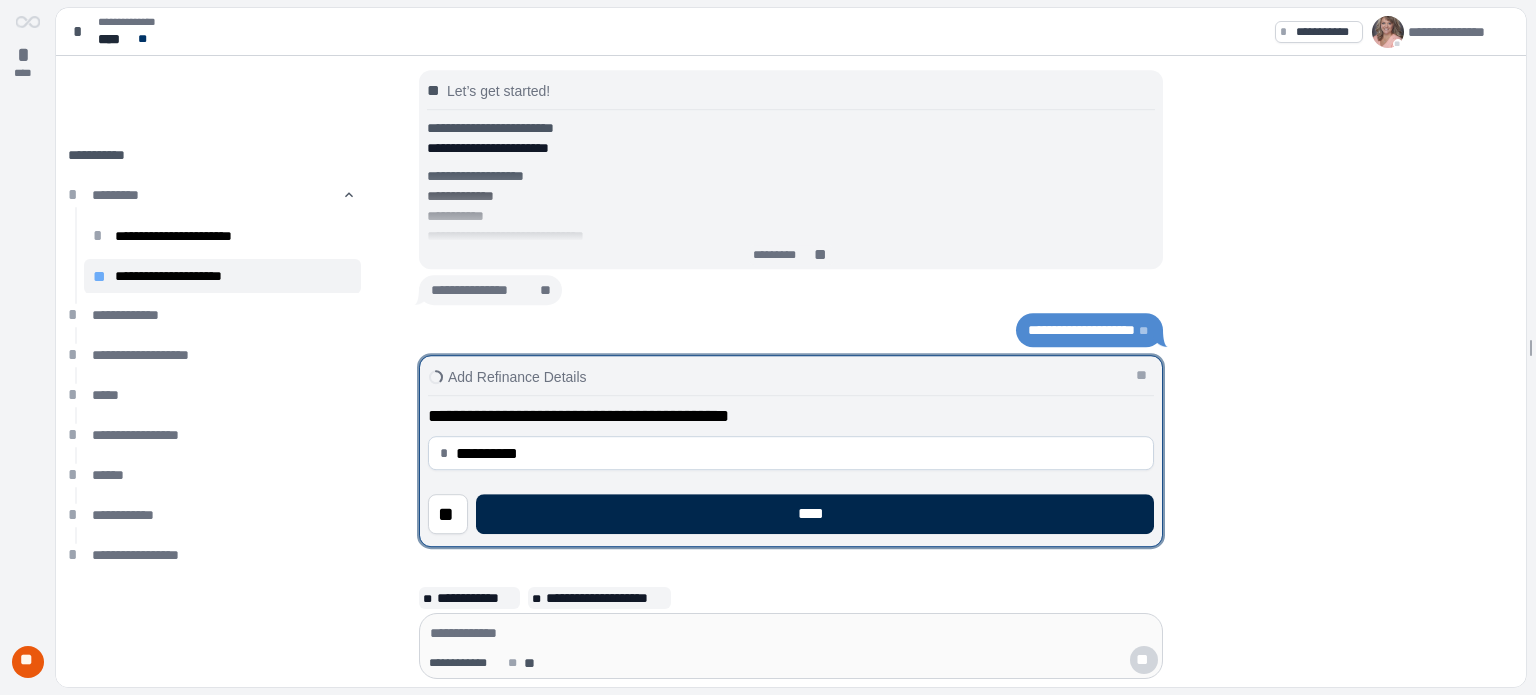 click on "****" at bounding box center [815, 514] 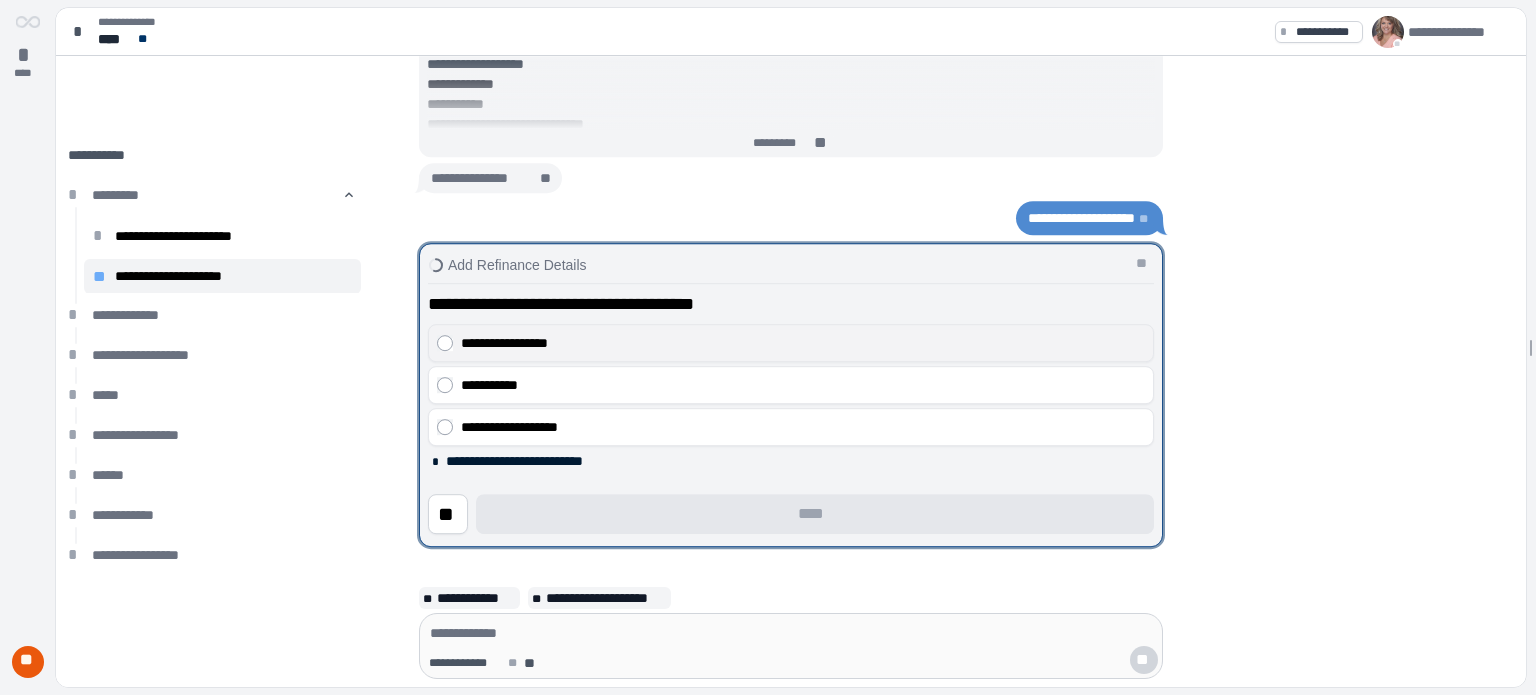 click on "**********" at bounding box center [803, 343] 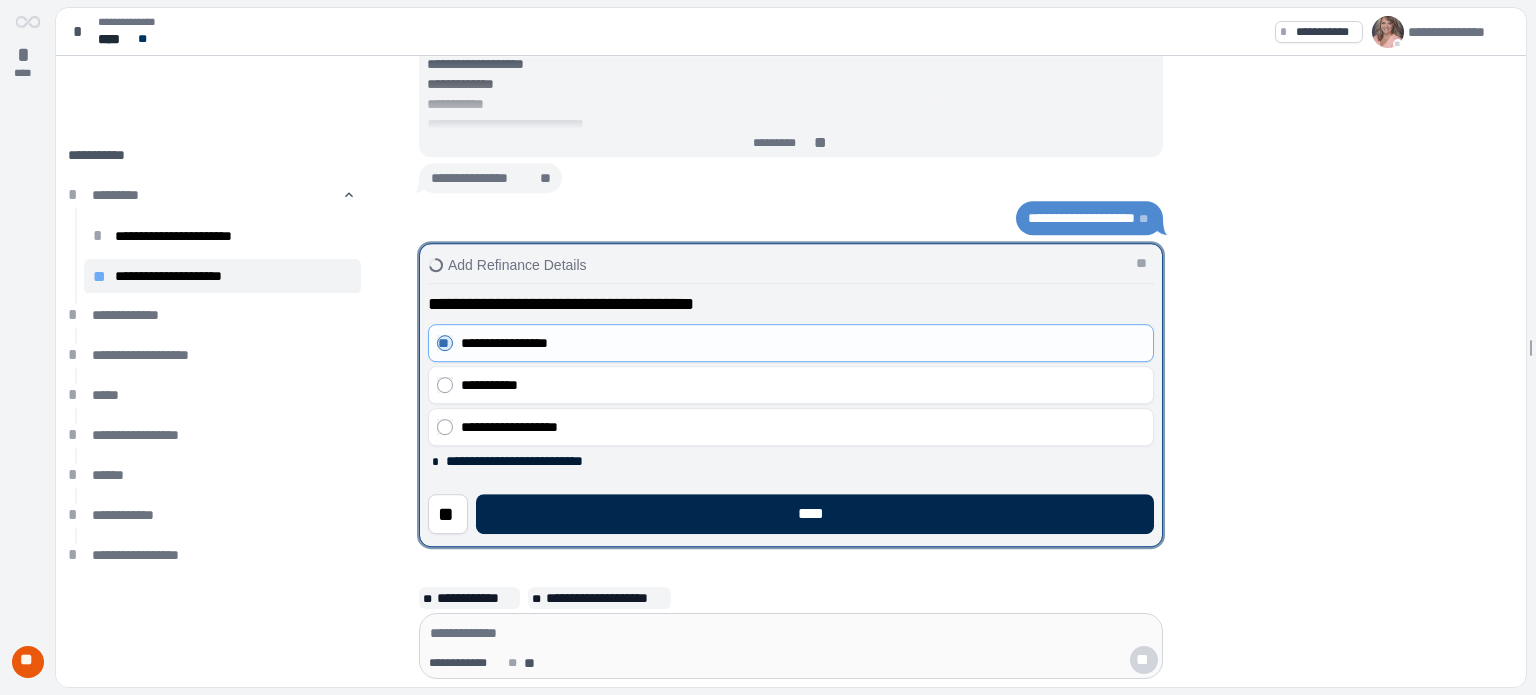 click on "****" at bounding box center (815, 514) 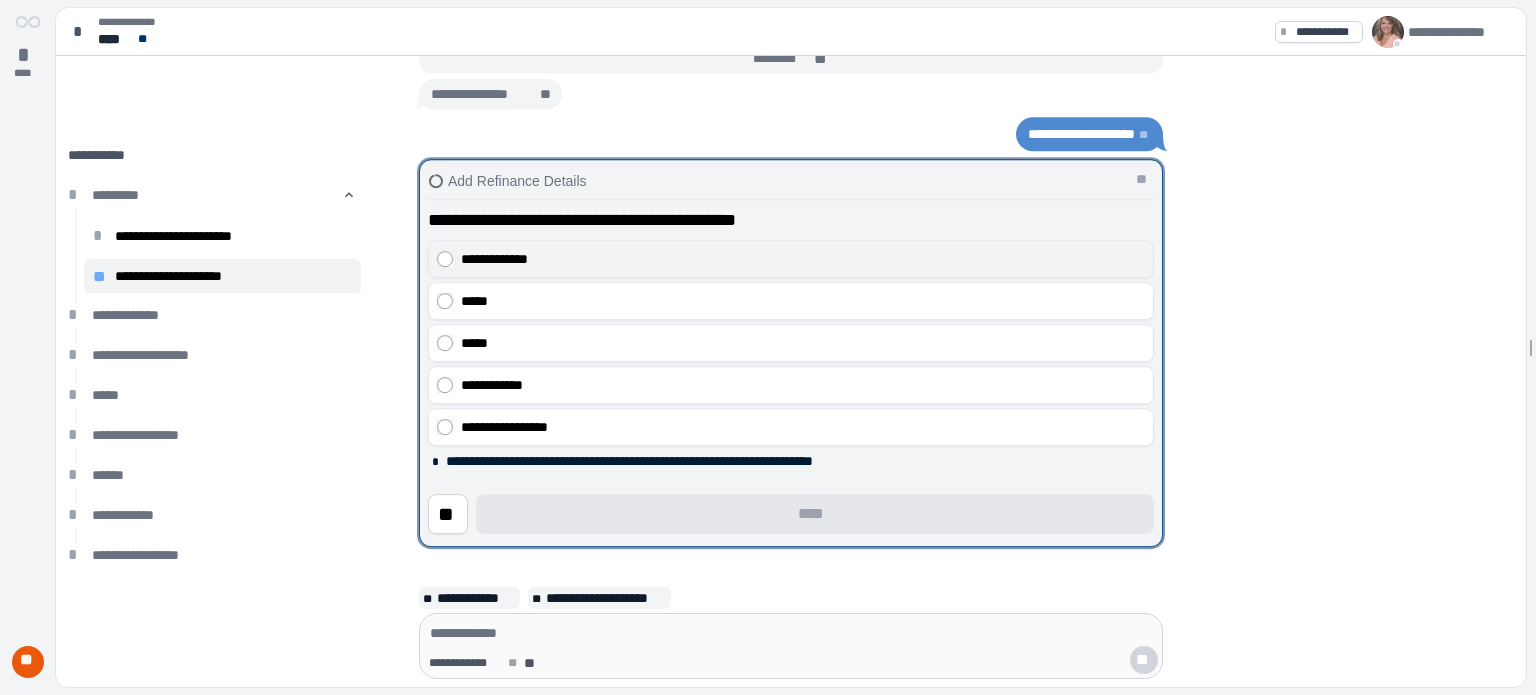 click on "**********" at bounding box center [803, 259] 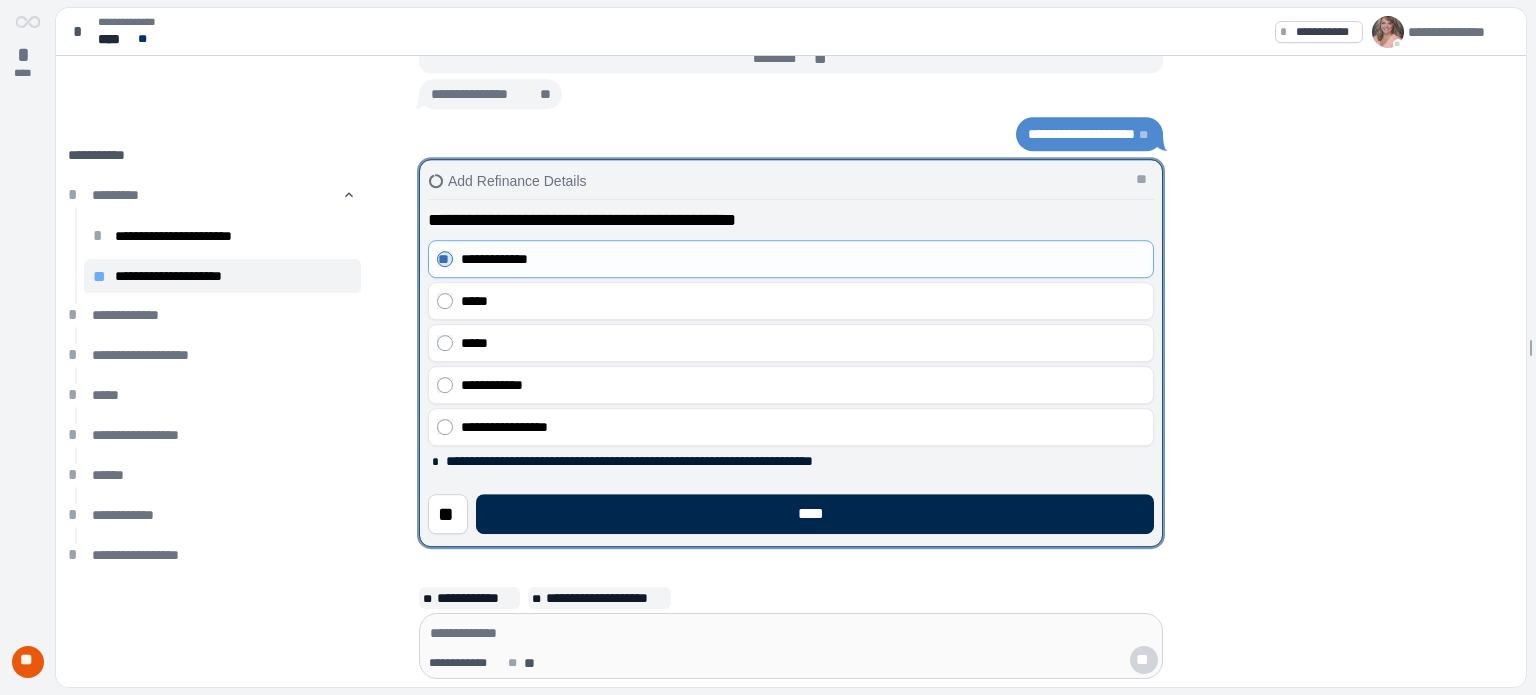 click on "****" at bounding box center [815, 514] 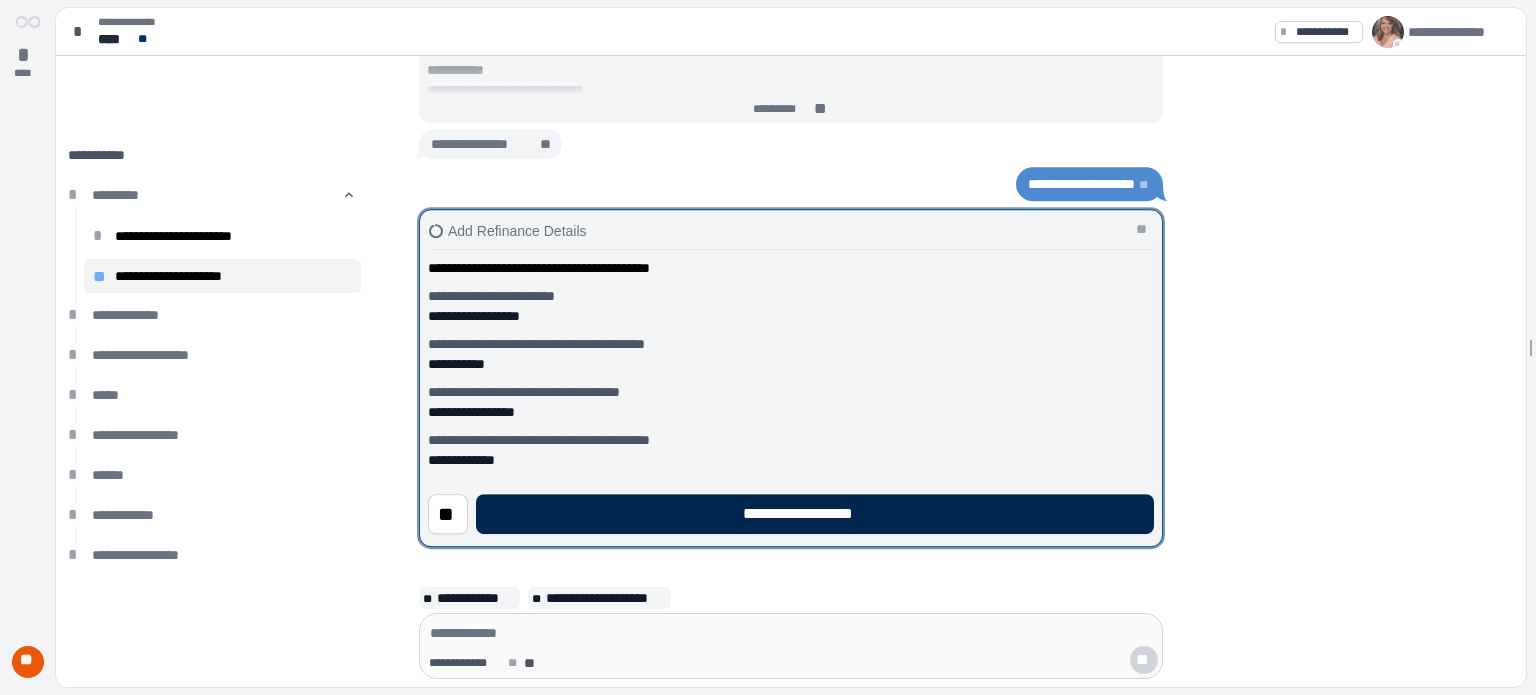 click on "**********" at bounding box center [815, 514] 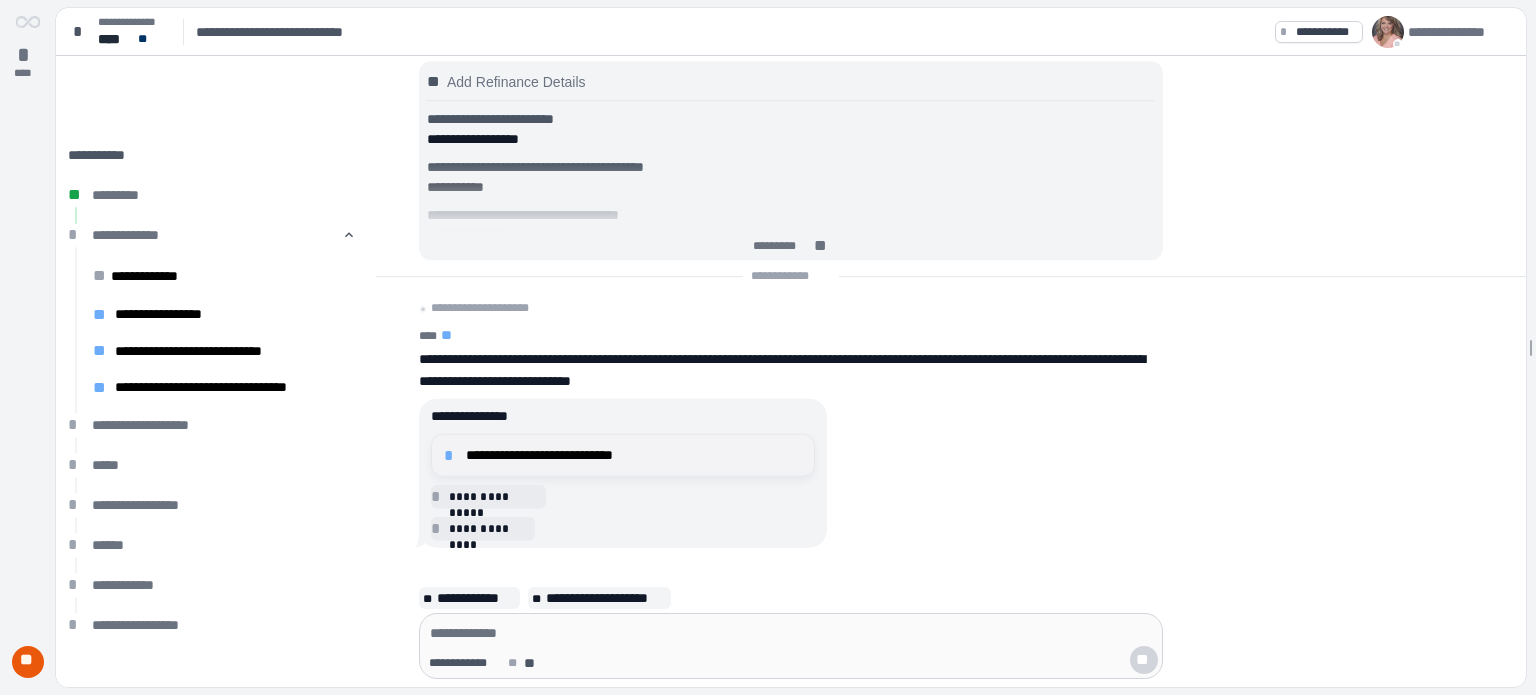 click on "**********" at bounding box center (634, 455) 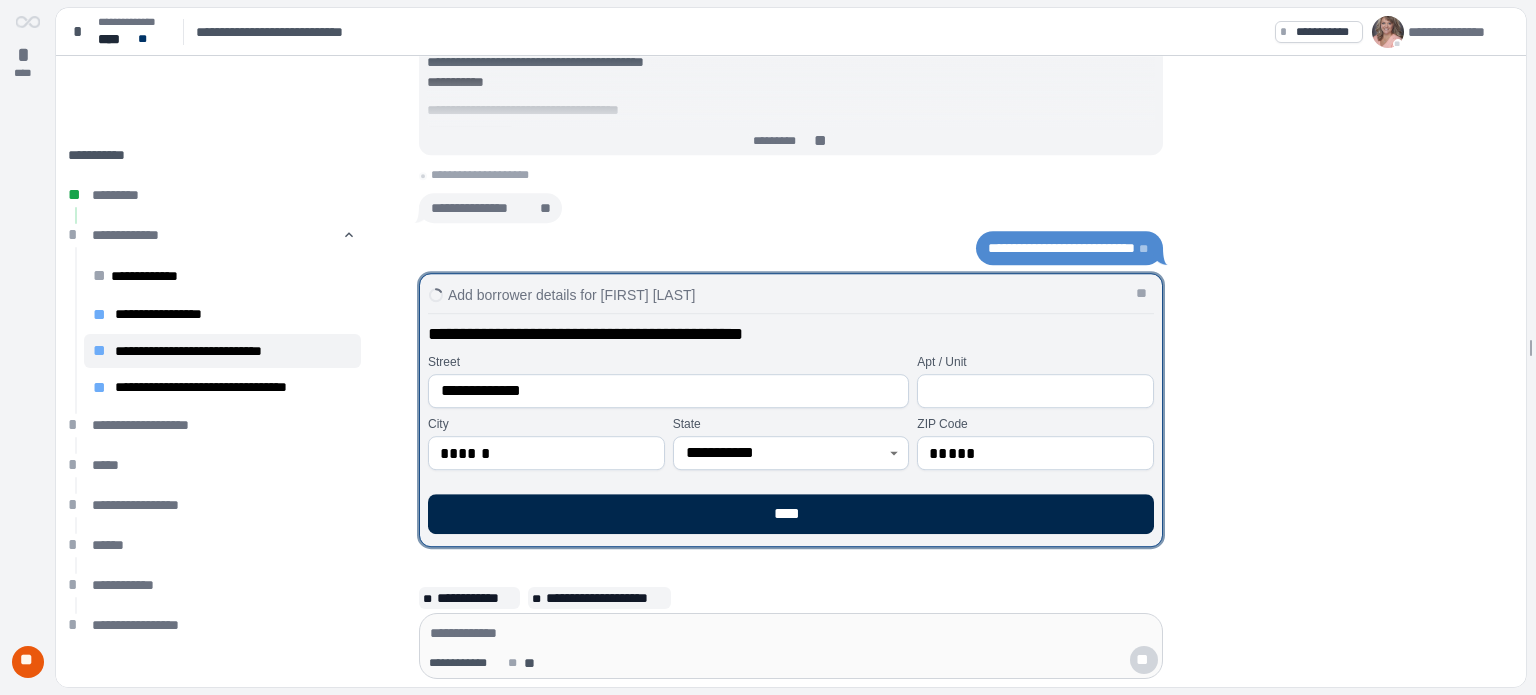 click on "****" at bounding box center (791, 514) 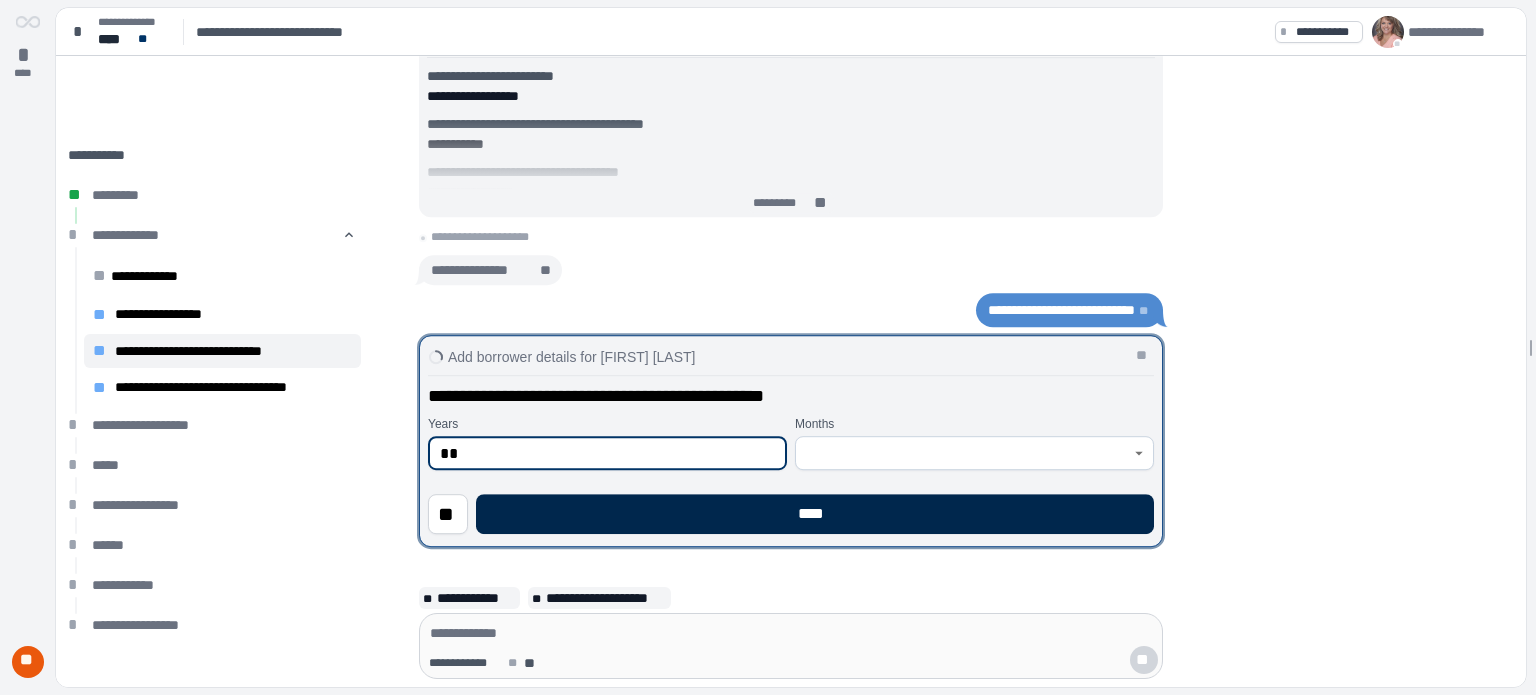 type on "**" 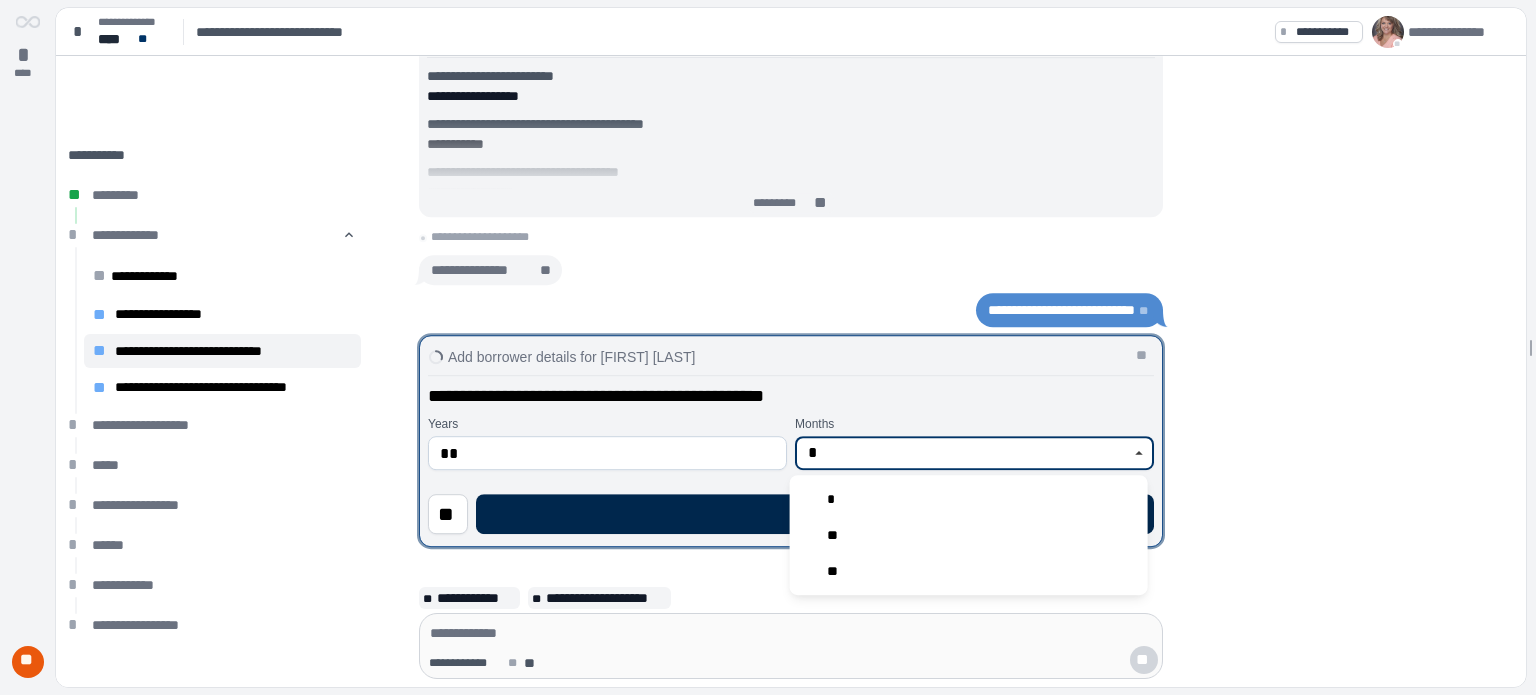 type on "*" 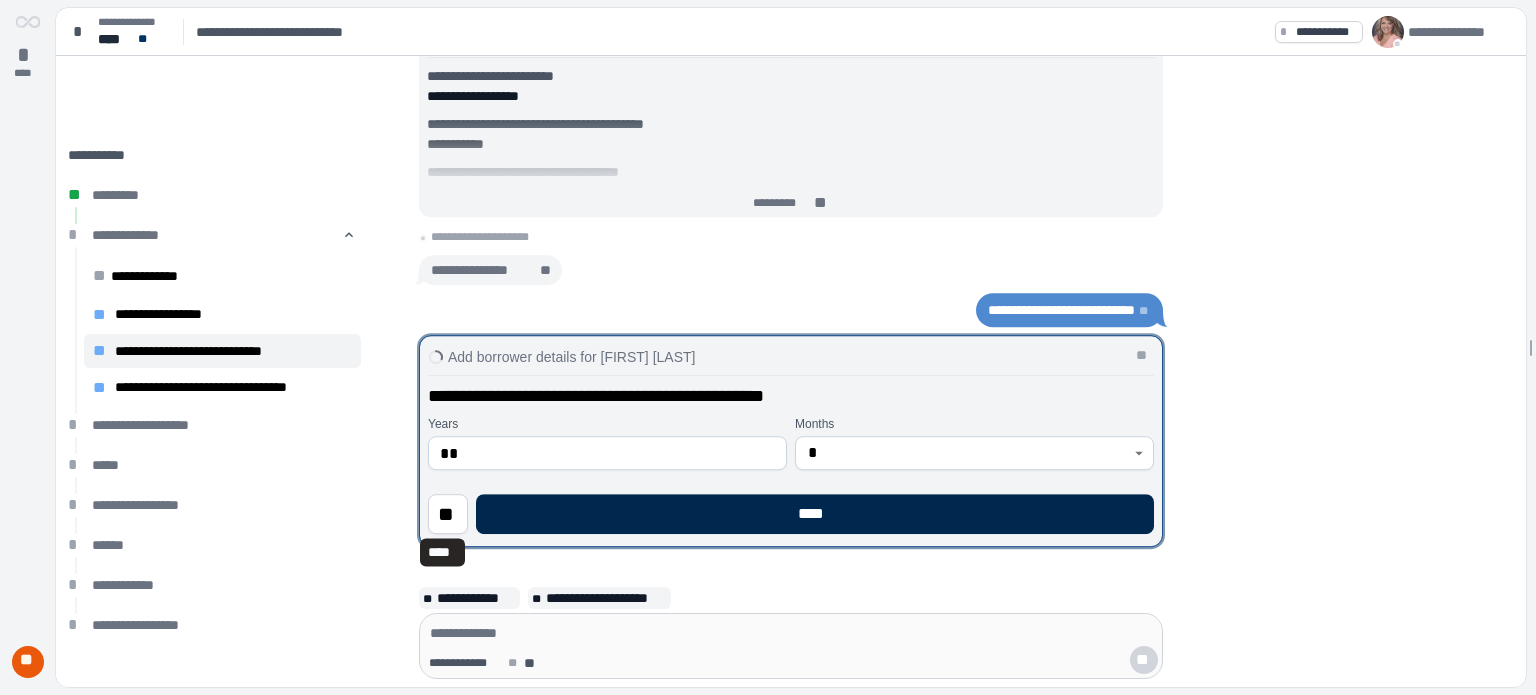 type 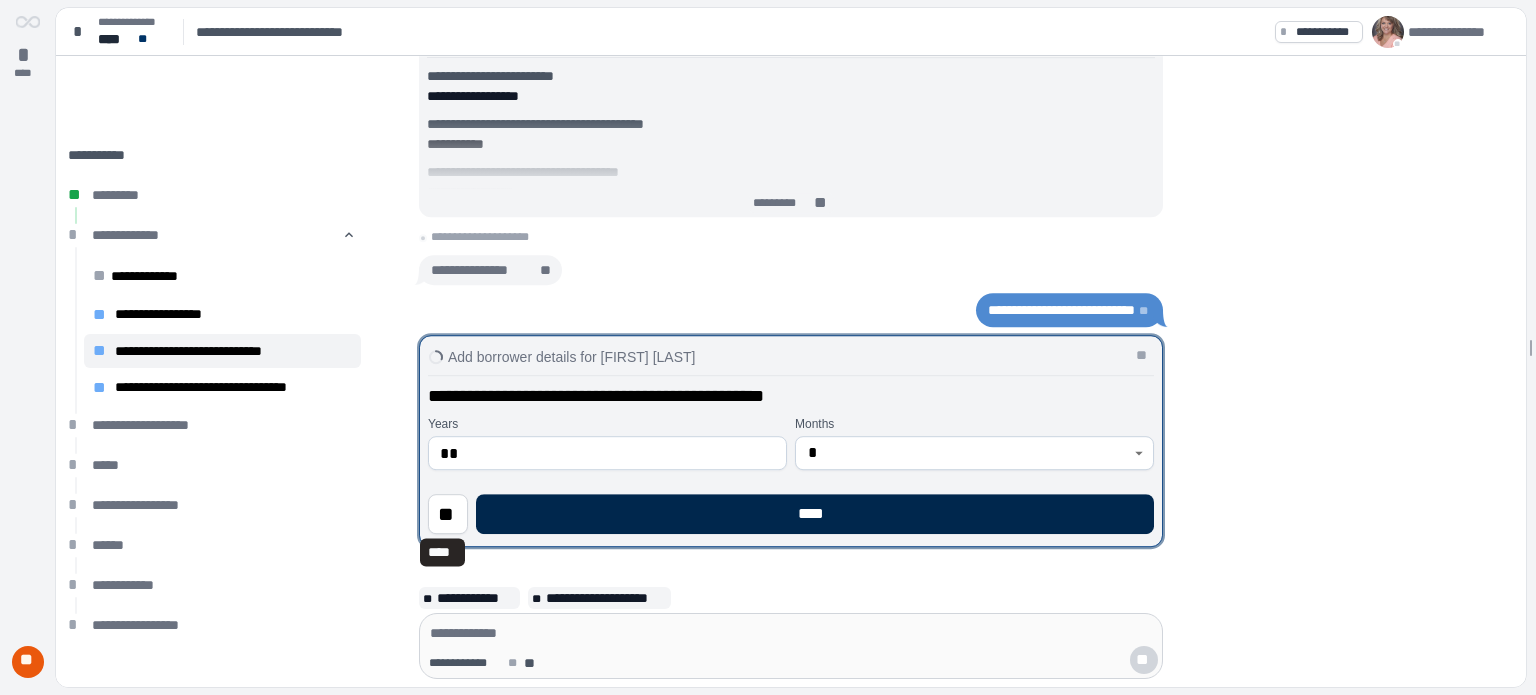 click on "****" at bounding box center (815, 514) 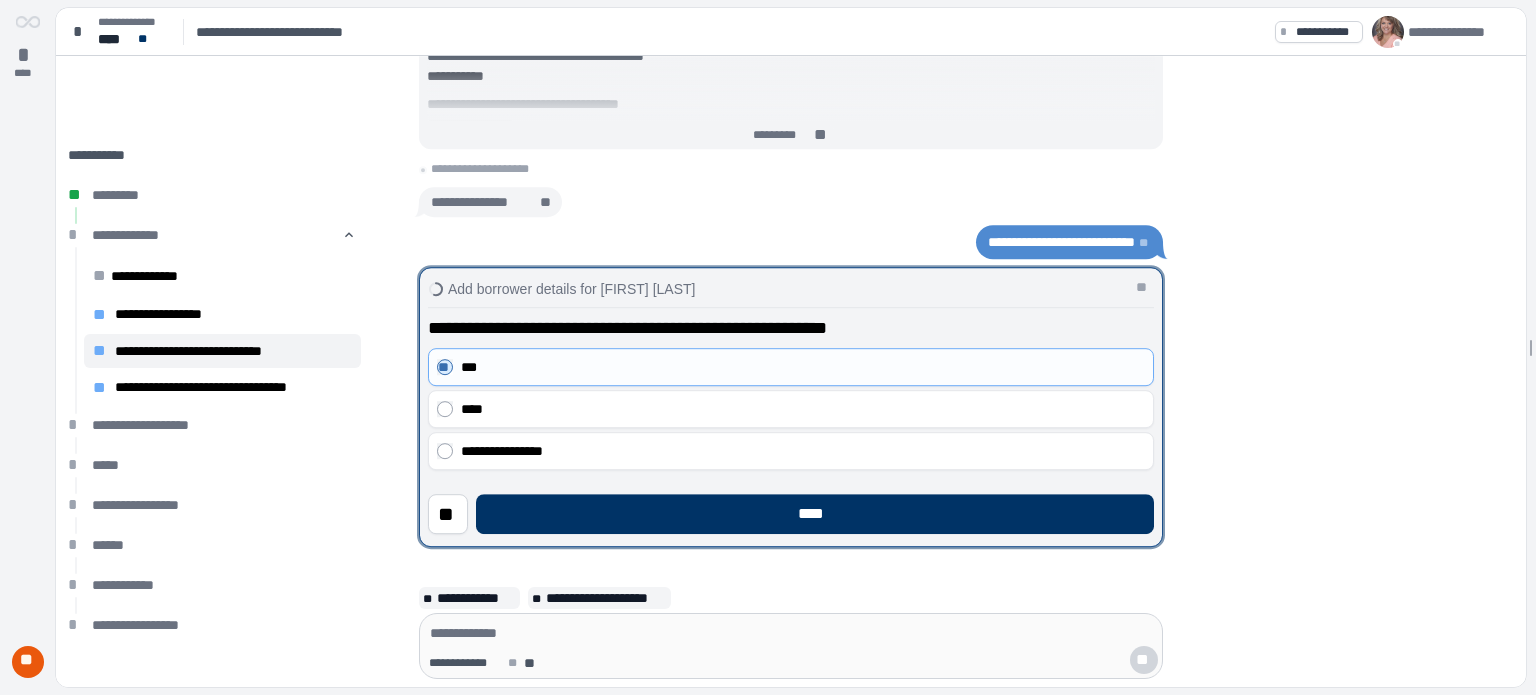 click on "****" at bounding box center (815, 514) 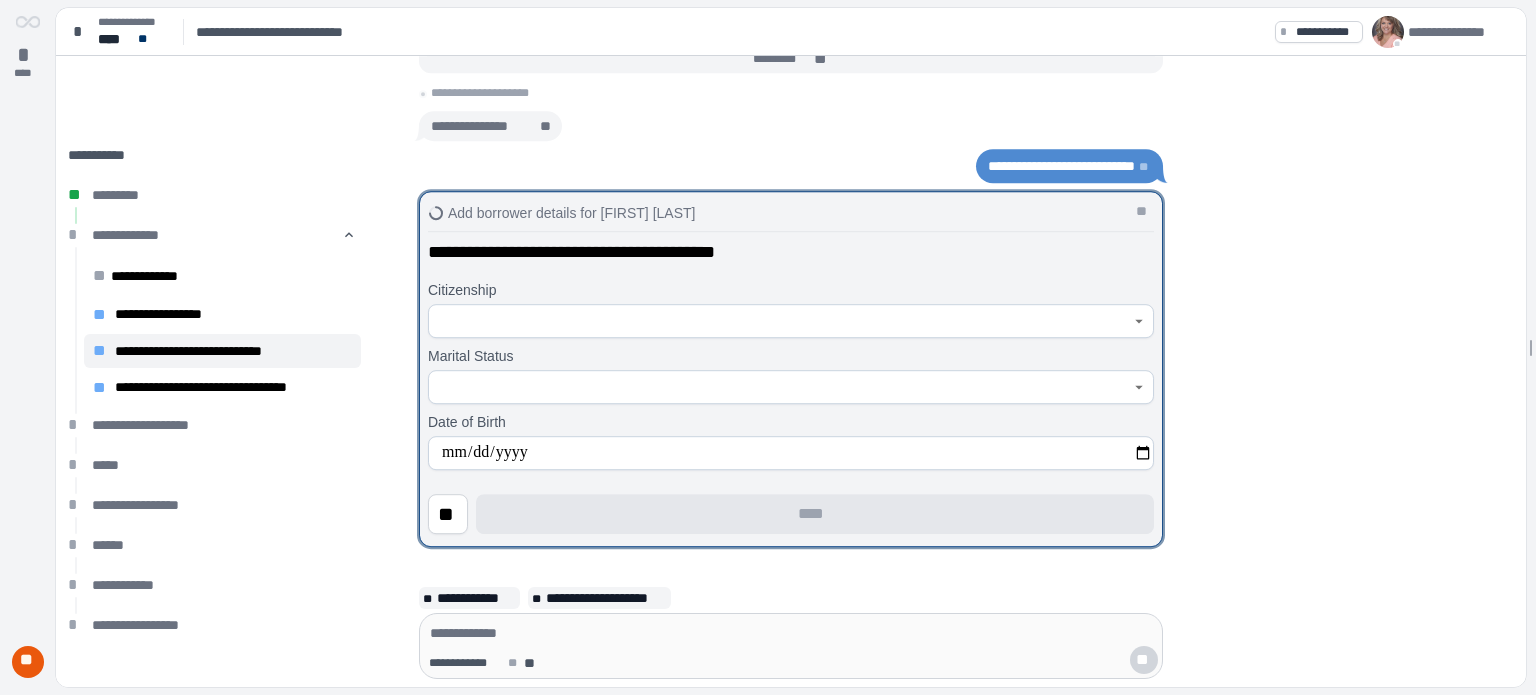 click at bounding box center [780, 321] 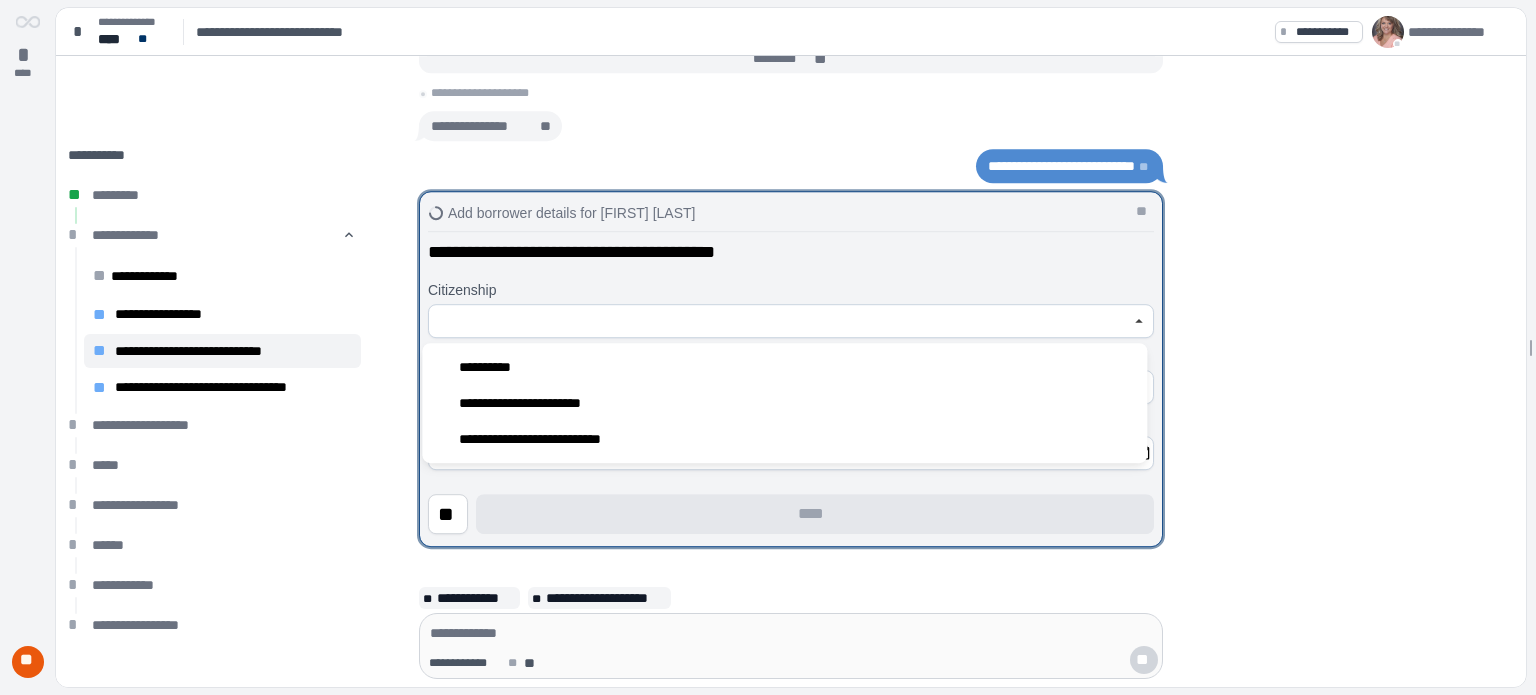 click at bounding box center (780, 321) 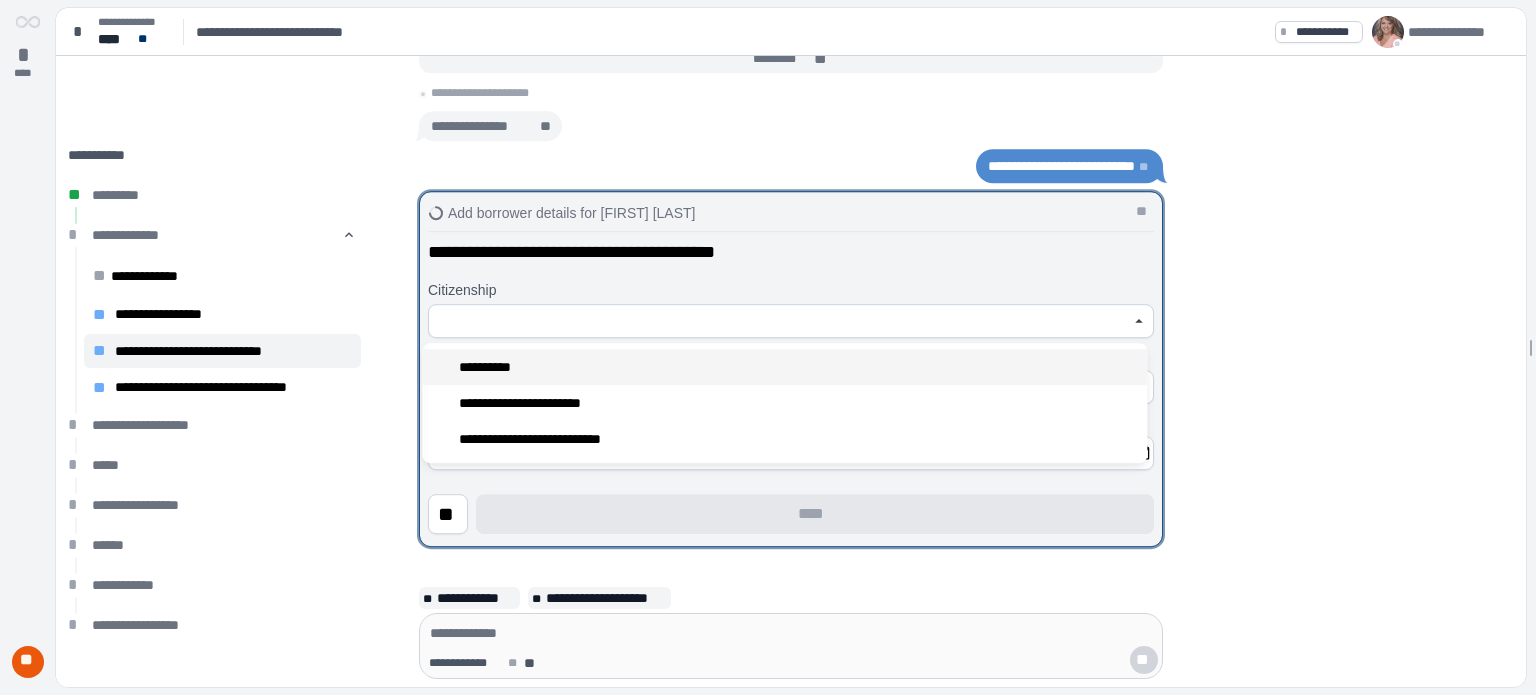 click on "**********" at bounding box center (490, 367) 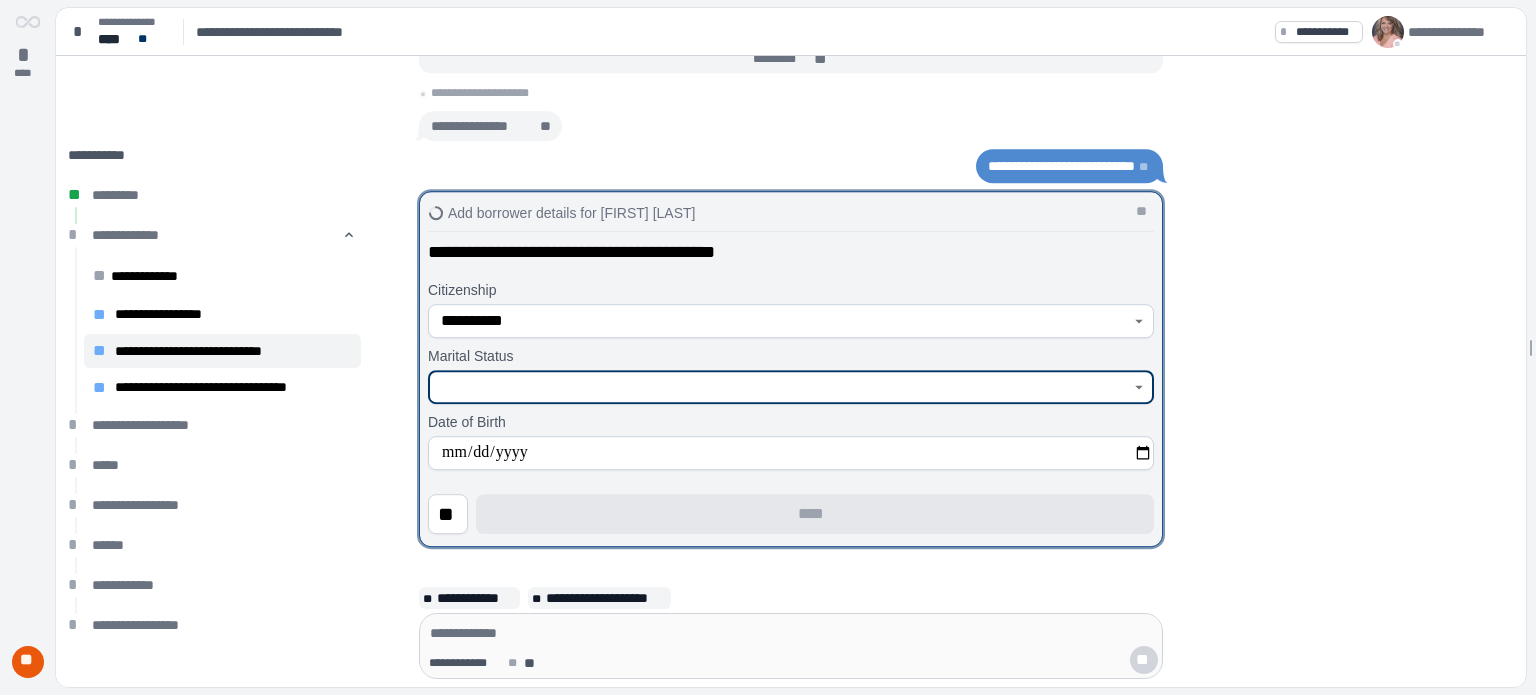 click at bounding box center [780, 387] 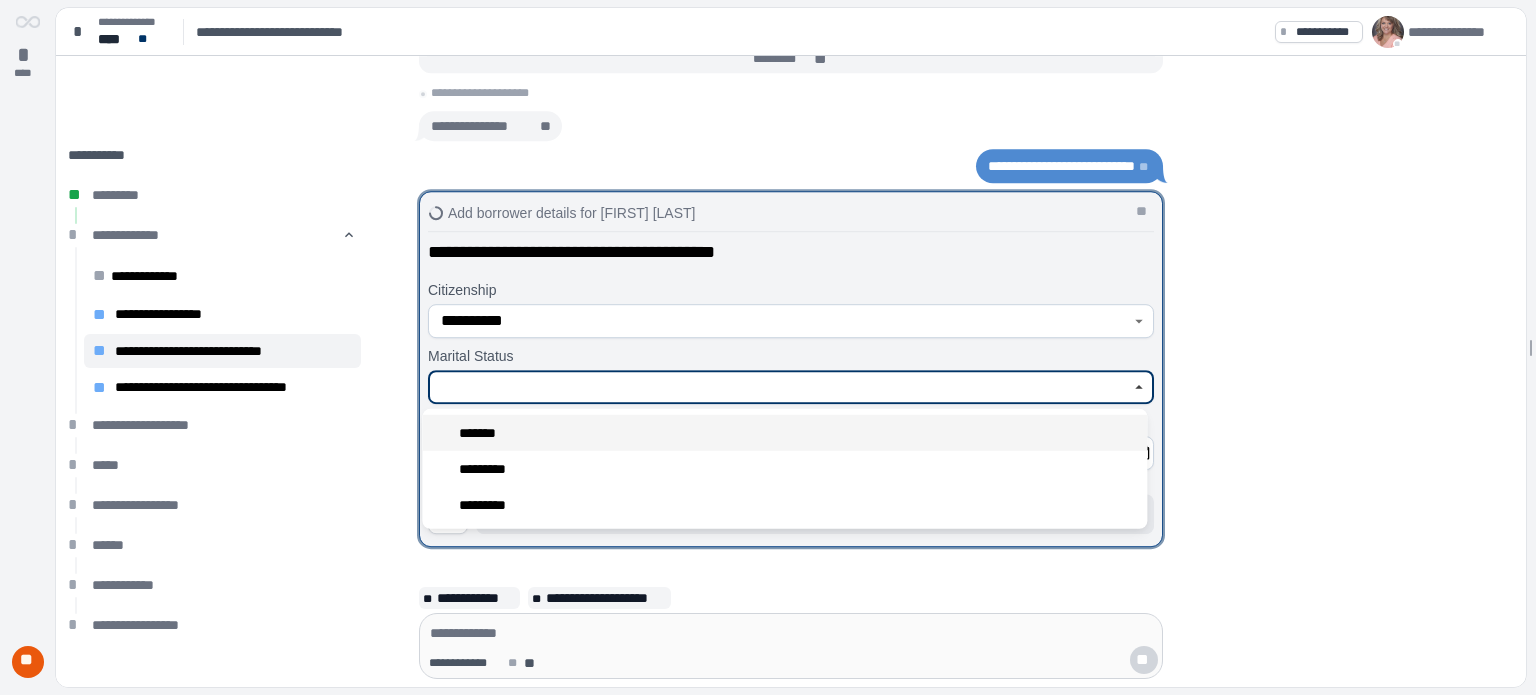 click on "*******" at bounding box center (483, 433) 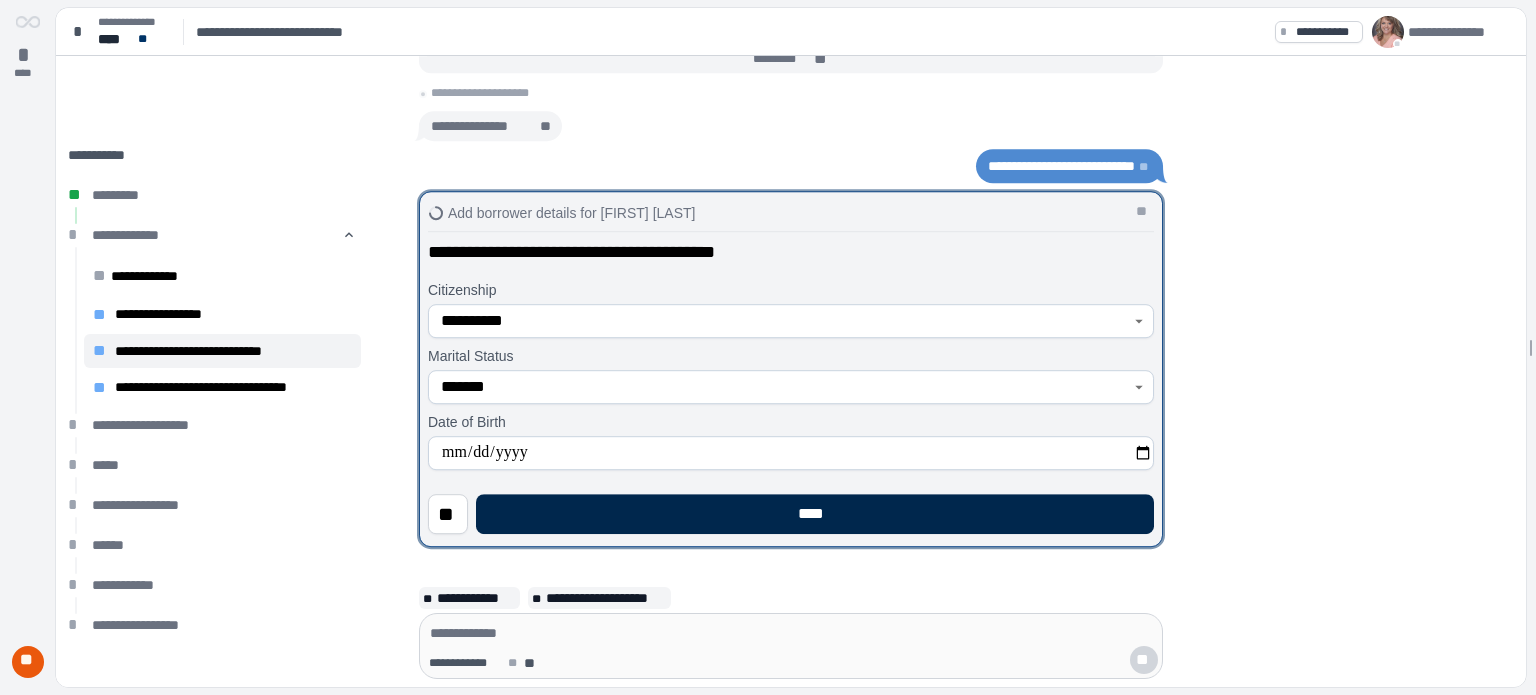 click on "****" at bounding box center [815, 514] 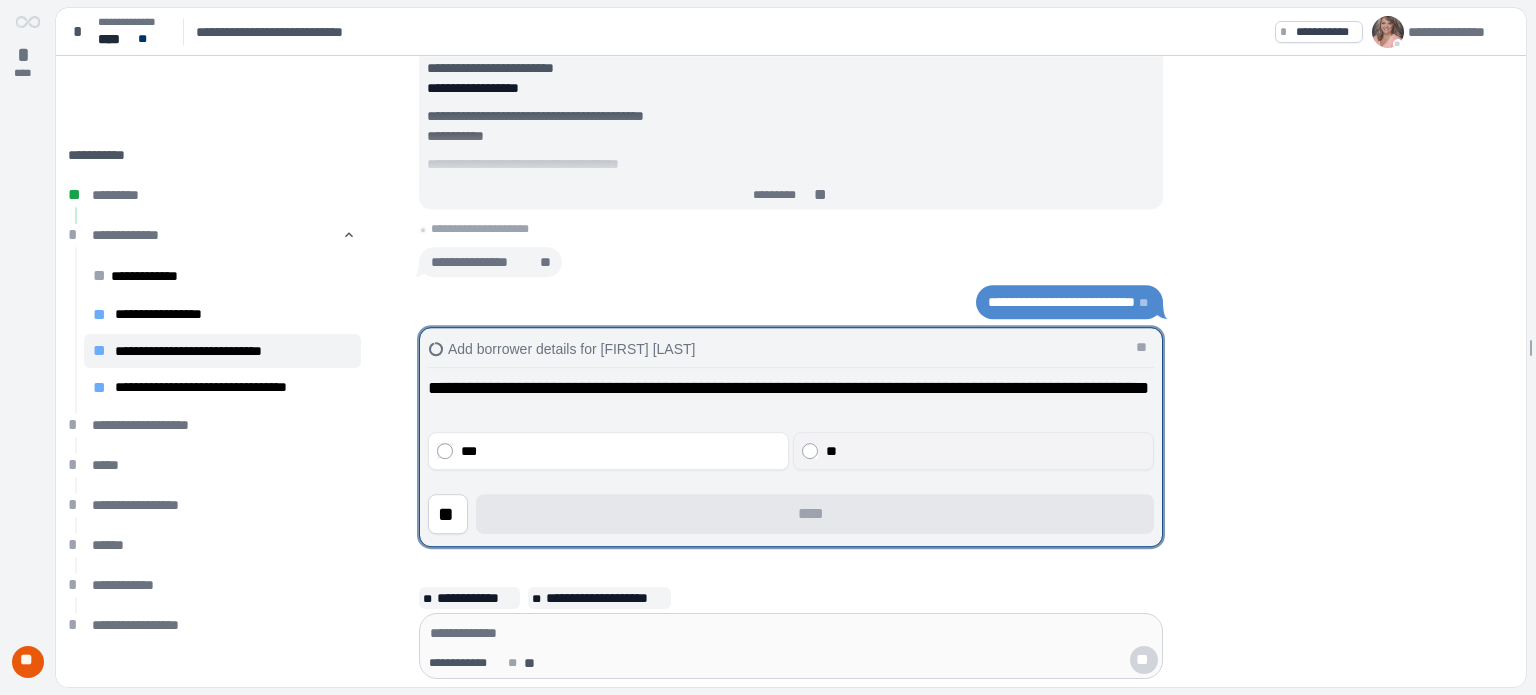 click on "**" at bounding box center (986, 451) 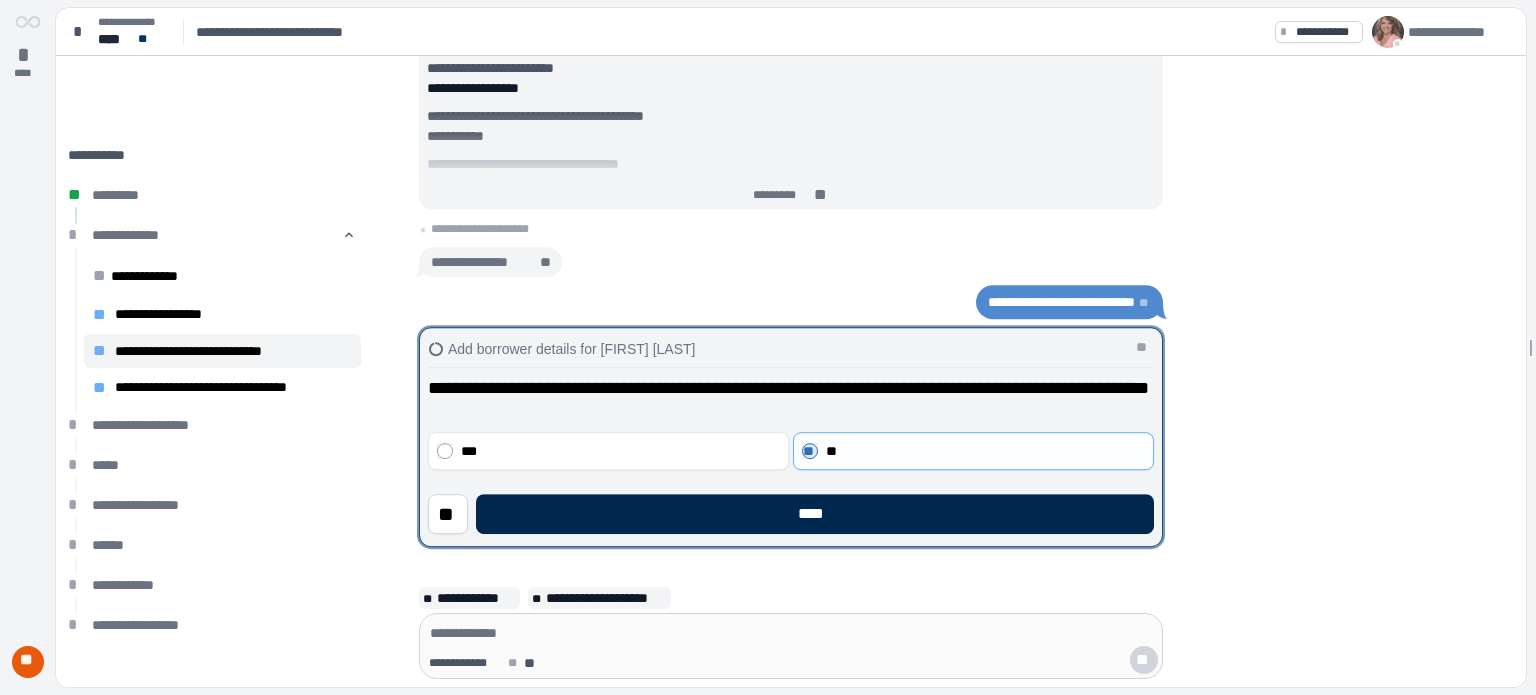 click on "****" at bounding box center [815, 514] 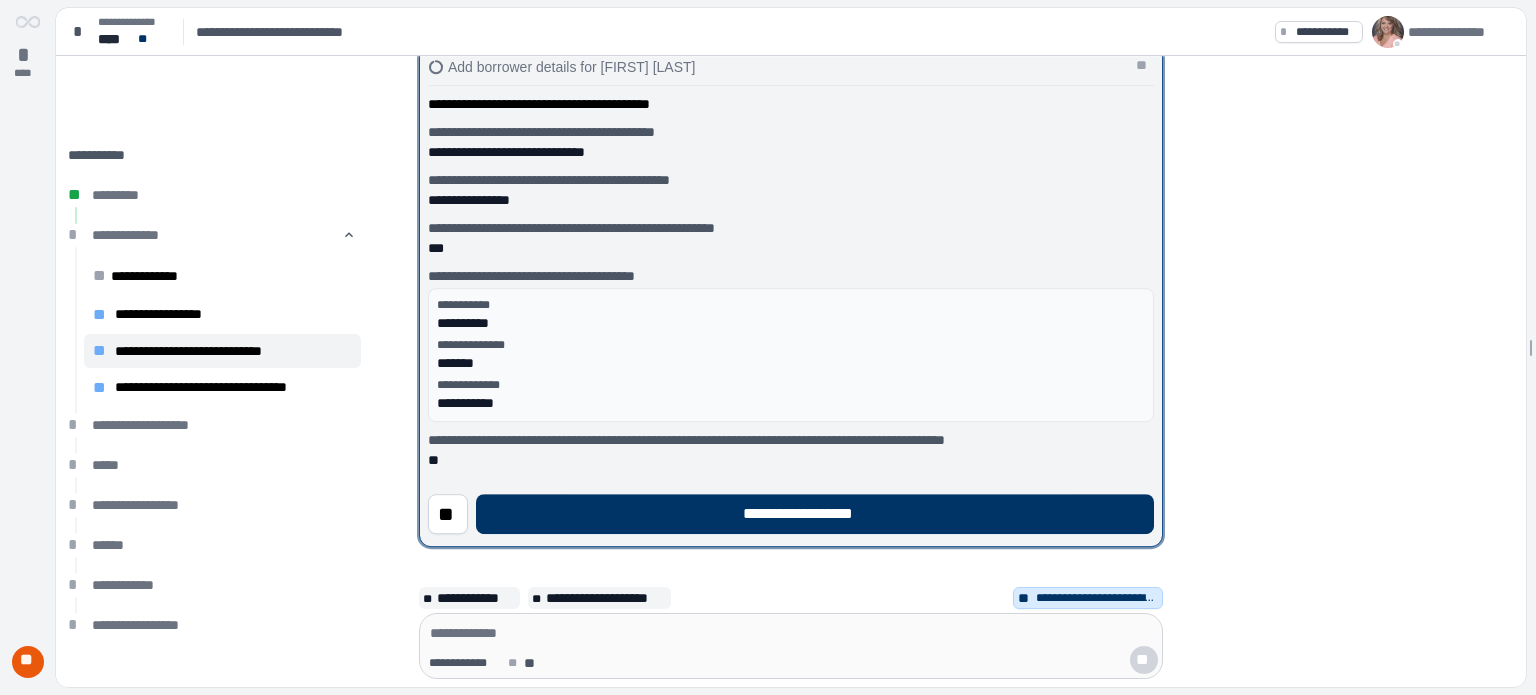click on "**********" at bounding box center [815, 514] 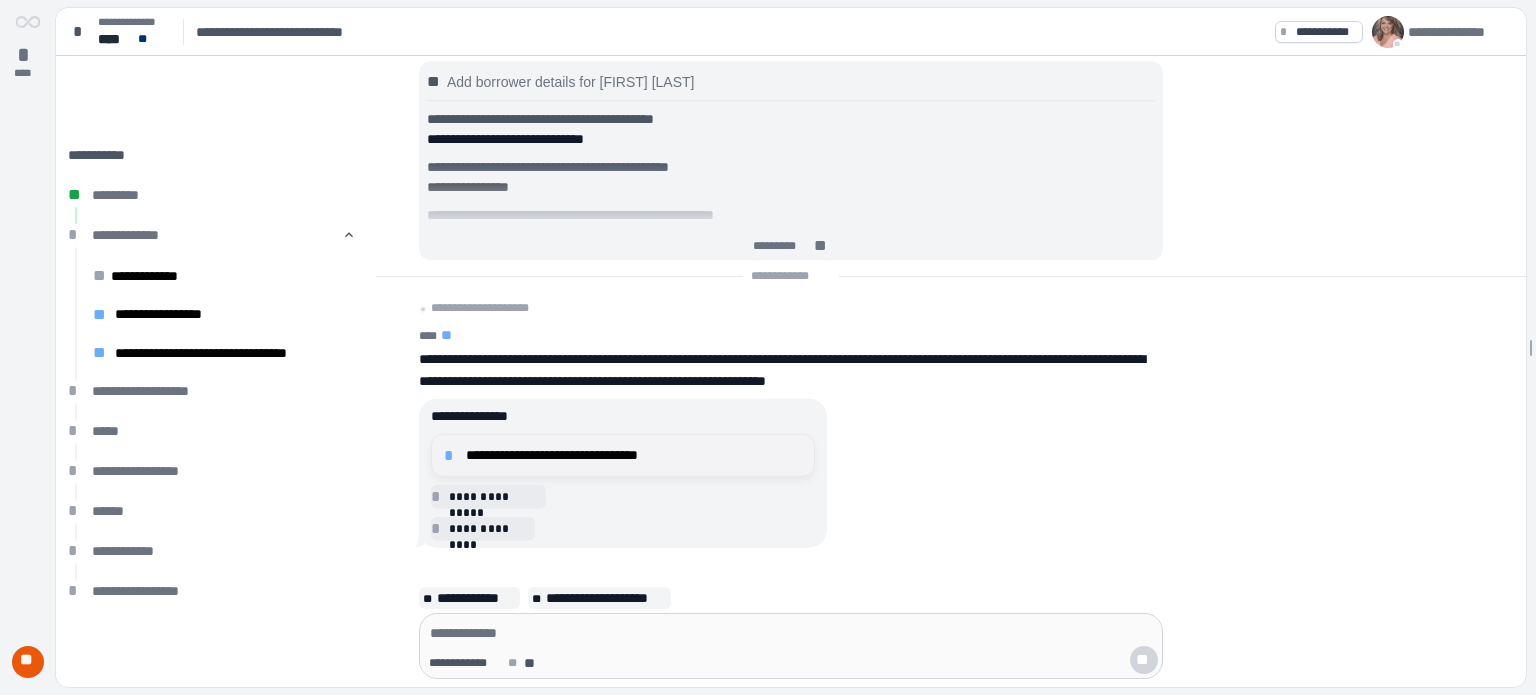 click on "**********" at bounding box center (634, 455) 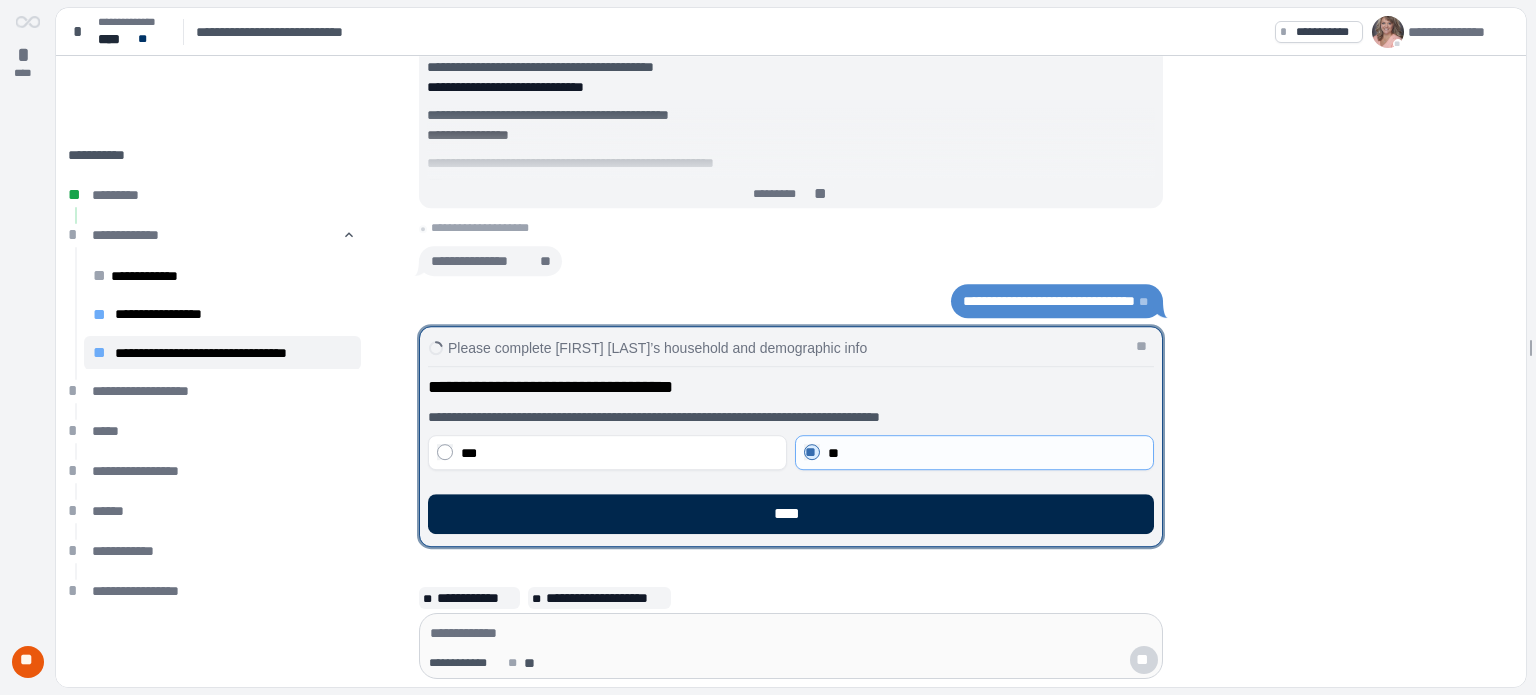 click on "****" at bounding box center (791, 514) 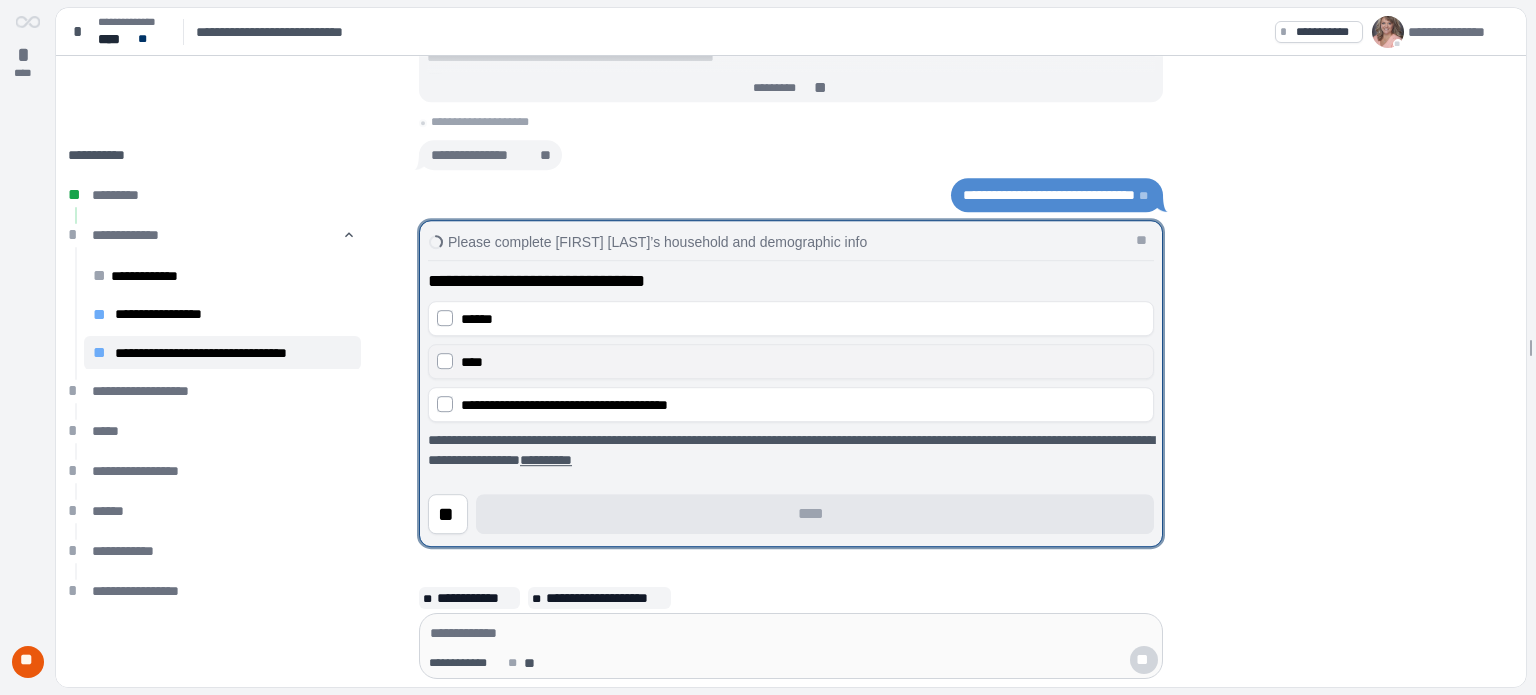click on "****" at bounding box center (803, 362) 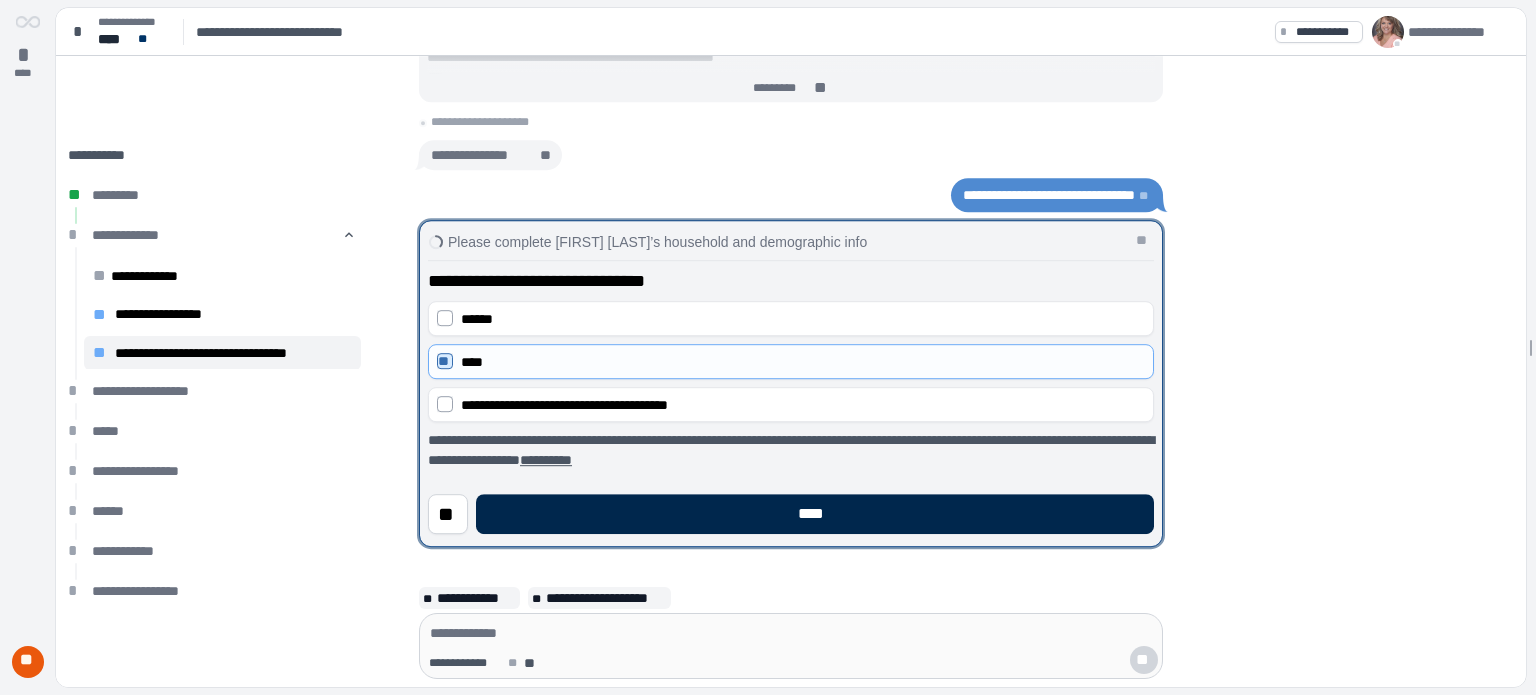 click on "****" at bounding box center [815, 514] 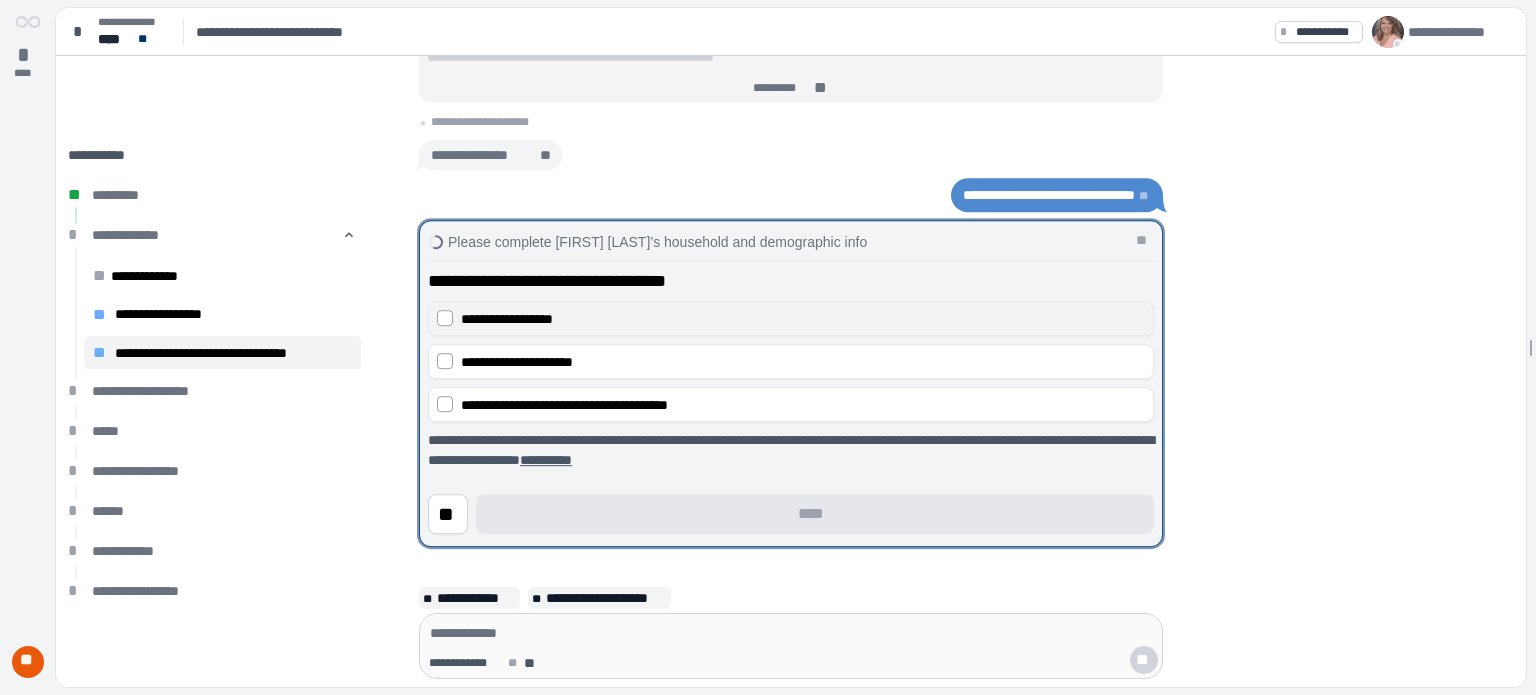 click on "**********" at bounding box center (507, 319) 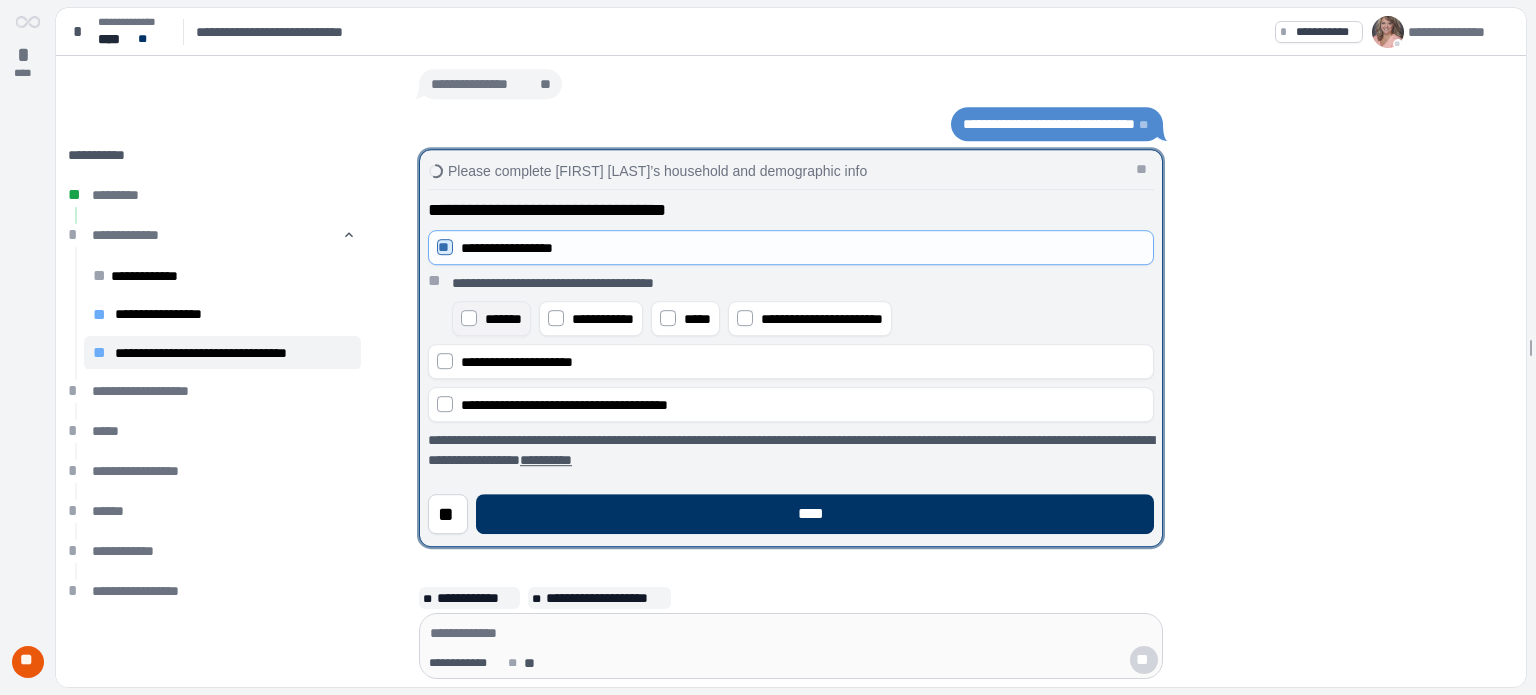 click on "*******" at bounding box center [503, 319] 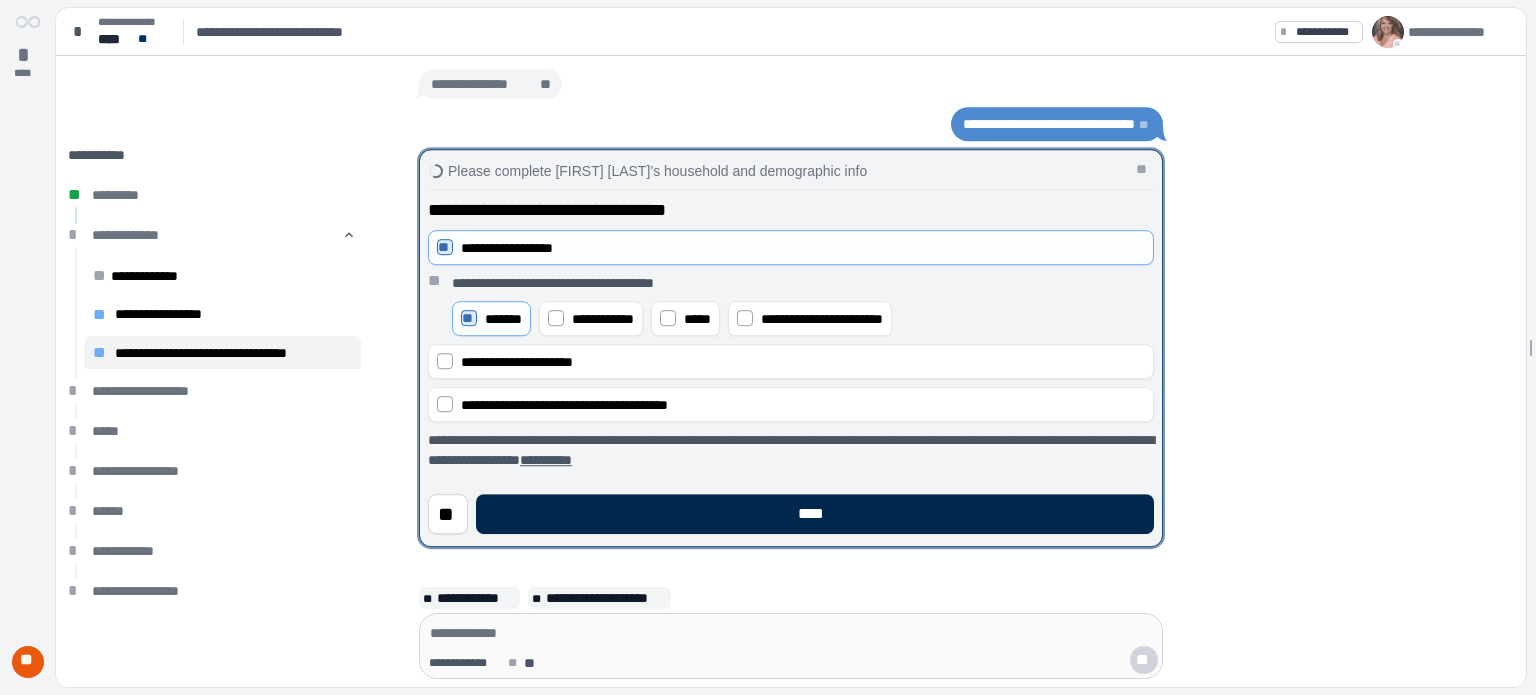 click on "****" at bounding box center [815, 514] 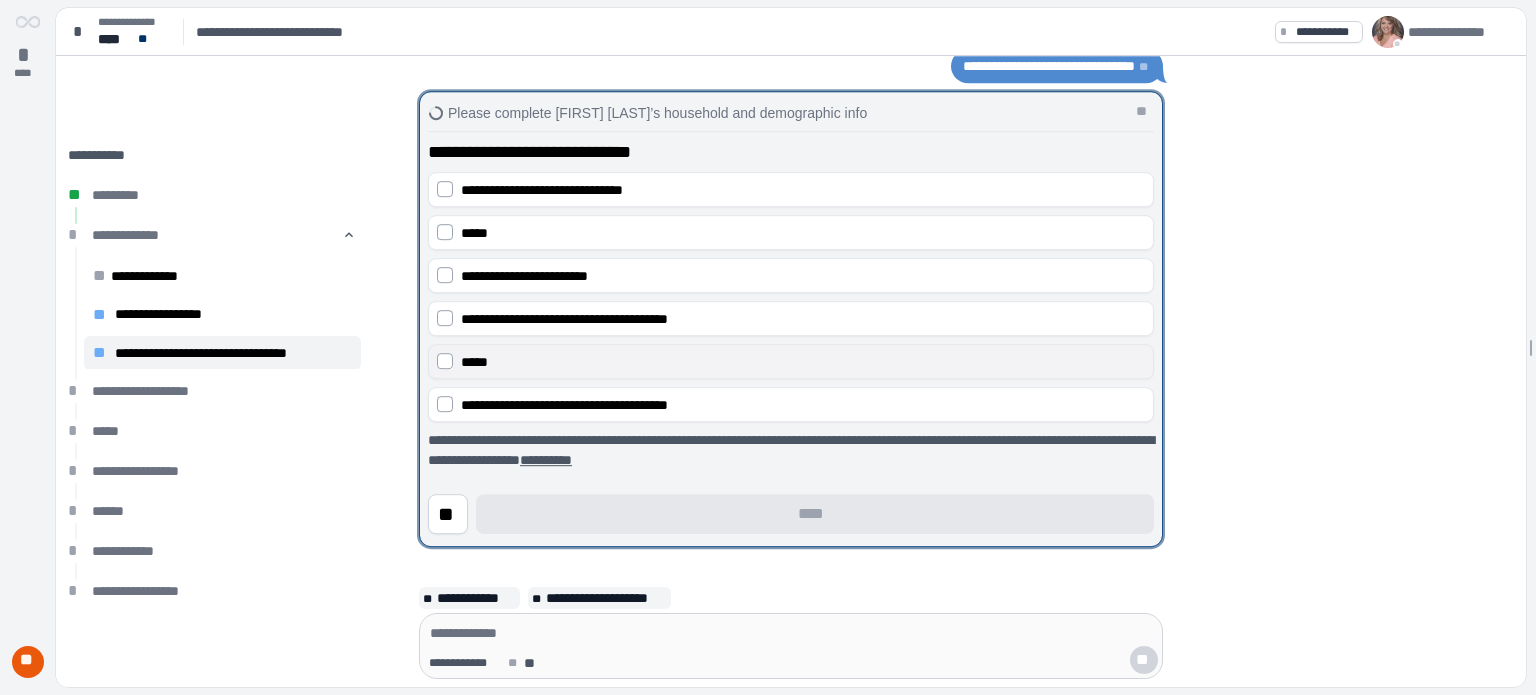 click on "*****" at bounding box center [474, 362] 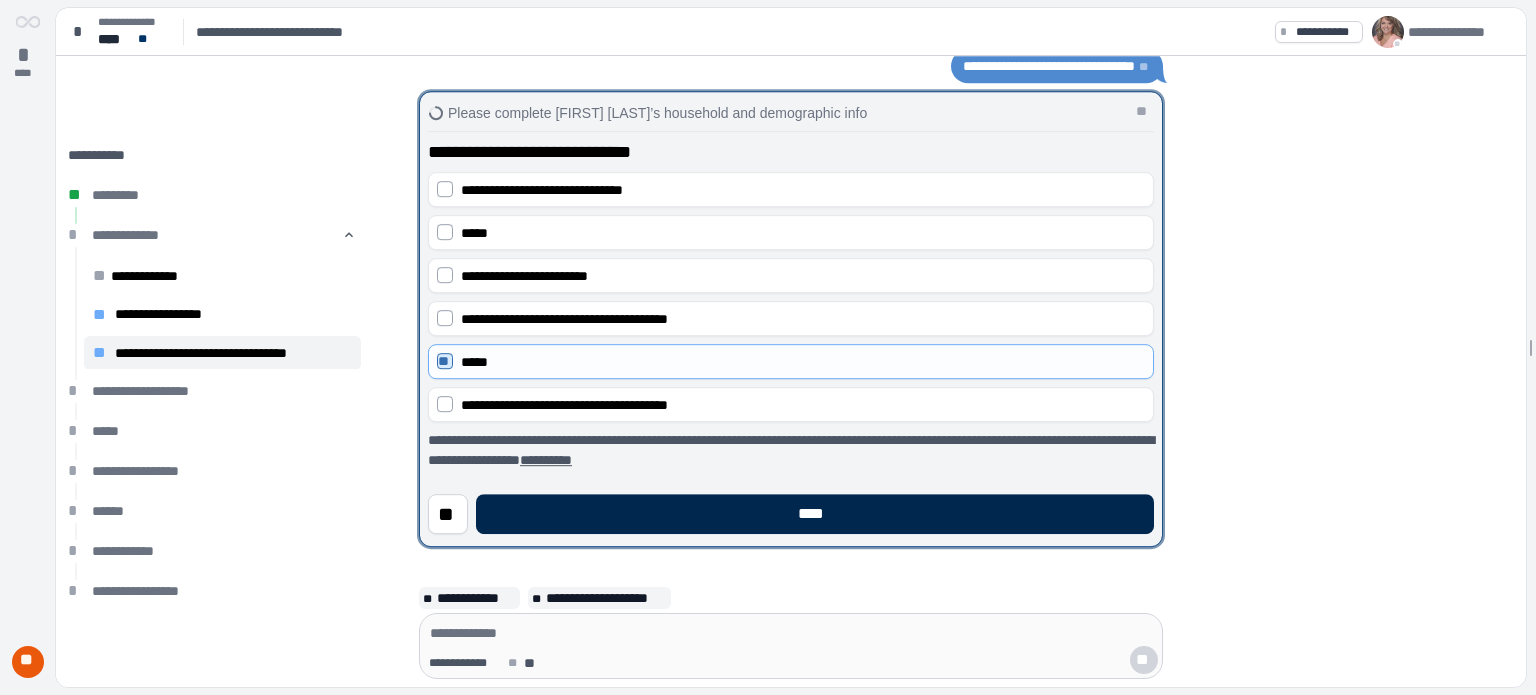 click on "****" at bounding box center (815, 514) 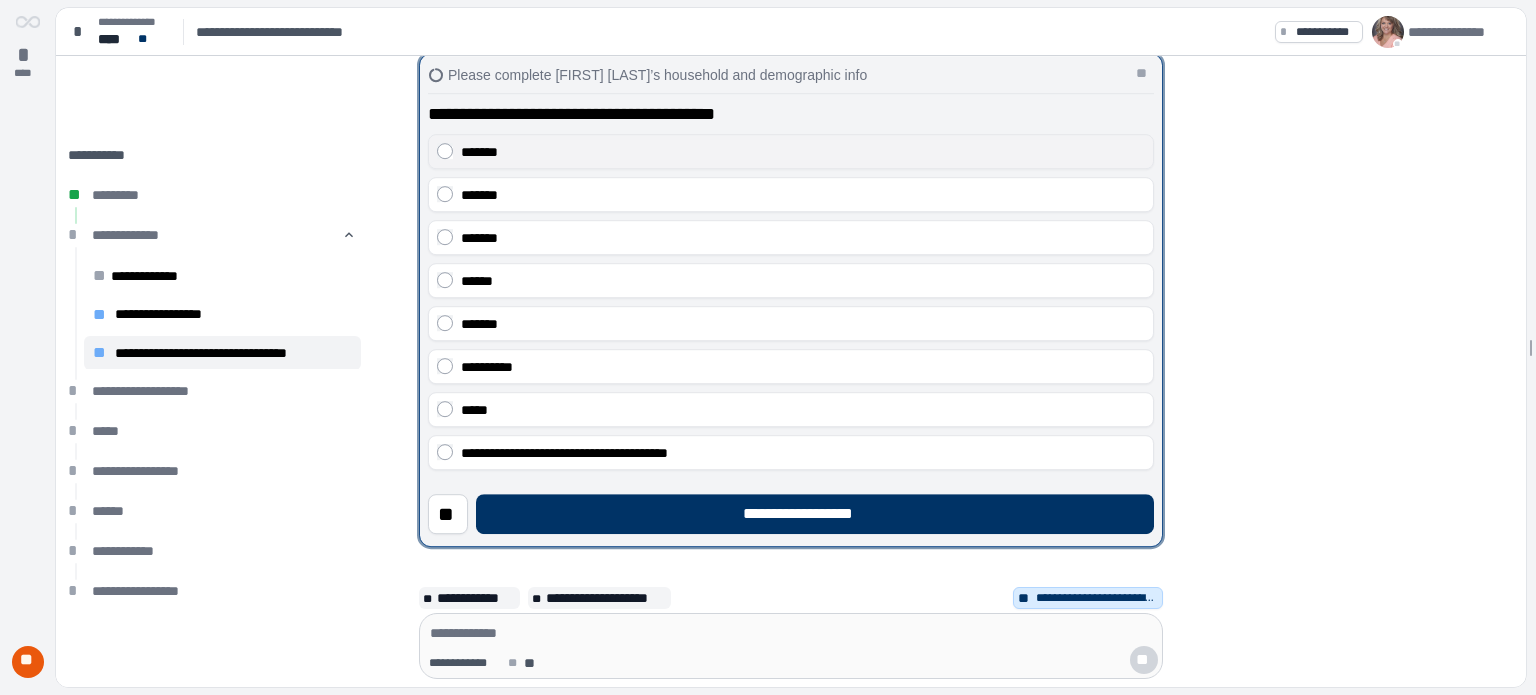 click on "*******" at bounding box center (479, 152) 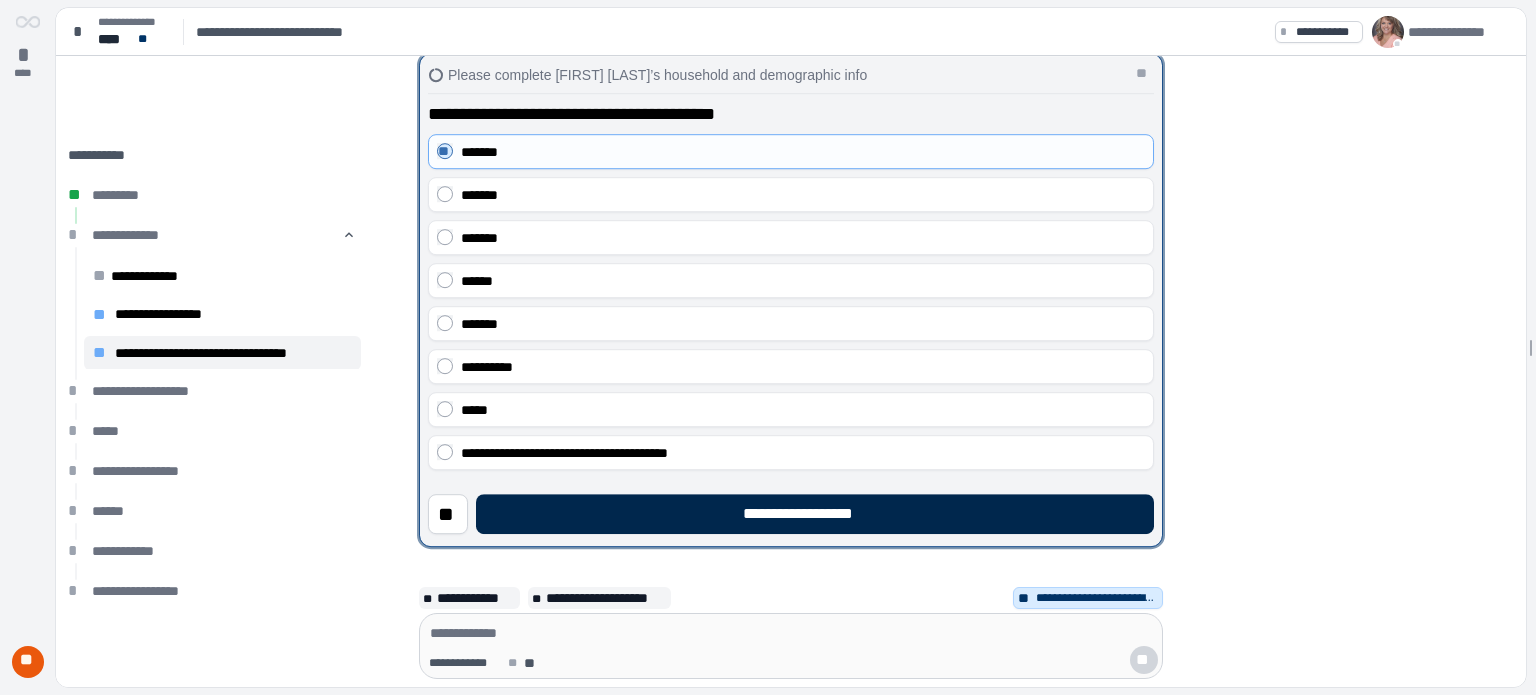 click on "**********" at bounding box center [815, 514] 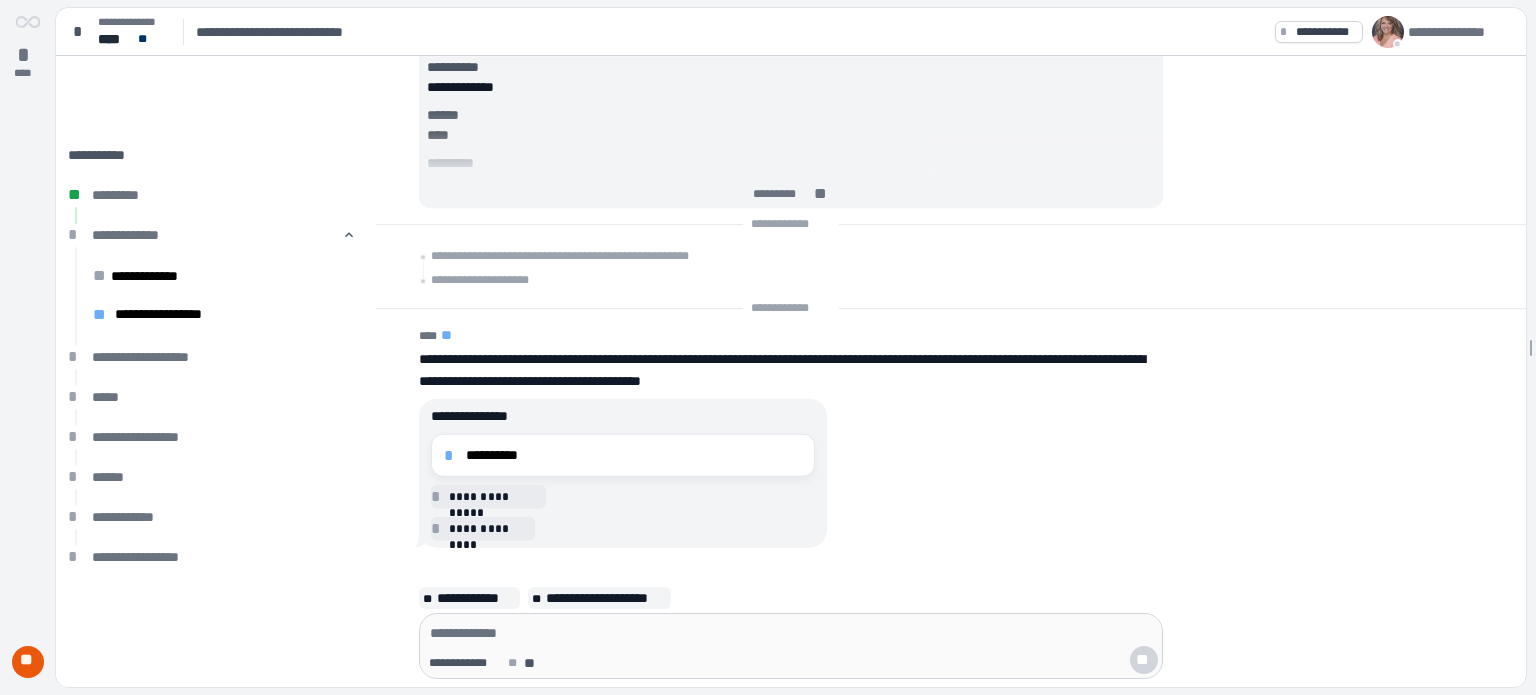 click on "**********" at bounding box center (634, 455) 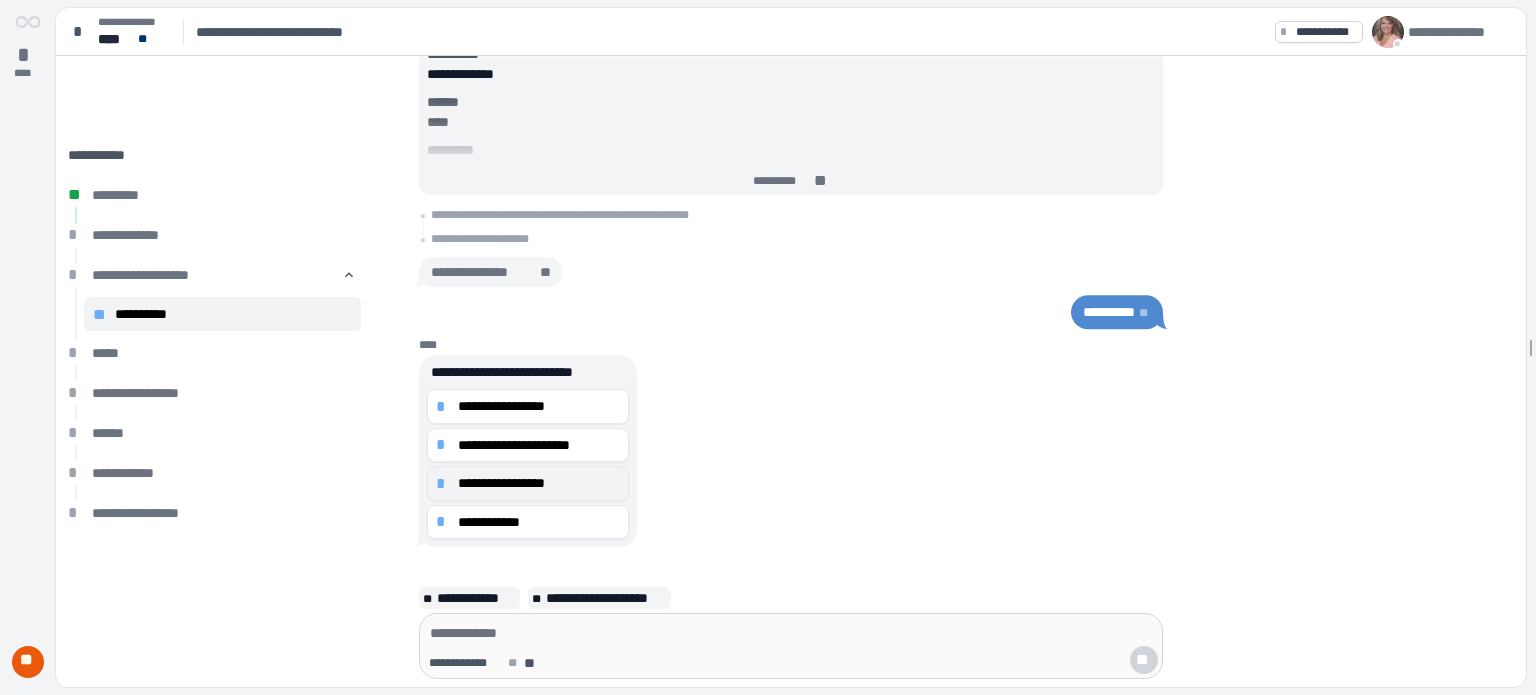 click on "**********" at bounding box center (539, 483) 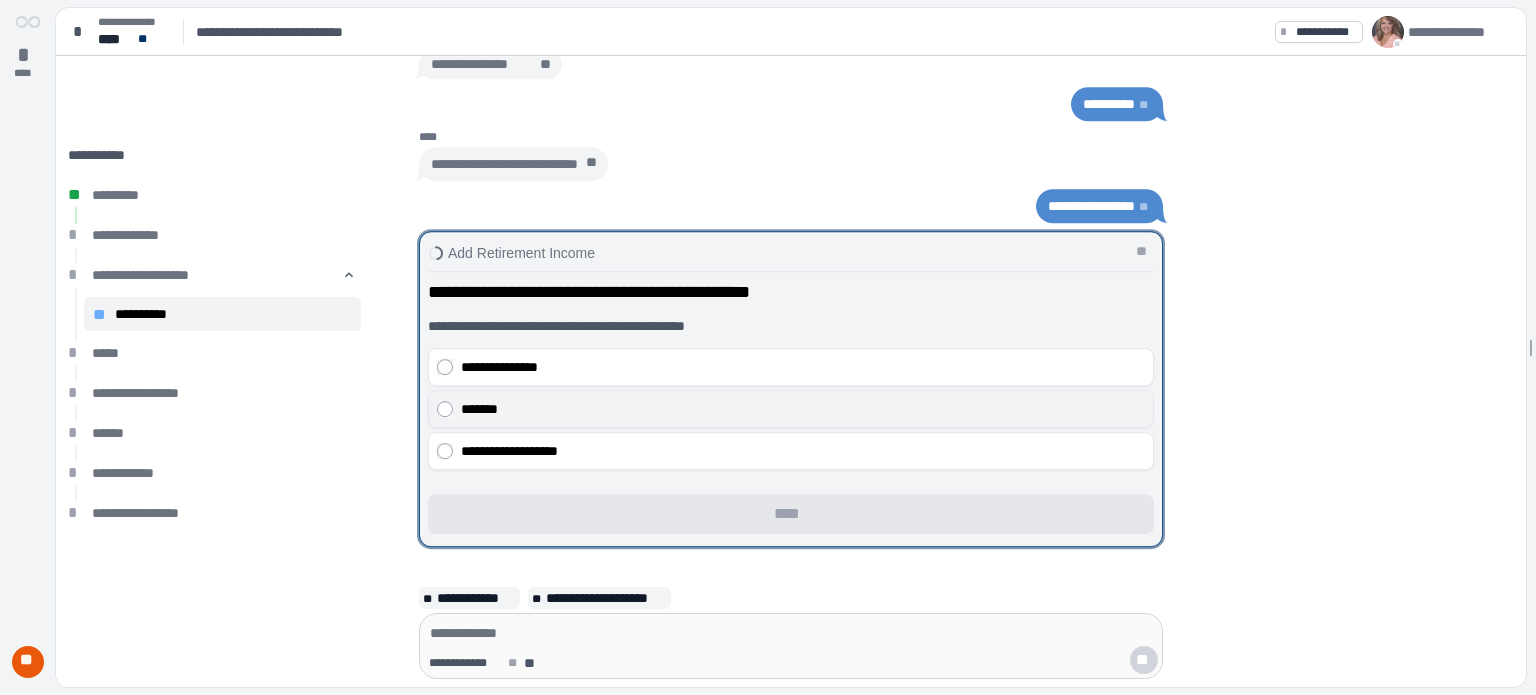 click on "*******" at bounding box center [803, 409] 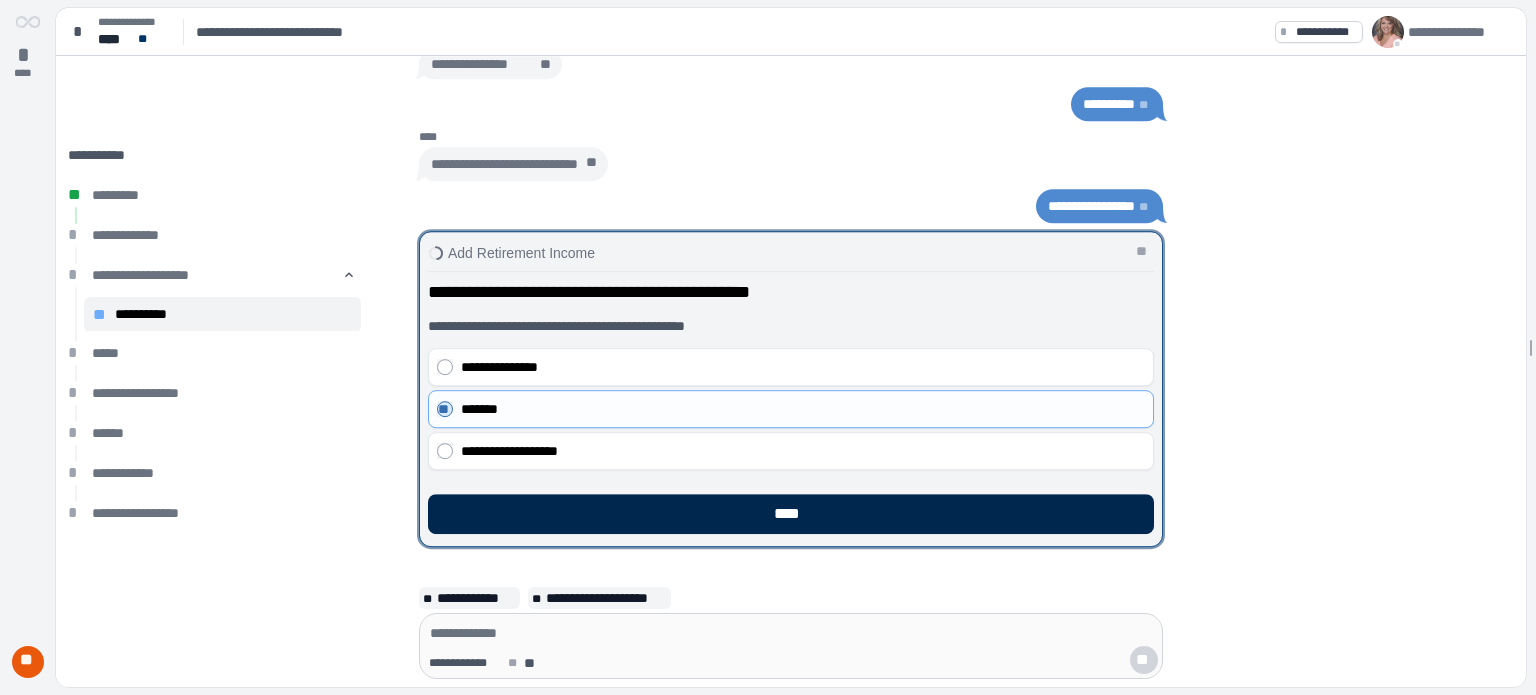 click on "****" at bounding box center [791, 514] 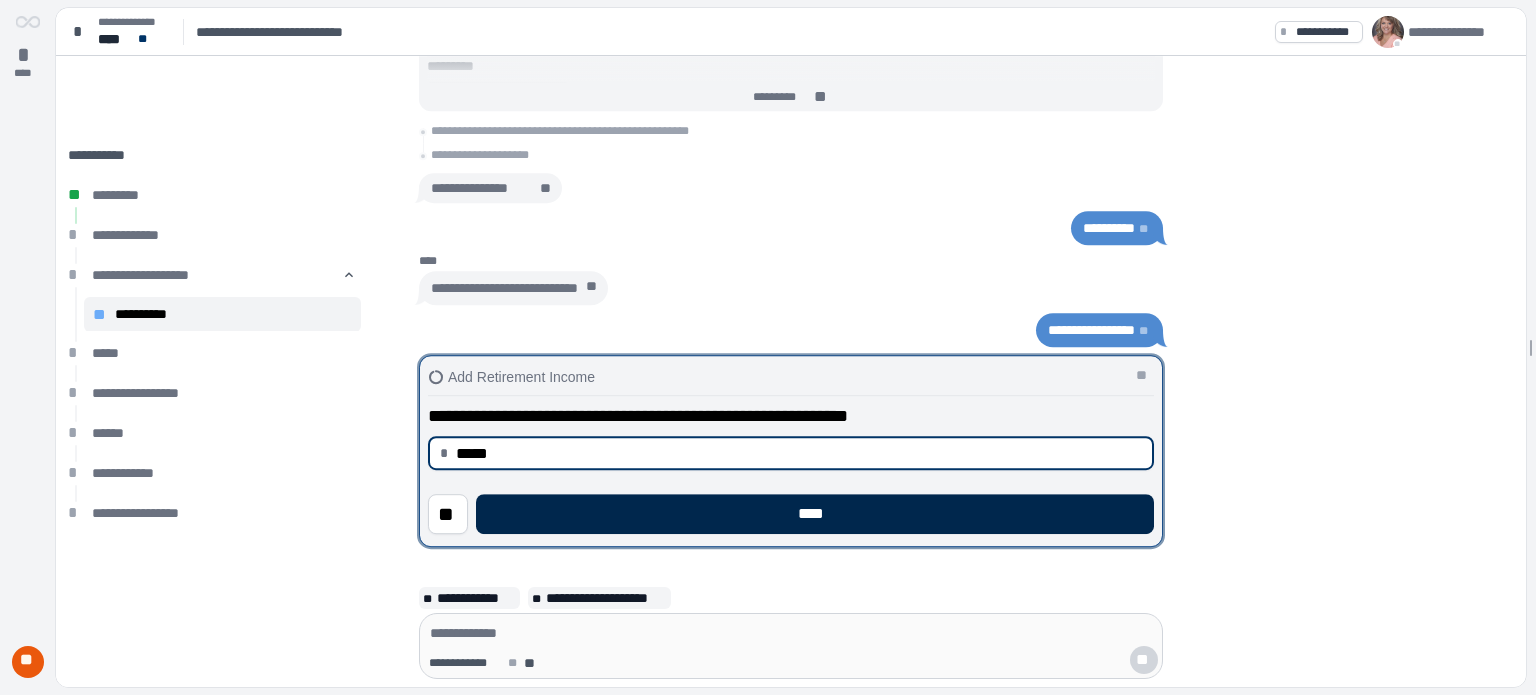 type on "********" 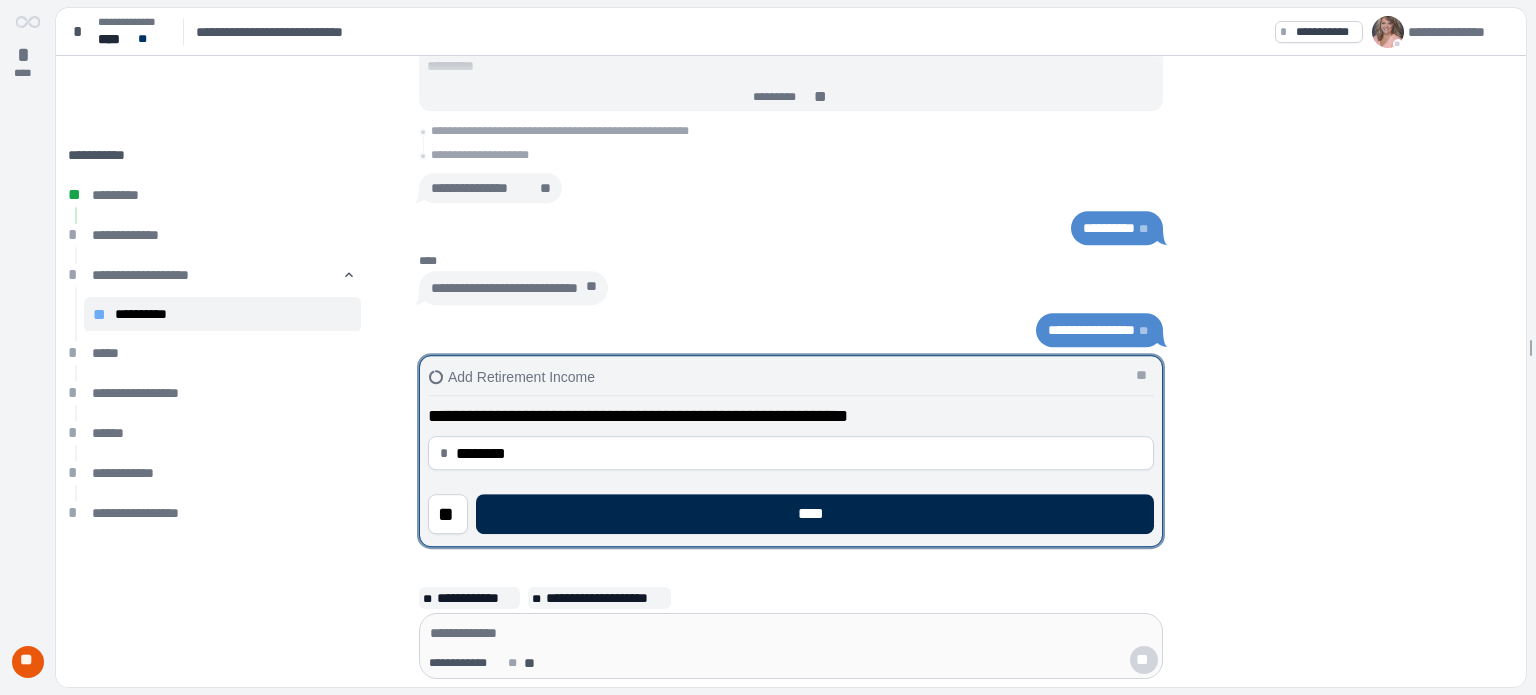 click on "****" at bounding box center [815, 514] 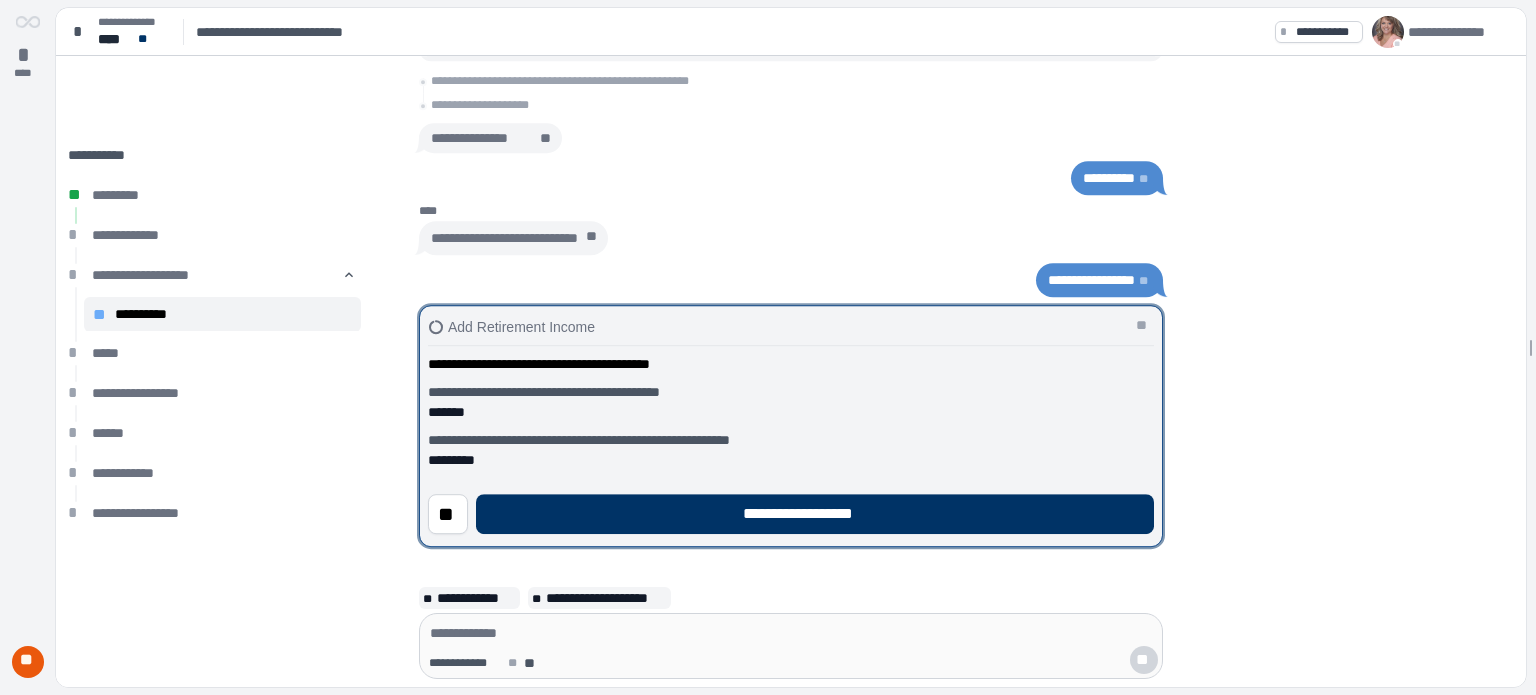click on "**********" at bounding box center (815, 514) 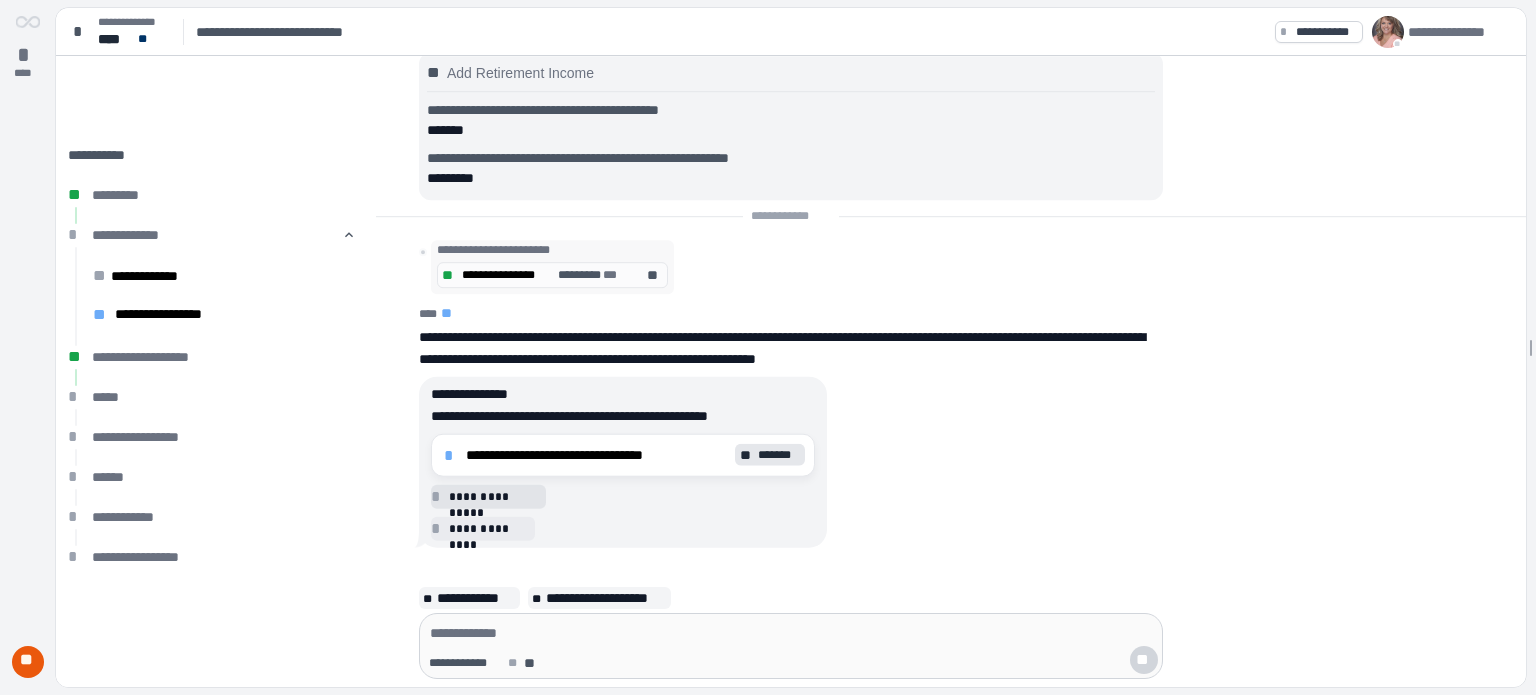 click on "**********" at bounding box center (494, 496) 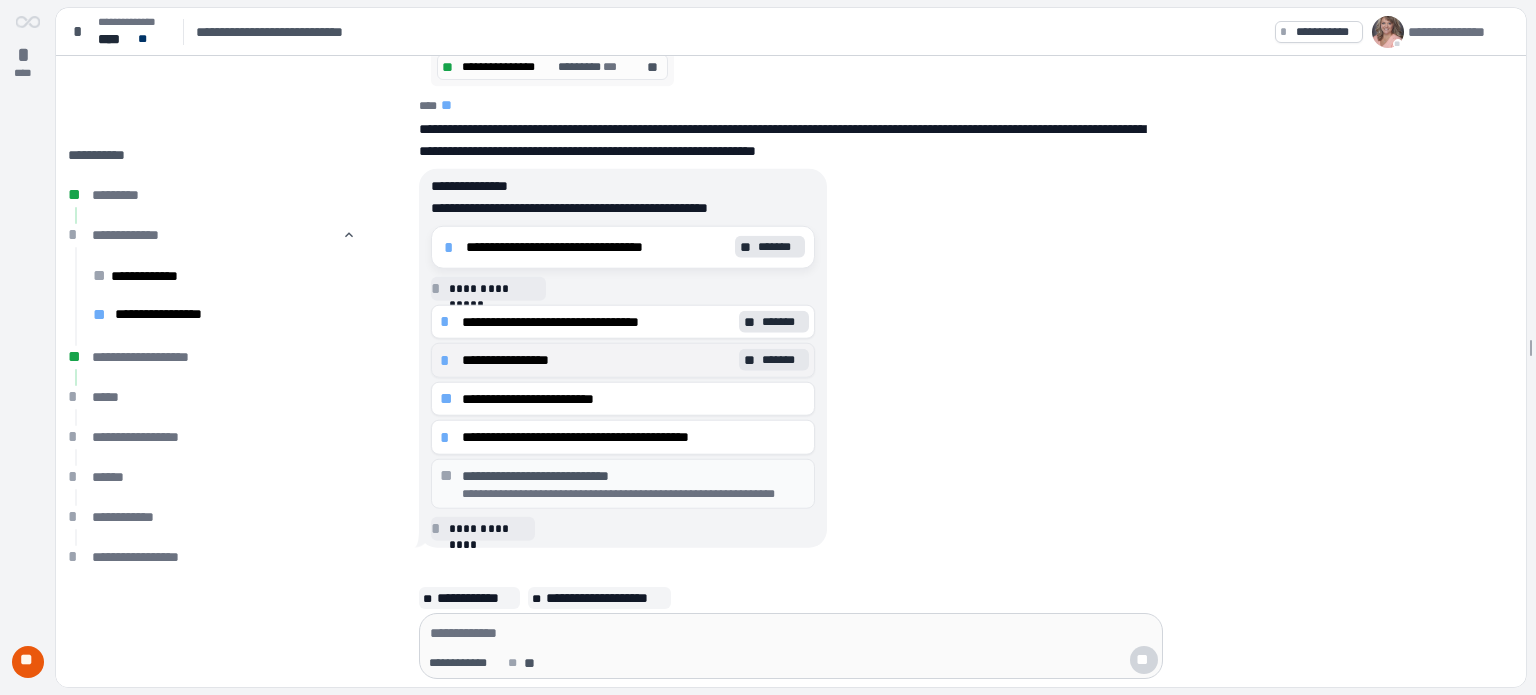 click on "**********" at bounding box center [598, 360] 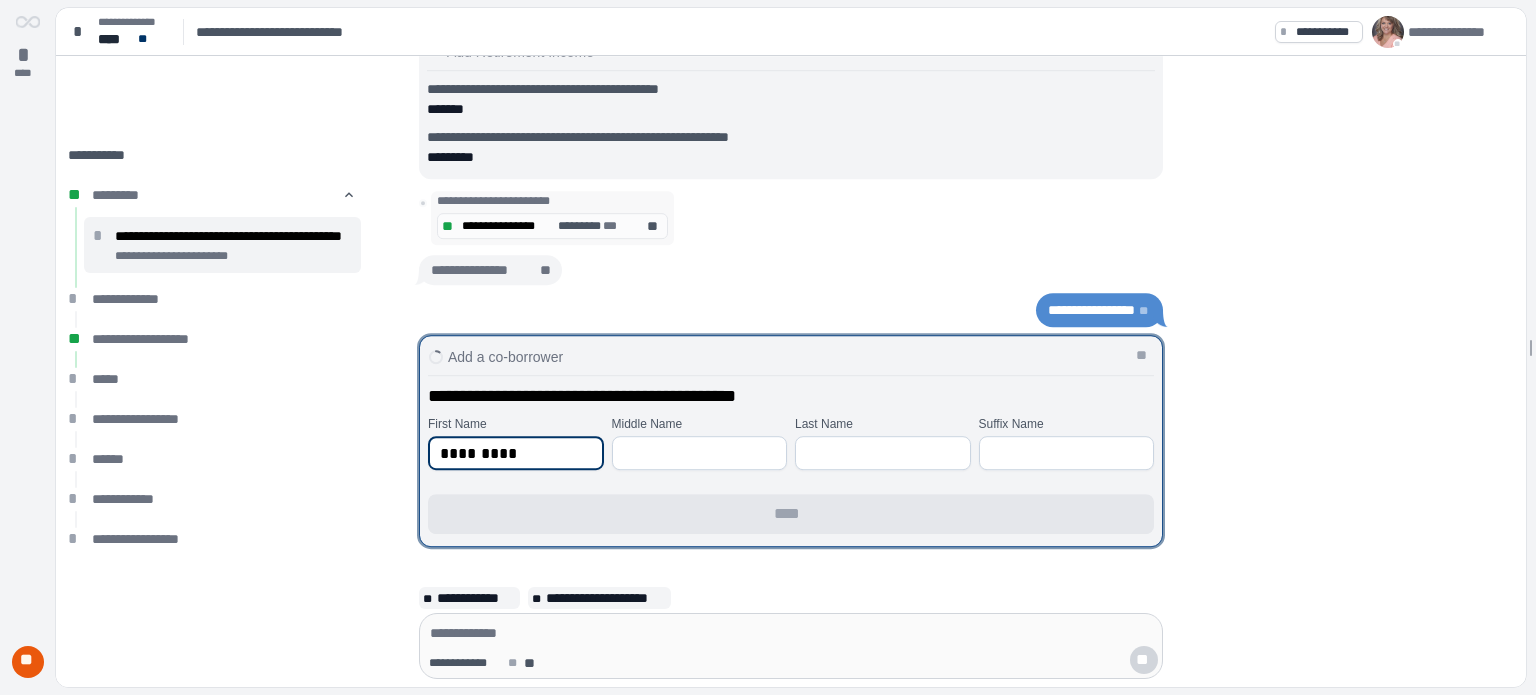 type on "*********" 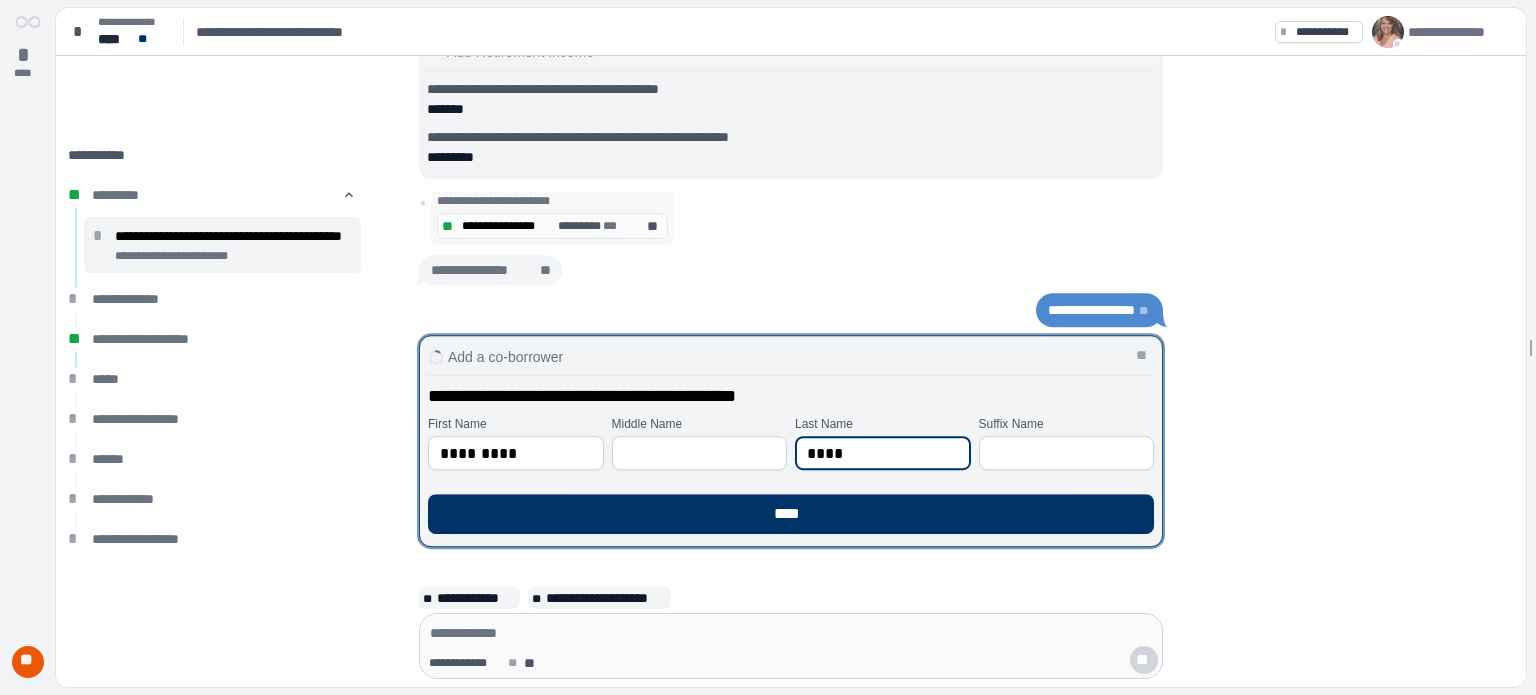 type on "****" 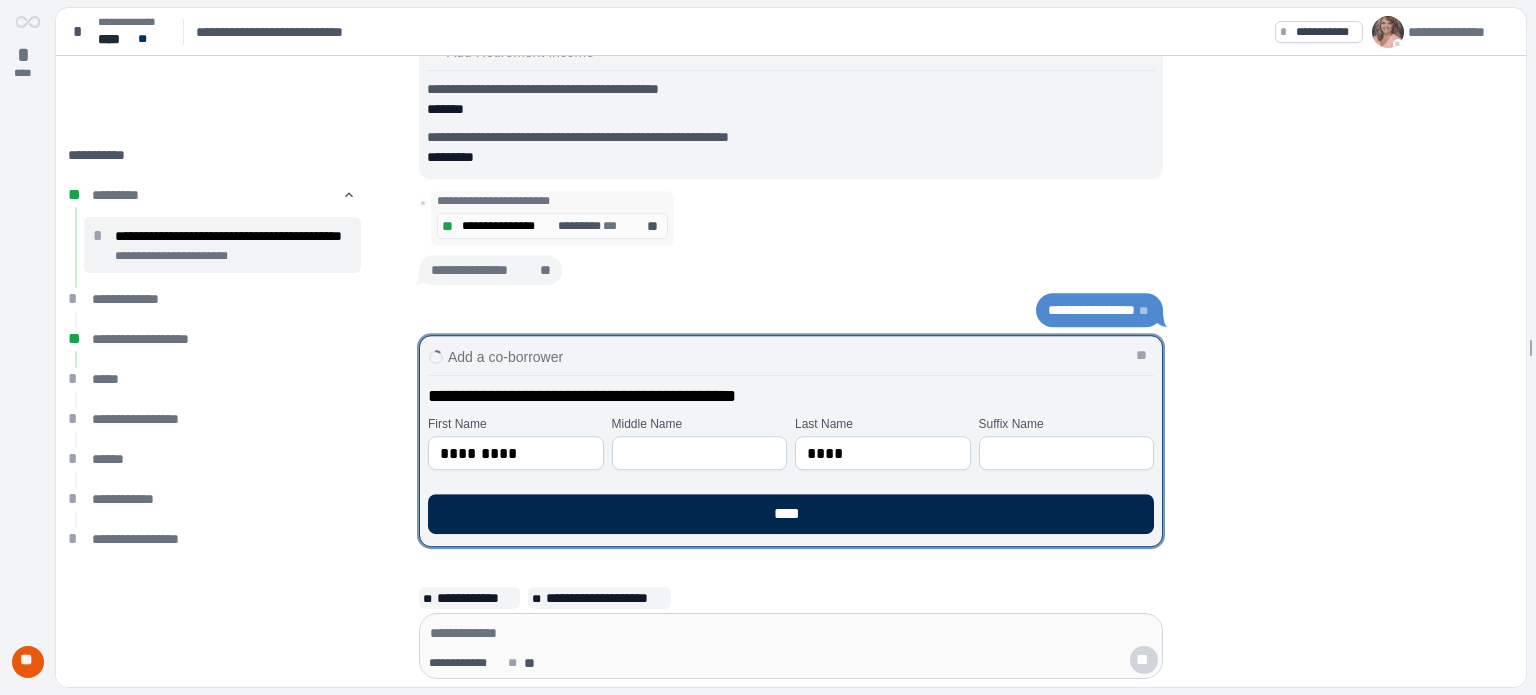 click on "****" at bounding box center [791, 514] 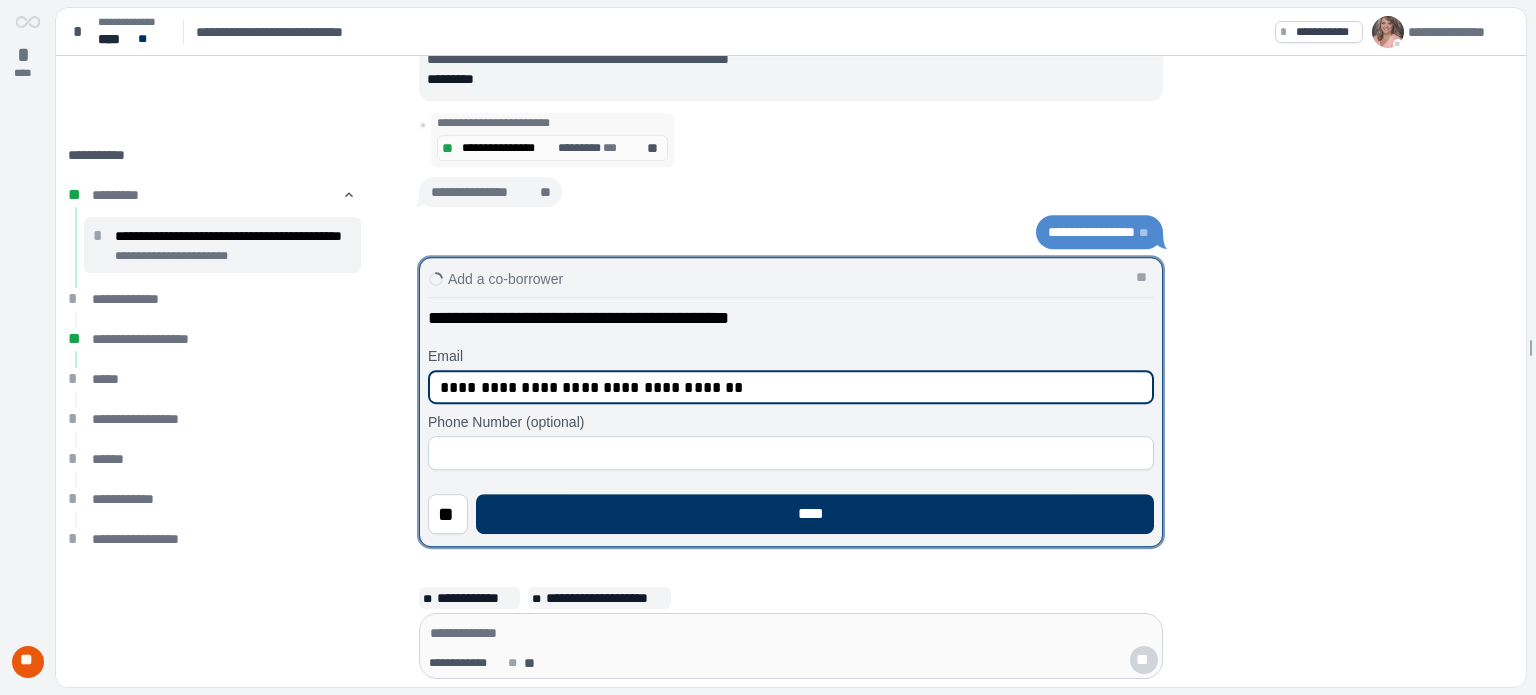 click on "**********" at bounding box center [791, 387] 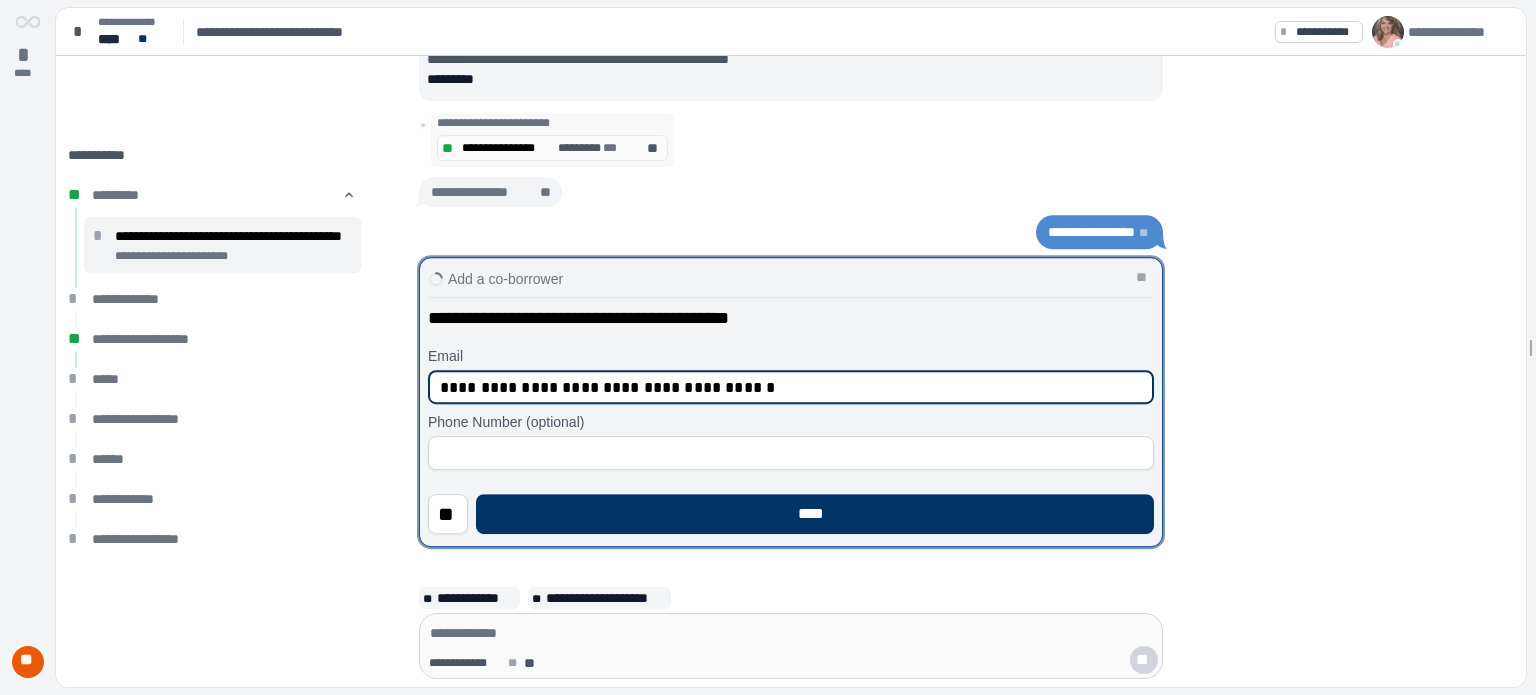 type on "**********" 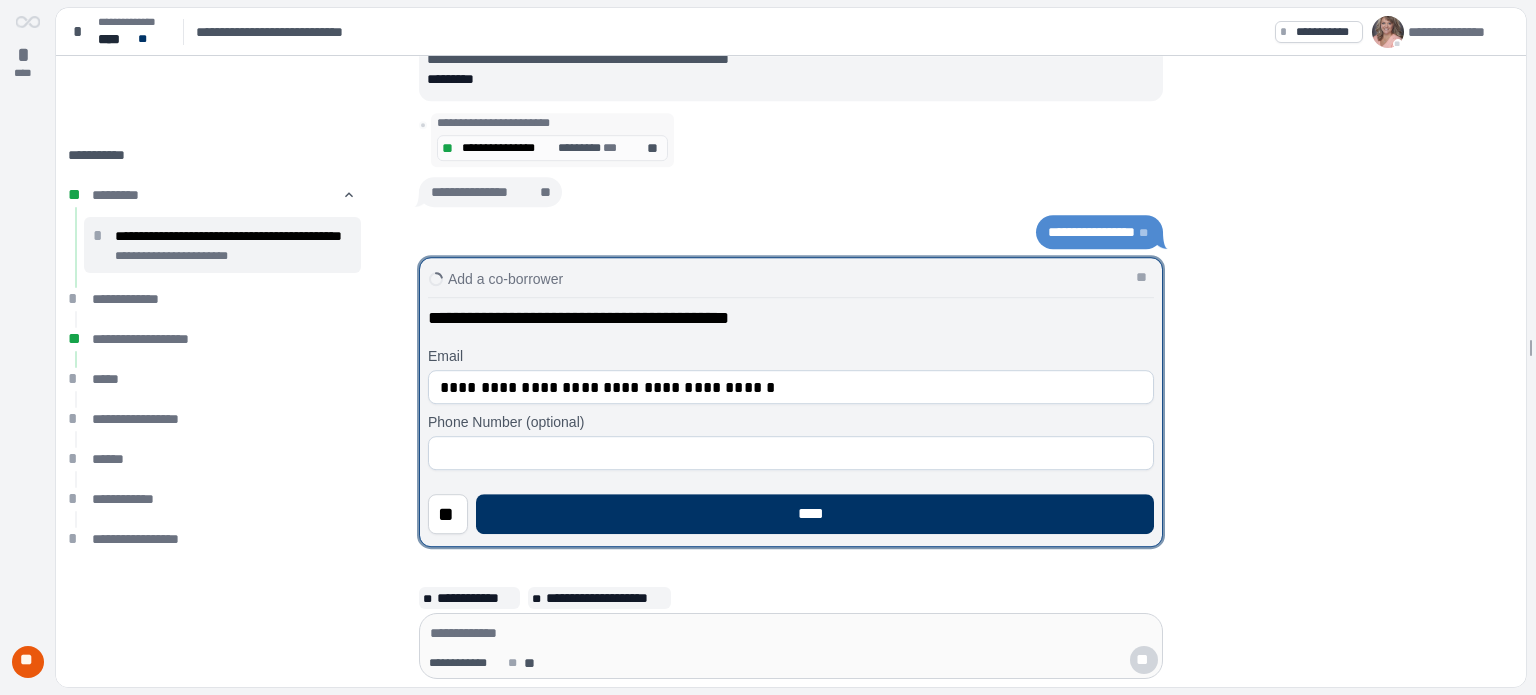 click at bounding box center (791, 453) 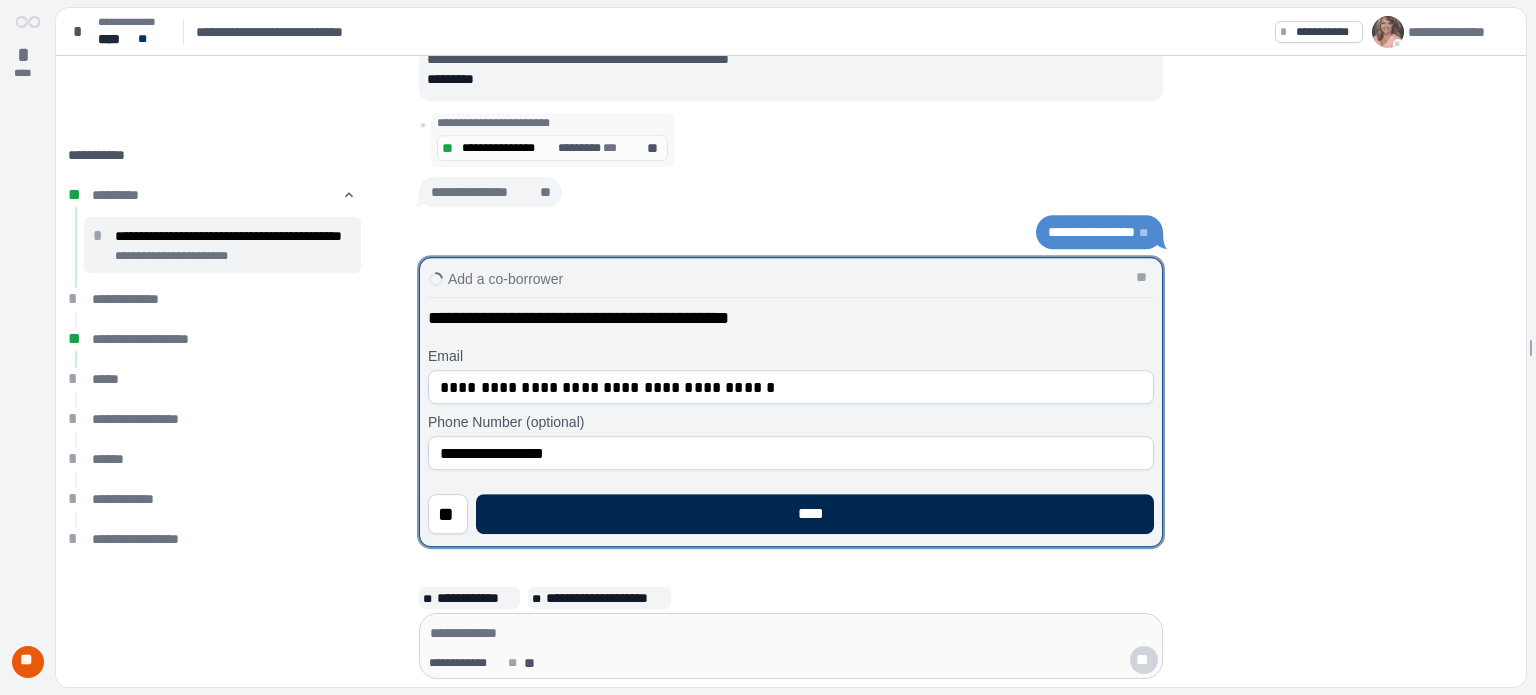 type on "**********" 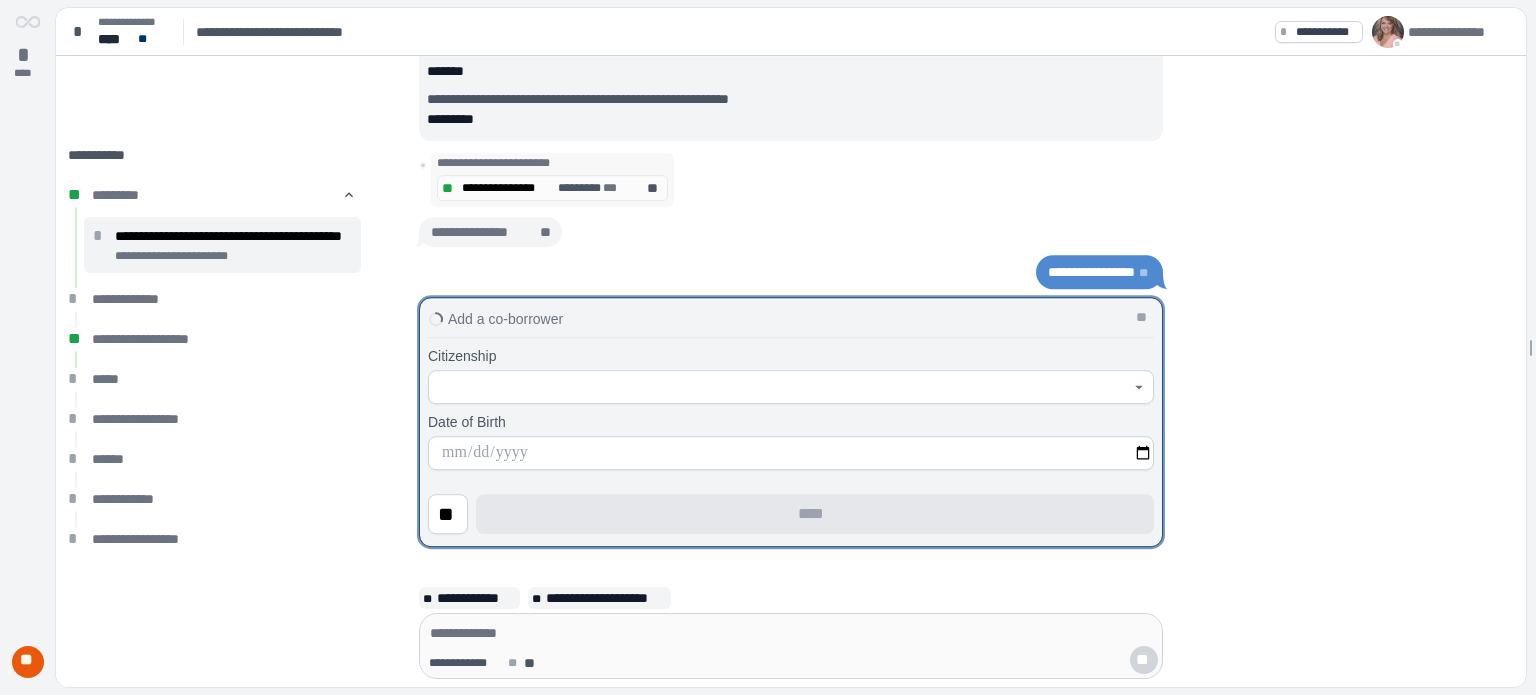 click at bounding box center [780, 387] 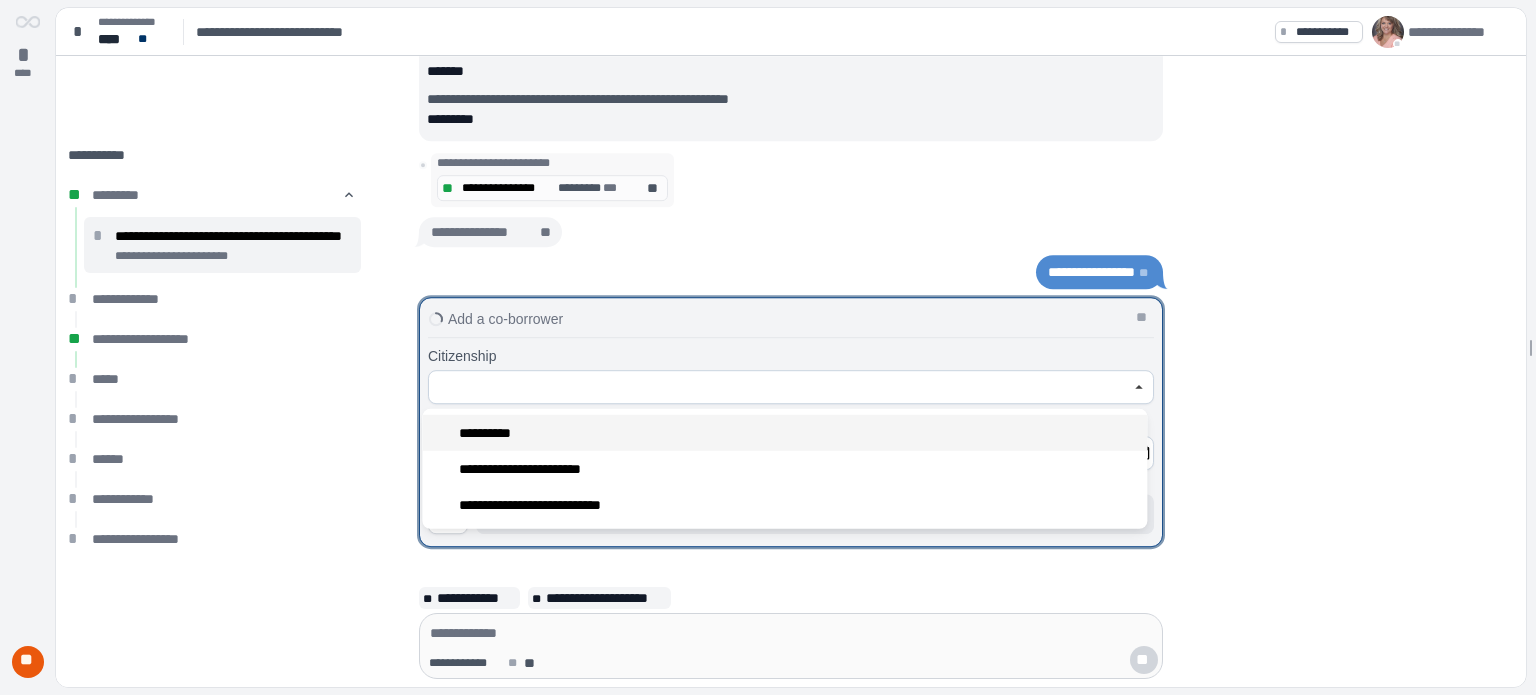 click on "**********" at bounding box center [784, 433] 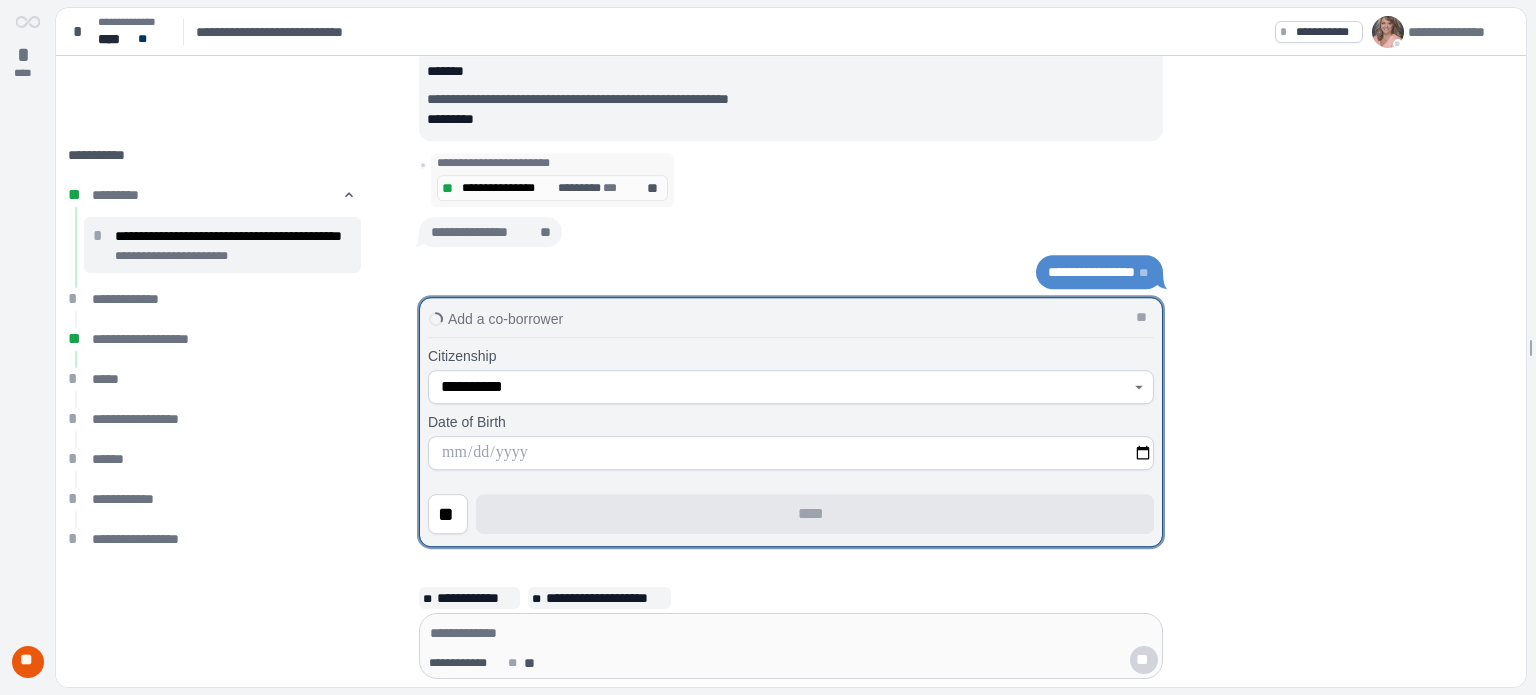 click at bounding box center [791, 453] 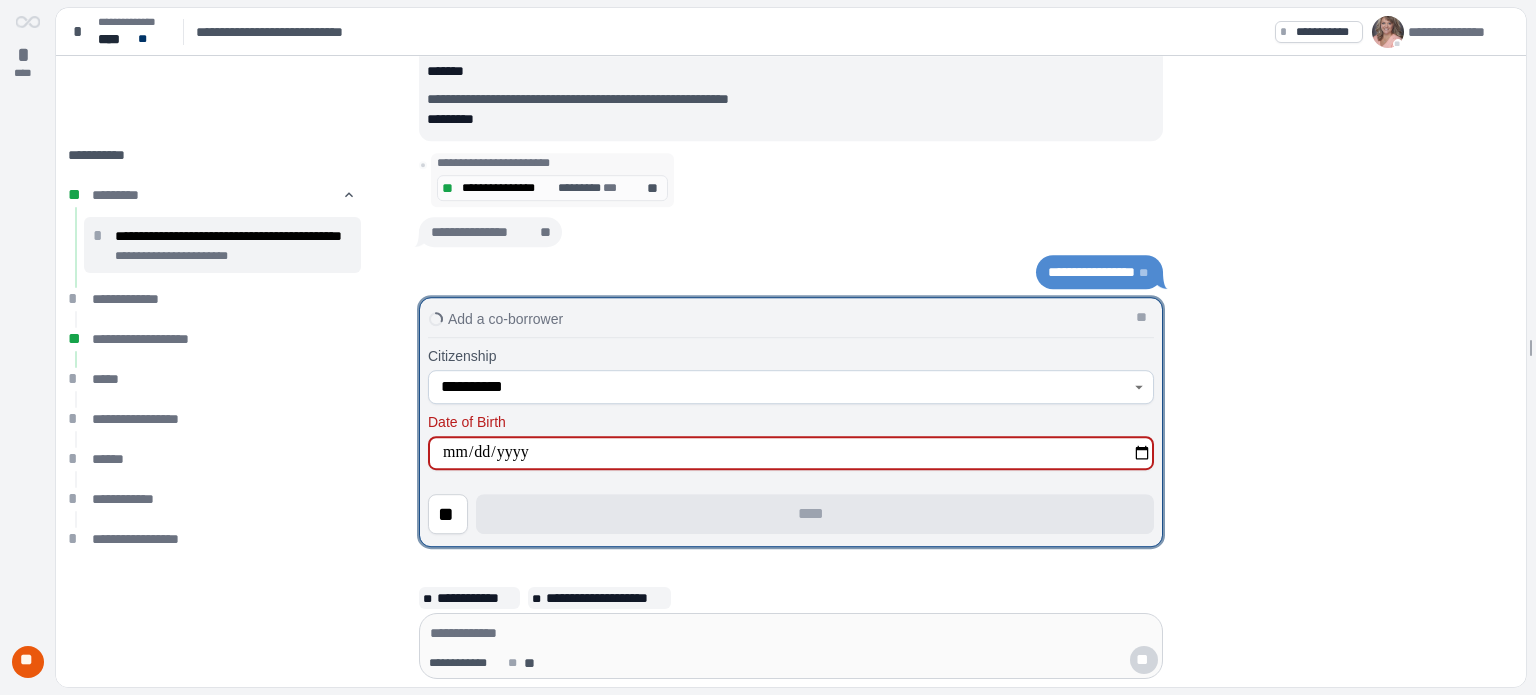 type on "**********" 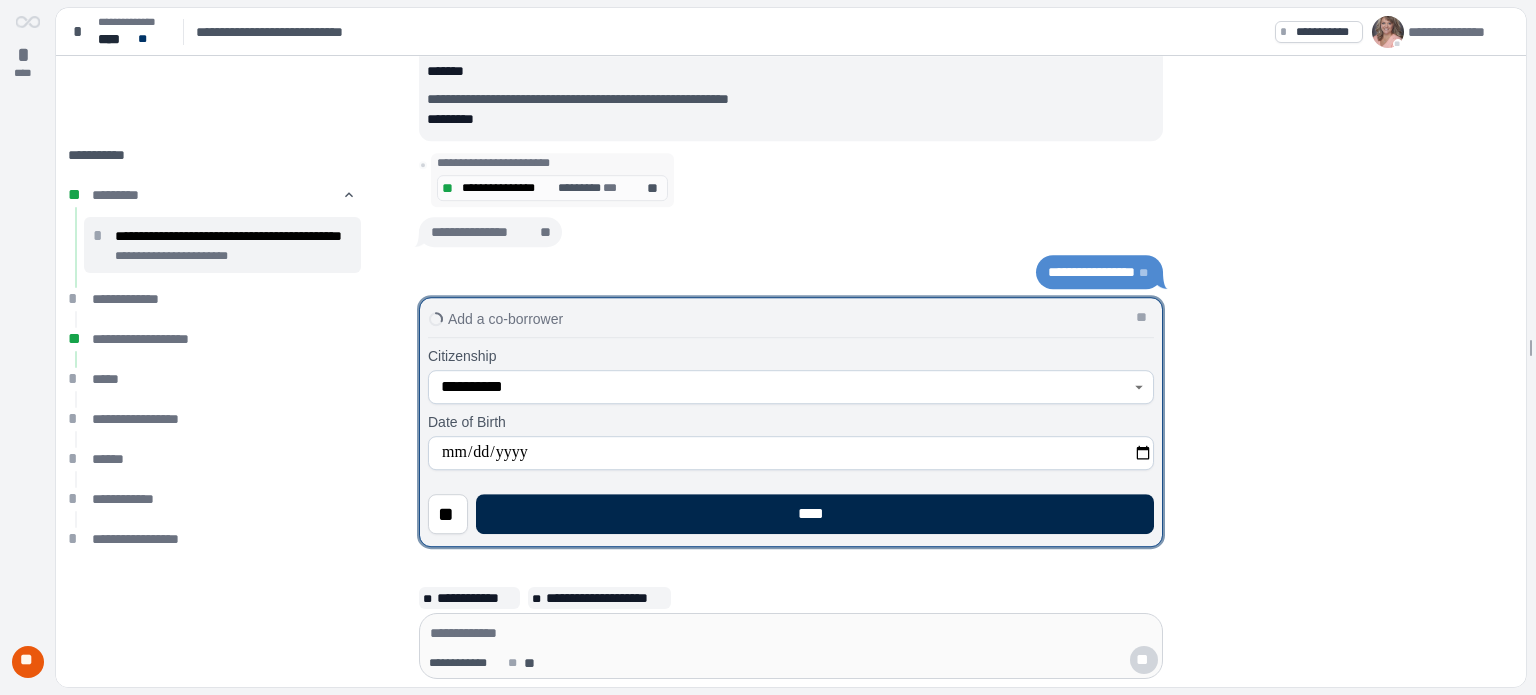 click on "****" at bounding box center (815, 514) 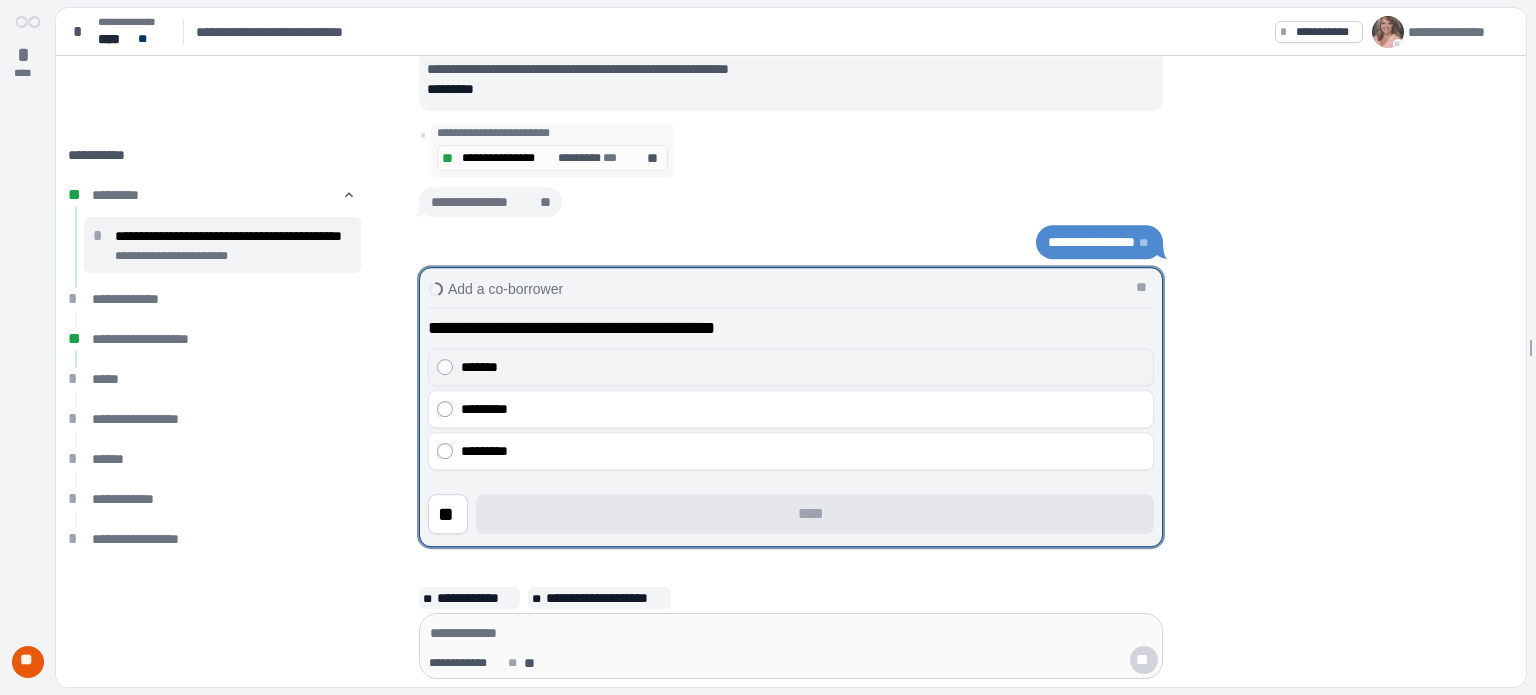 click on "*******" at bounding box center (803, 367) 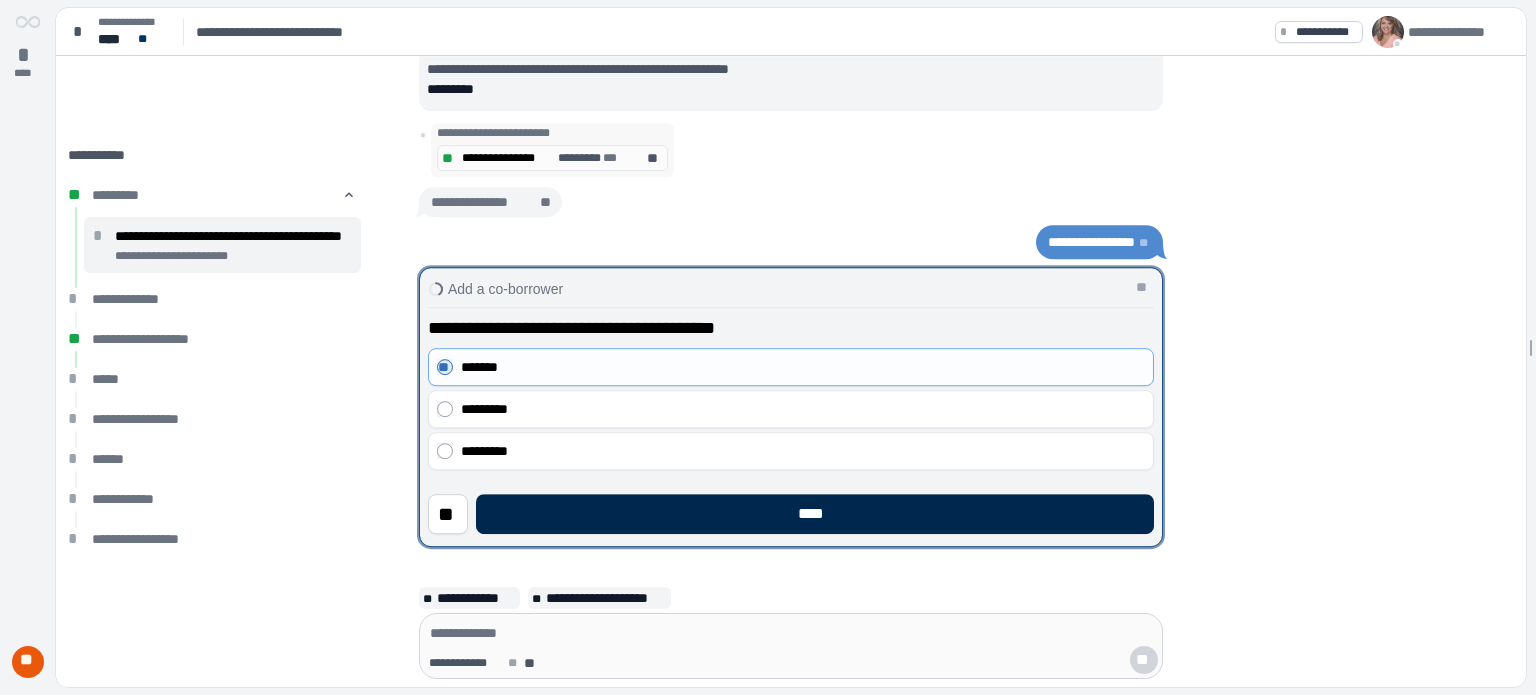 click on "****" at bounding box center [815, 514] 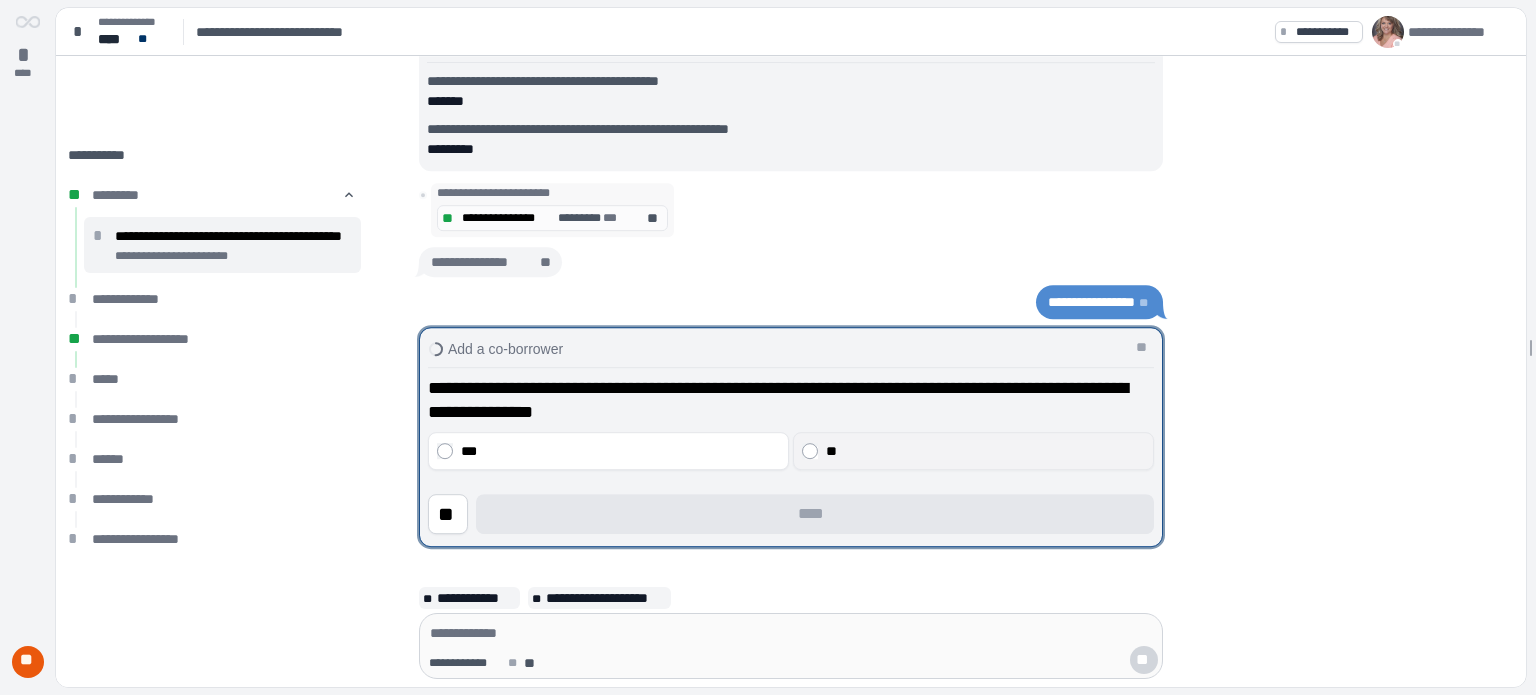 click on "**" at bounding box center [986, 451] 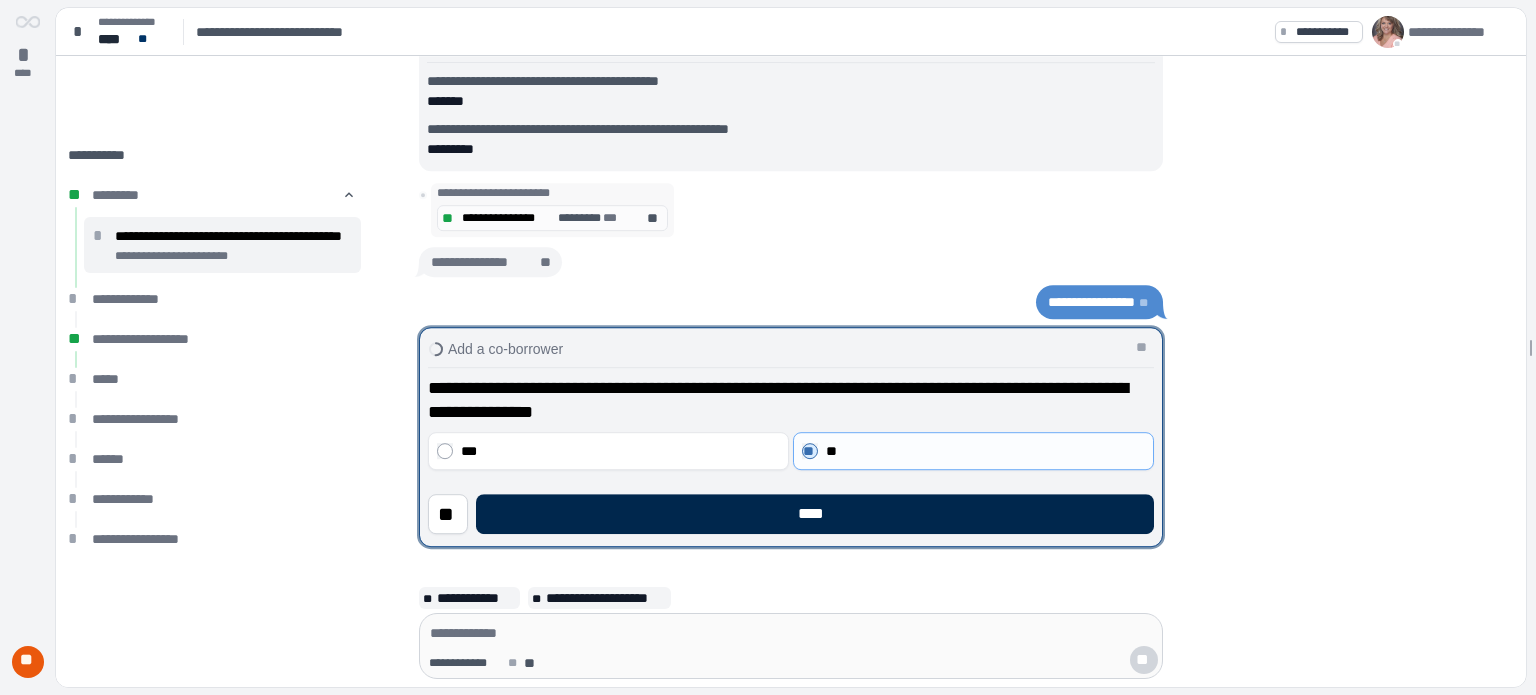 click on "****" at bounding box center (815, 514) 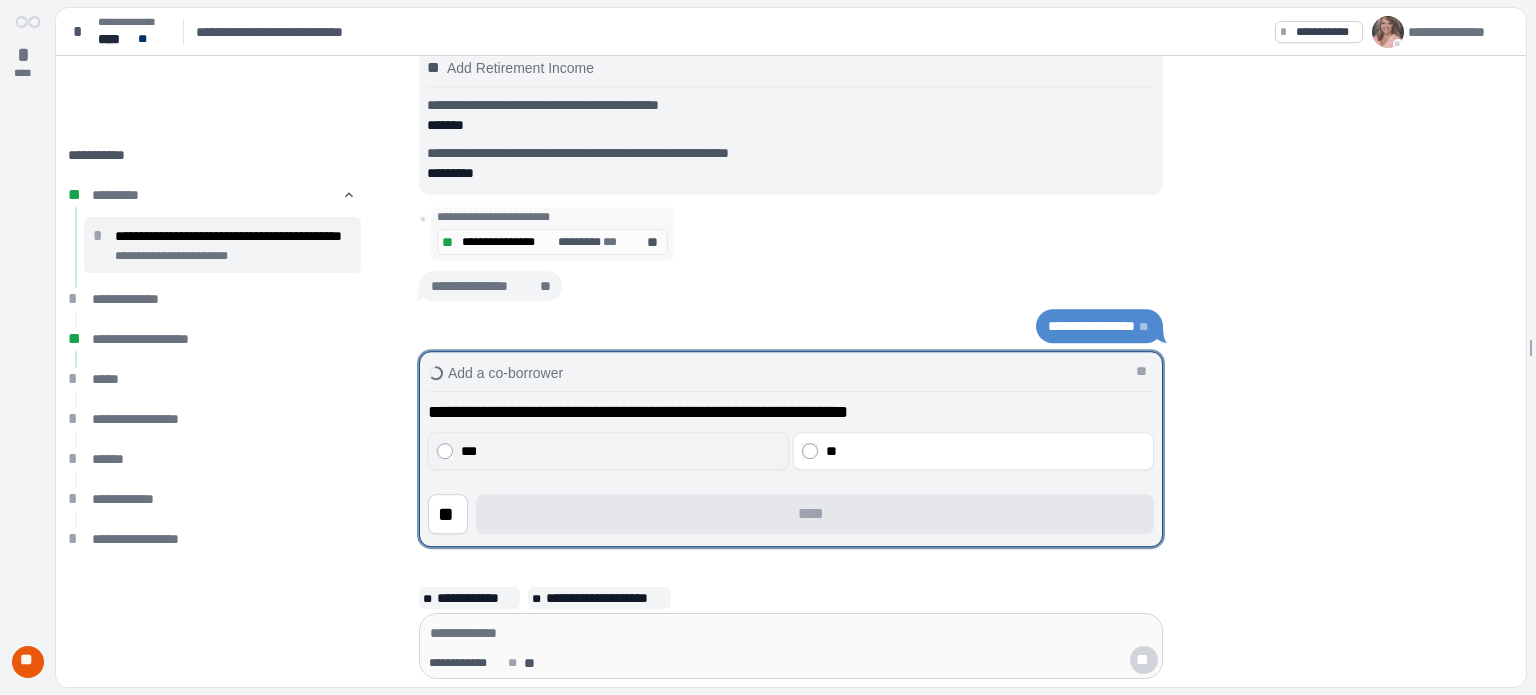 click on "***" at bounding box center [621, 451] 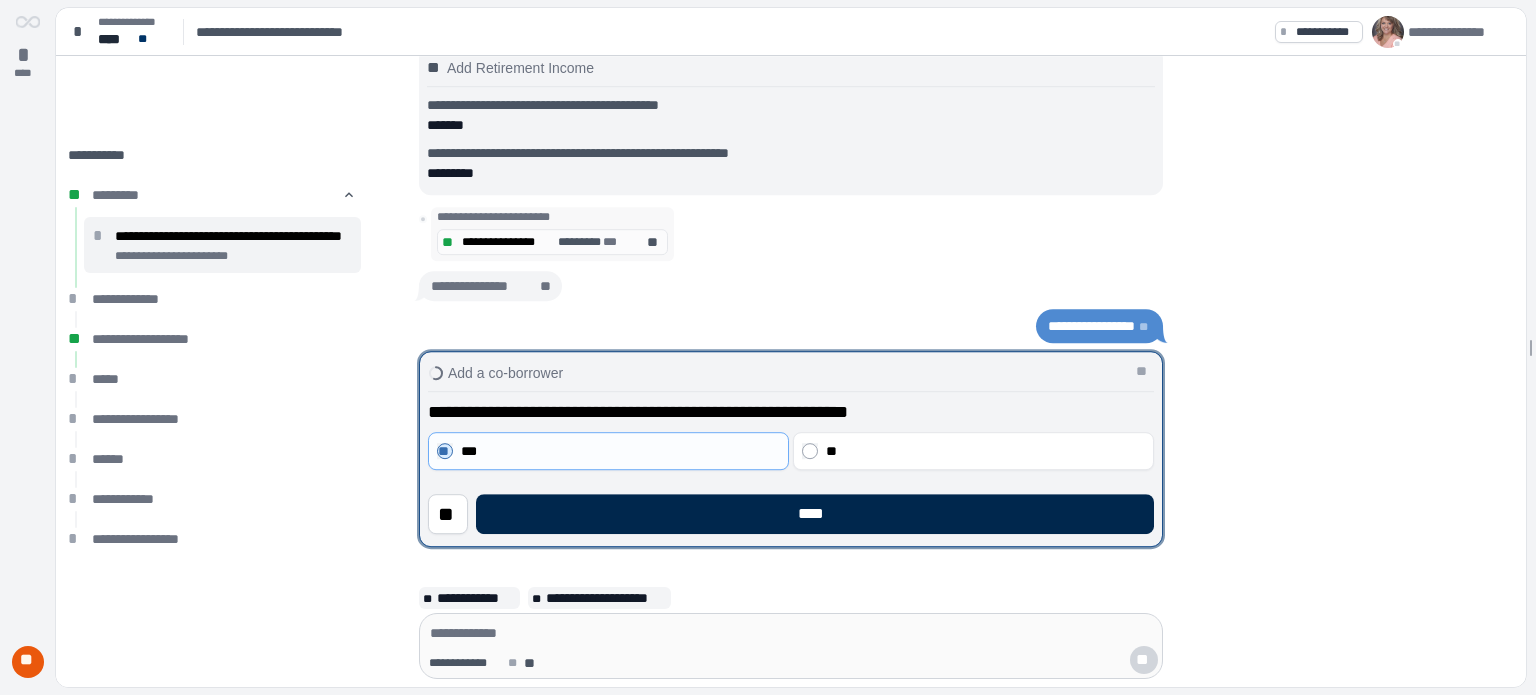 click on "****" at bounding box center [815, 514] 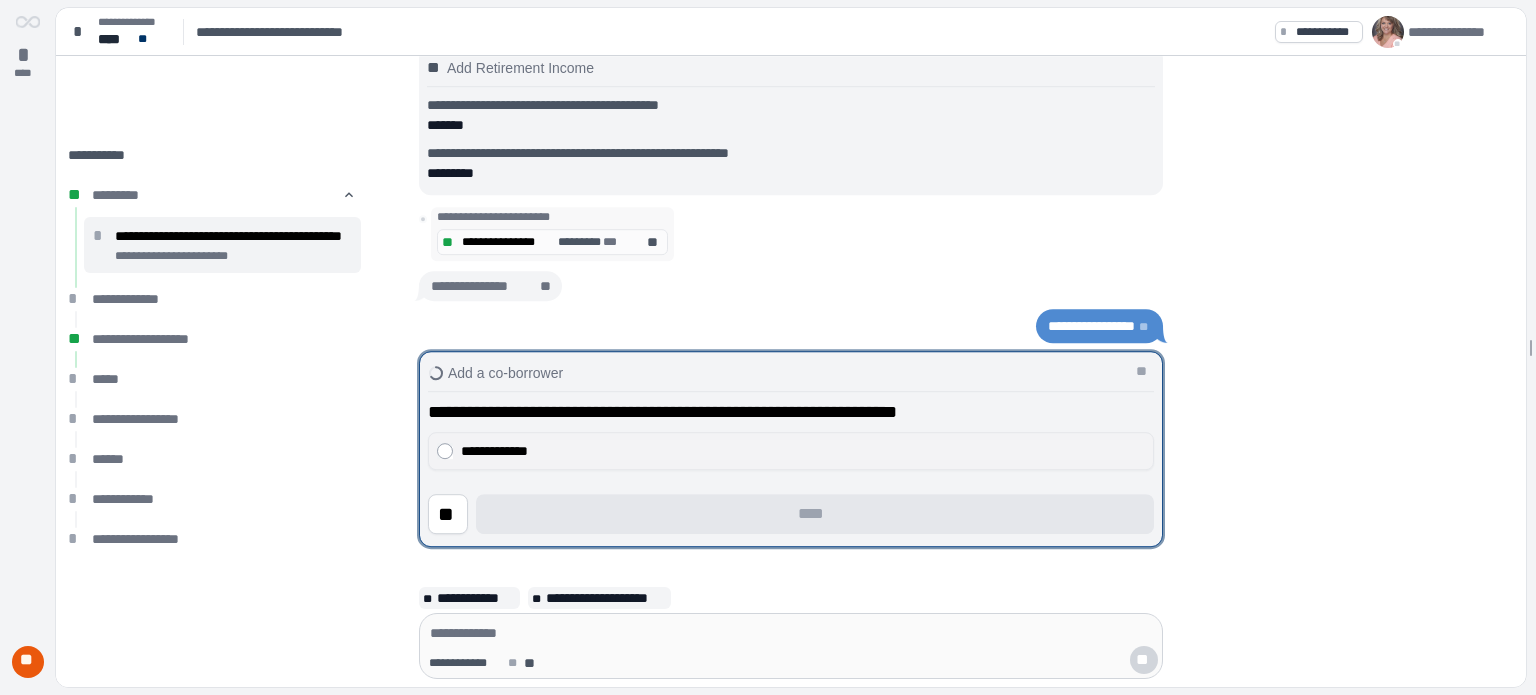 click on "**********" at bounding box center [803, 451] 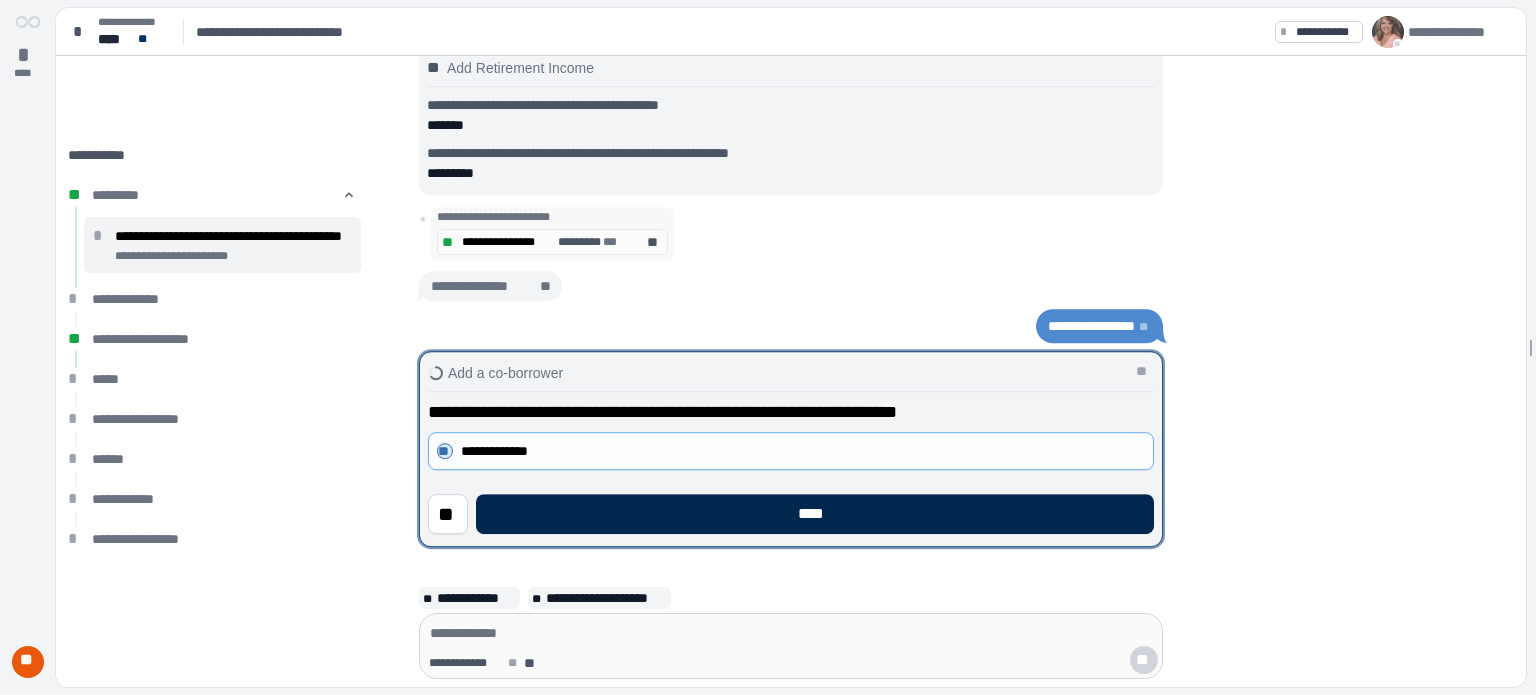 click on "****" at bounding box center [815, 514] 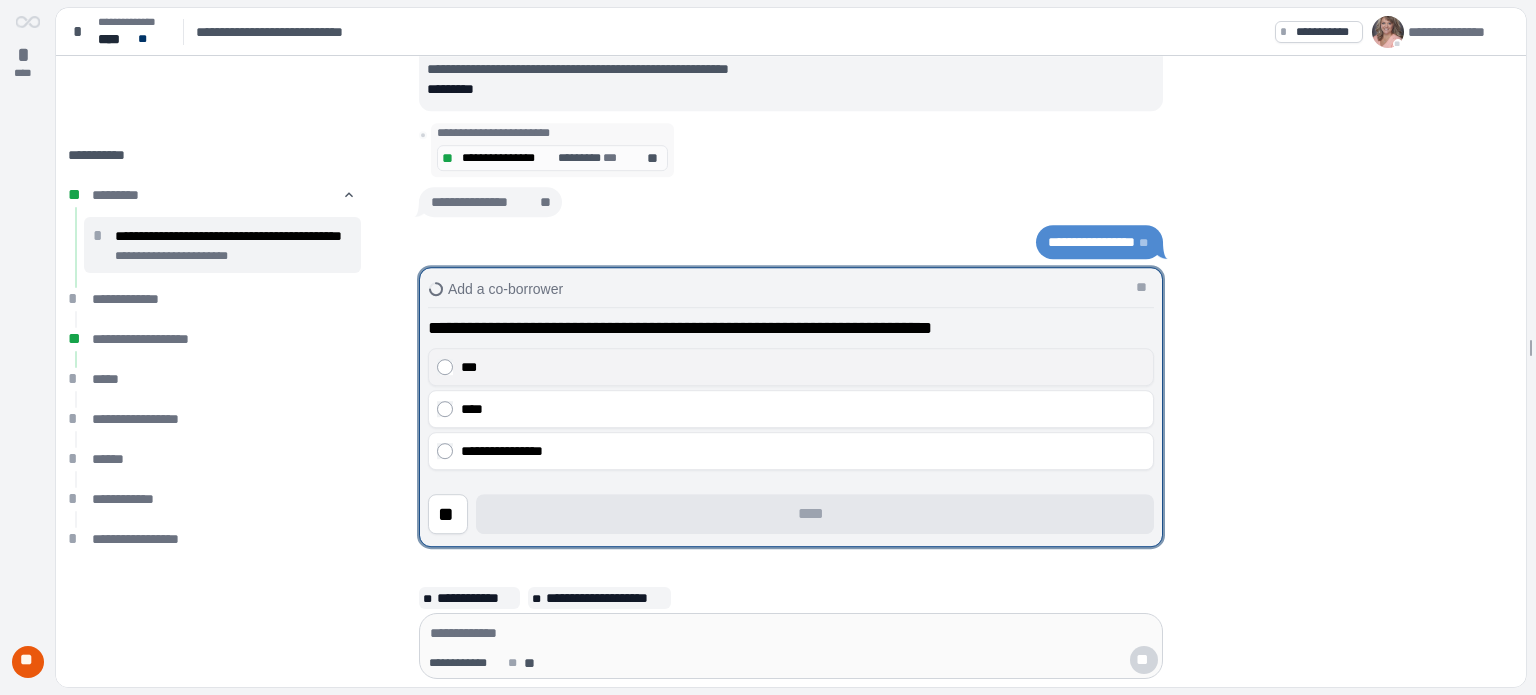 click on "***" at bounding box center [803, 367] 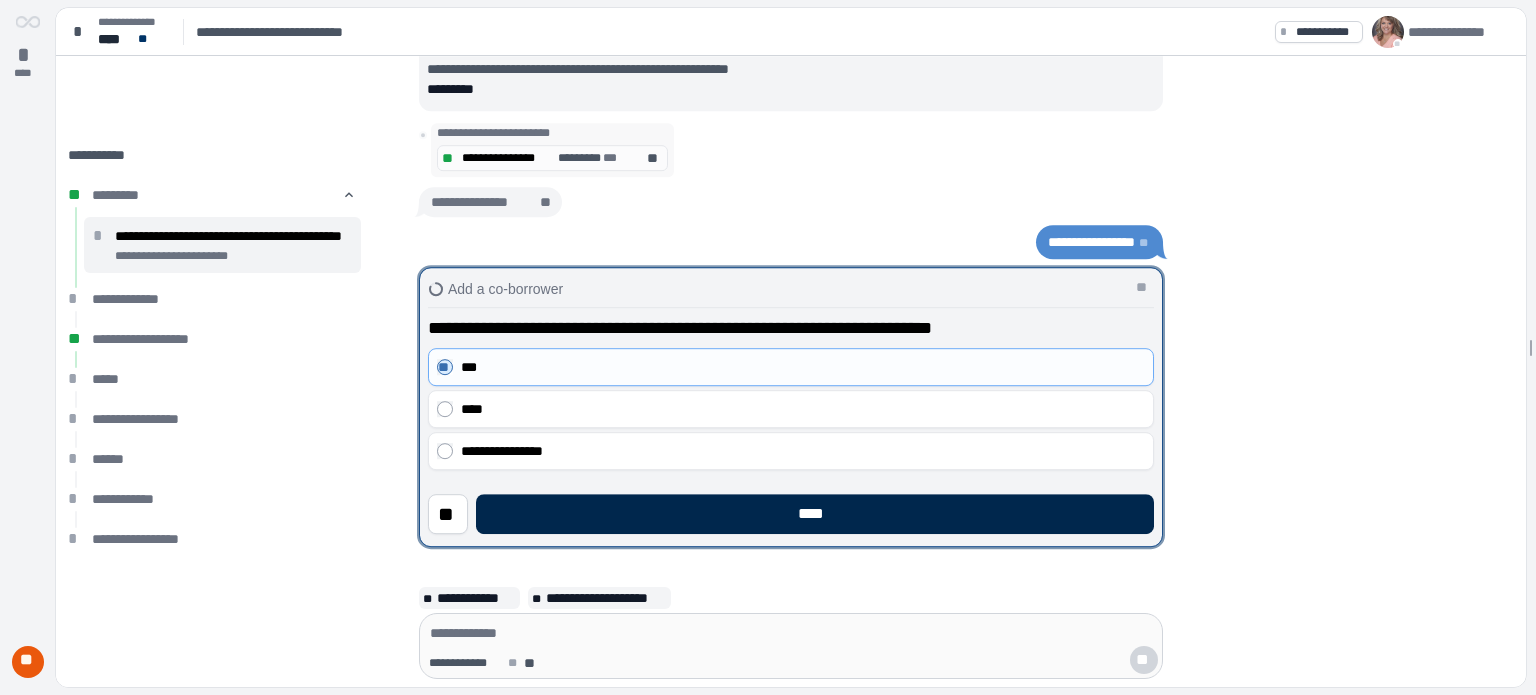click on "****" at bounding box center [815, 514] 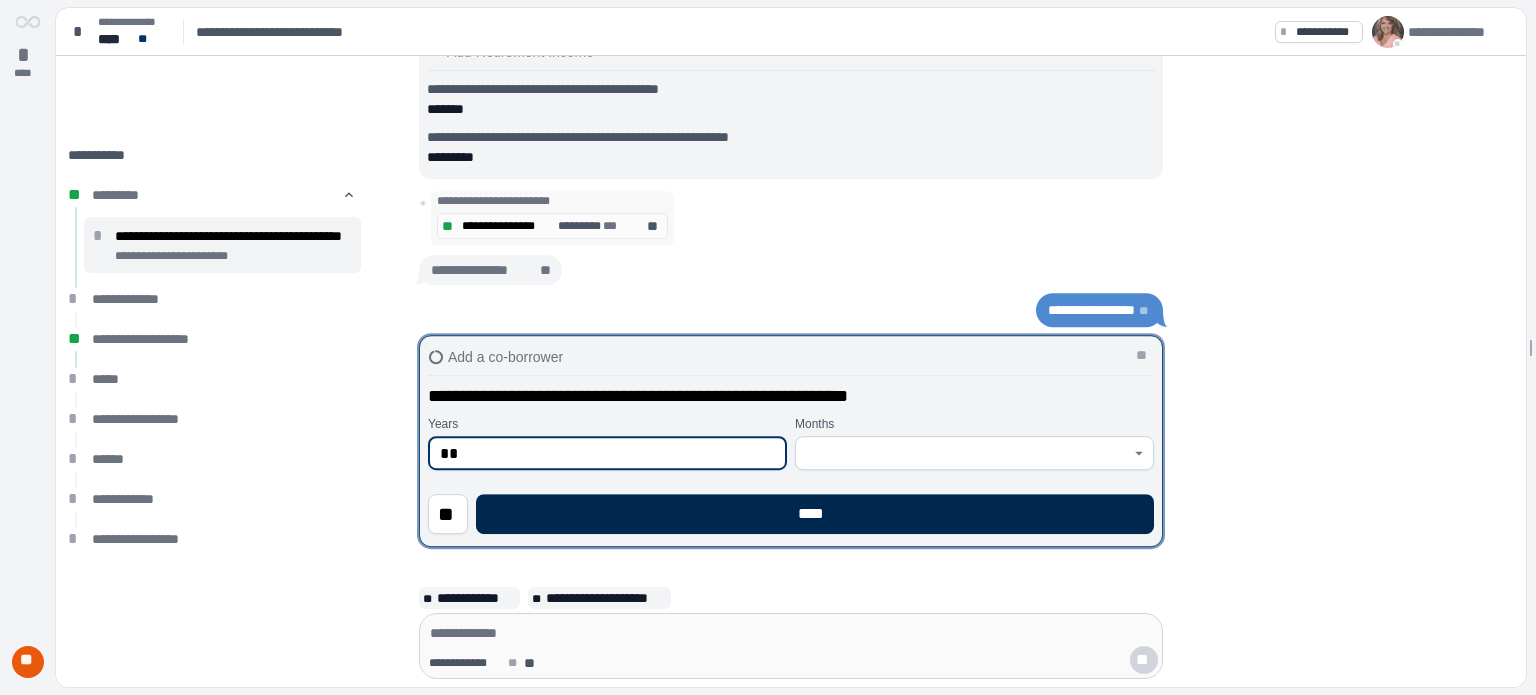 type on "**" 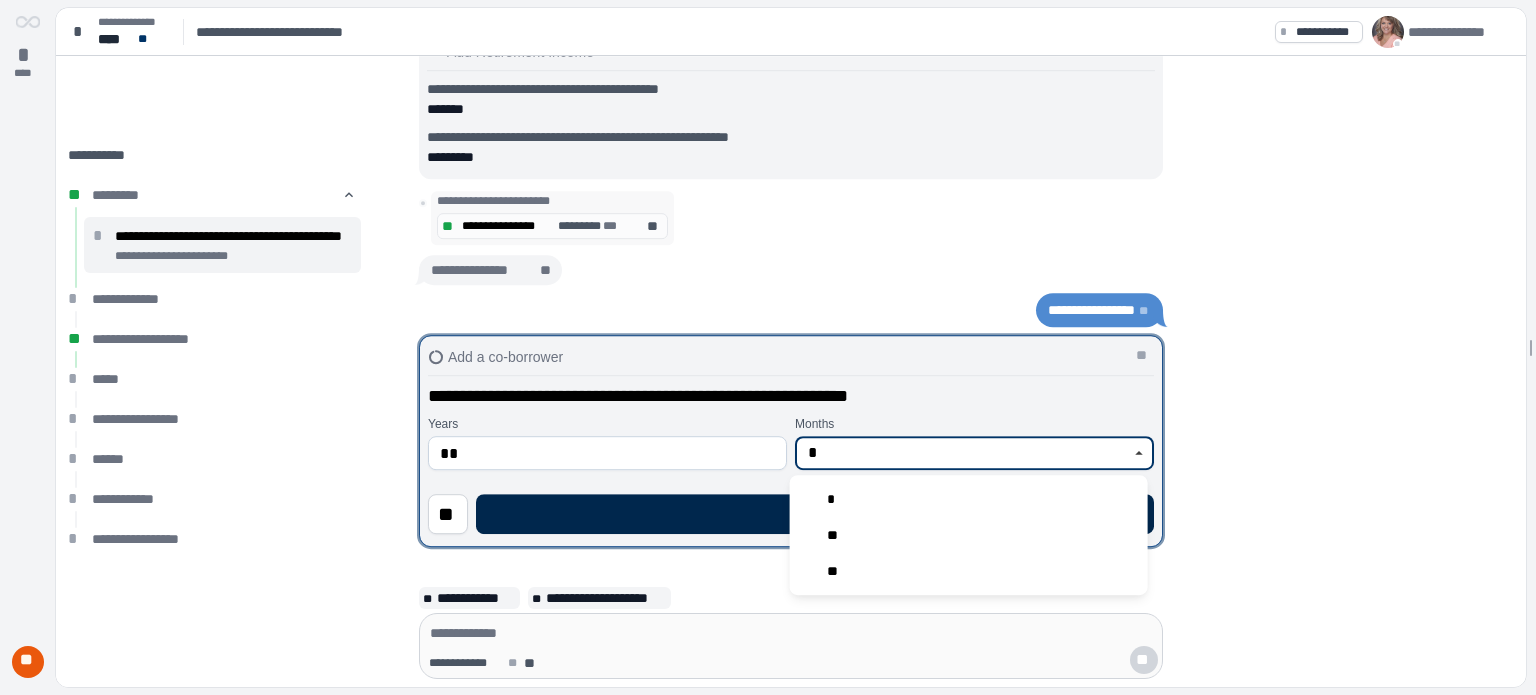 type on "*" 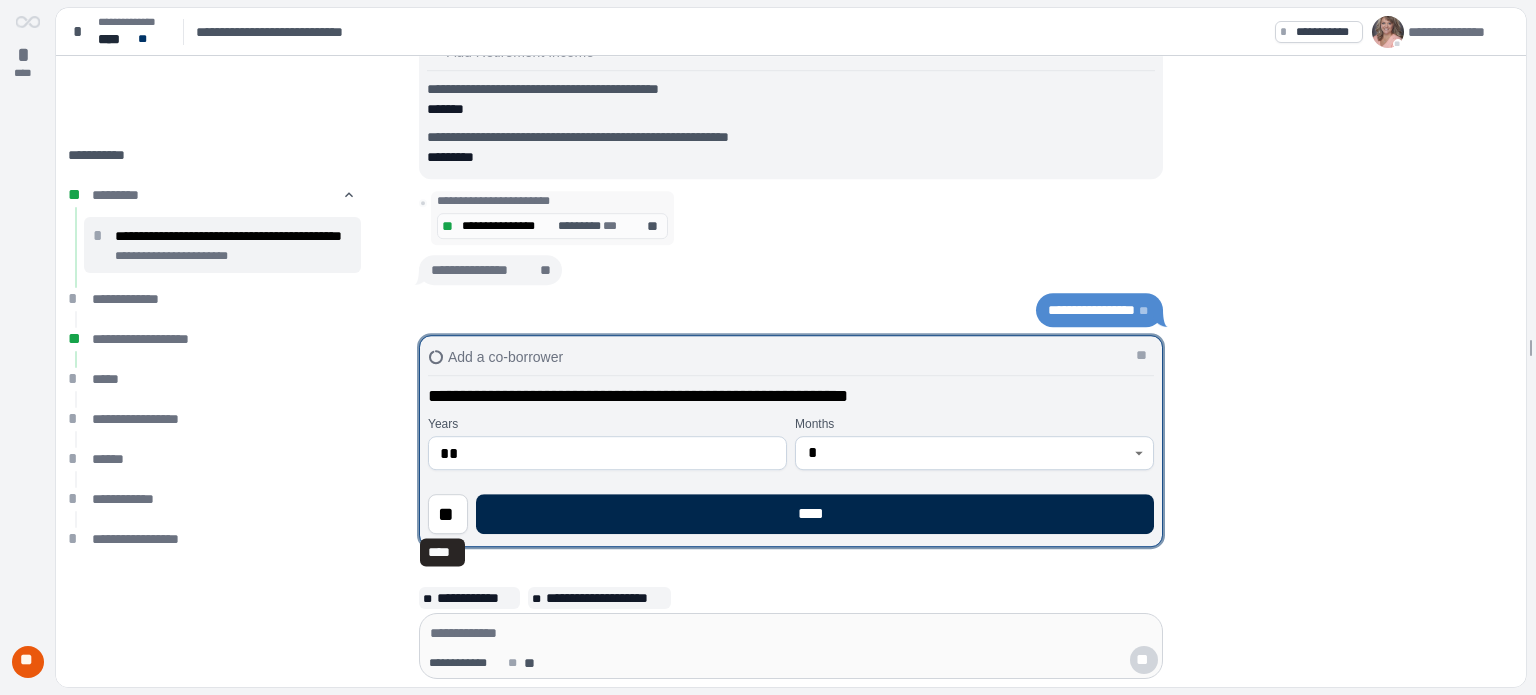 type 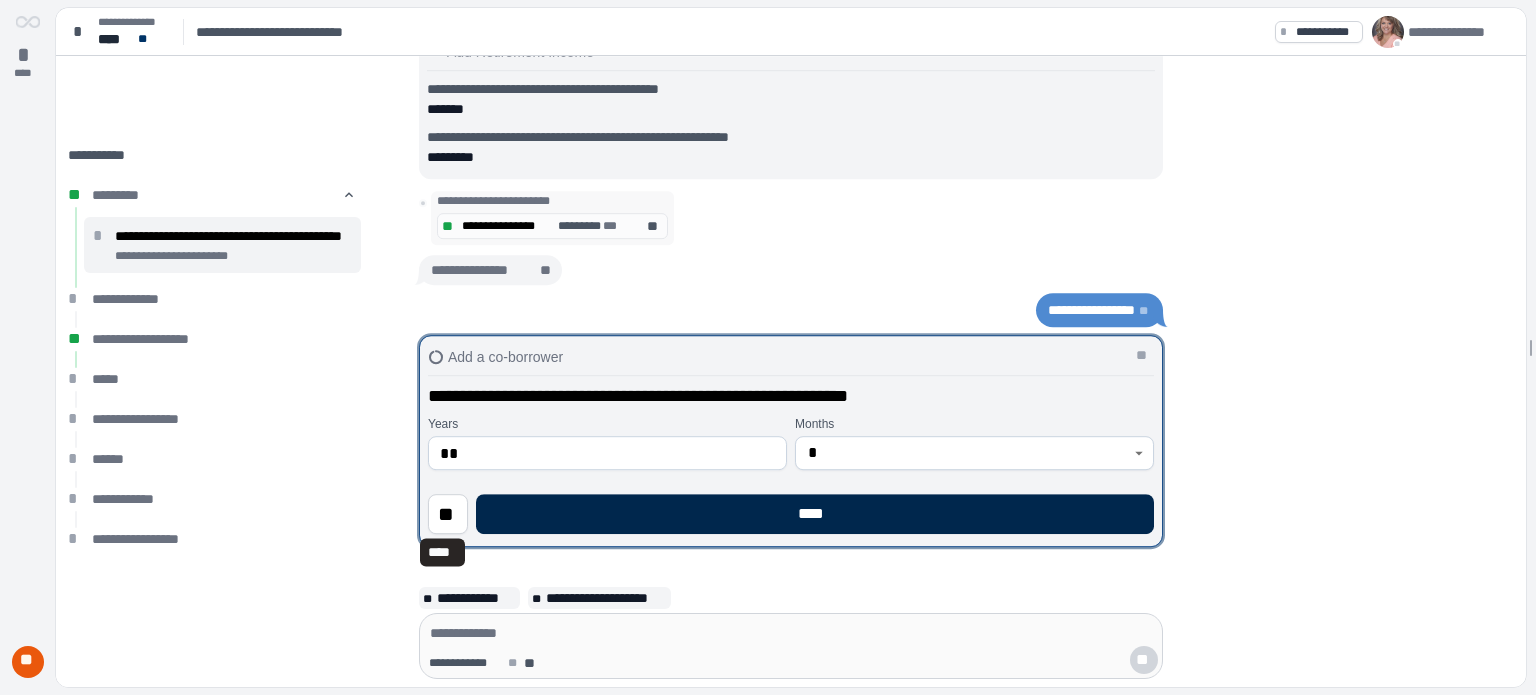 click on "****" at bounding box center (815, 514) 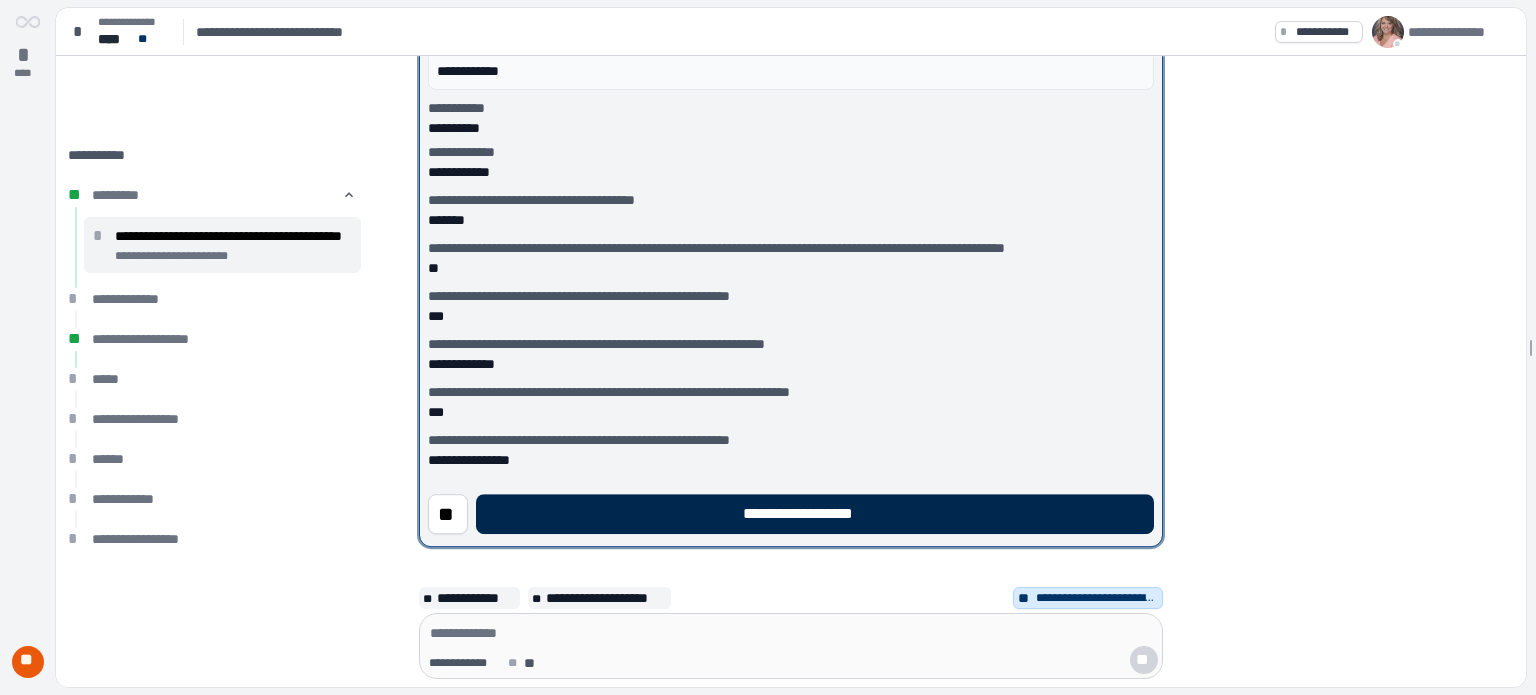 click on "**********" at bounding box center [815, 514] 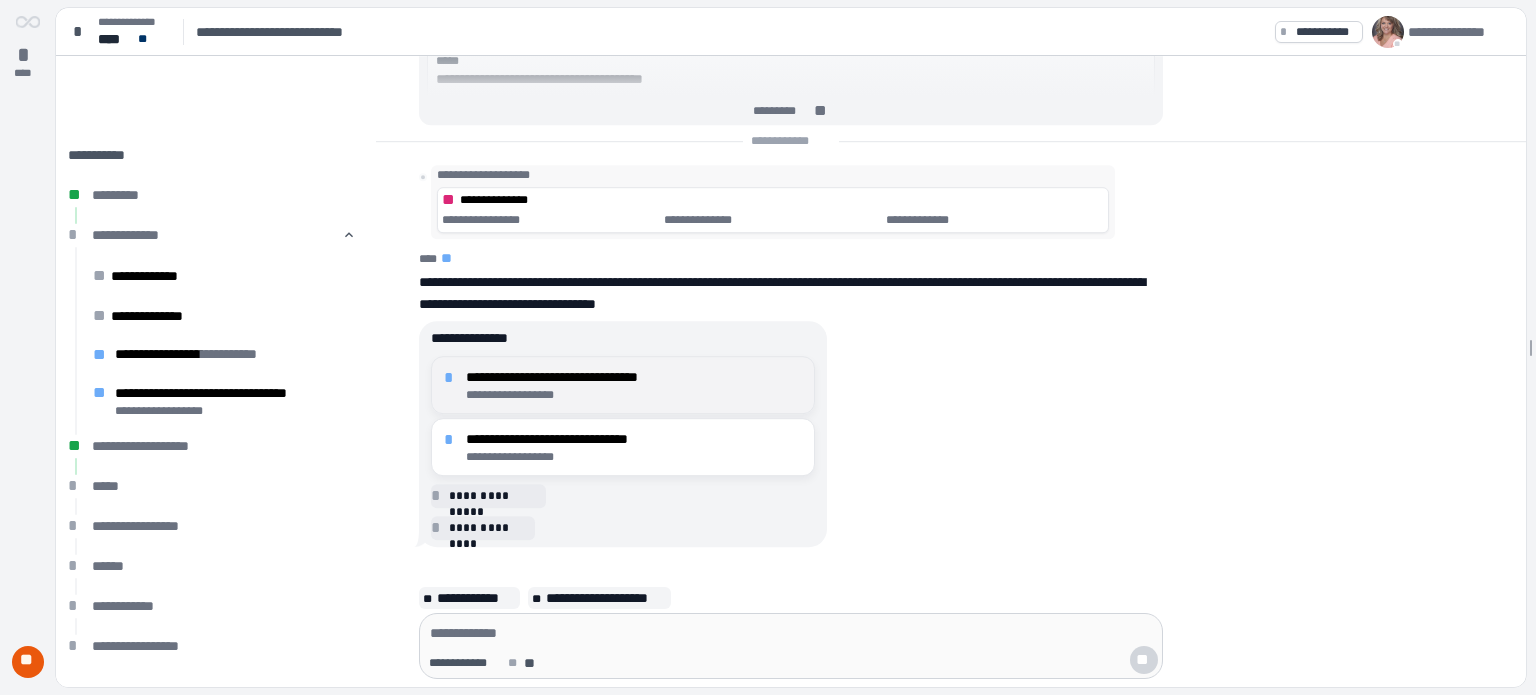 click on "**********" at bounding box center [634, 377] 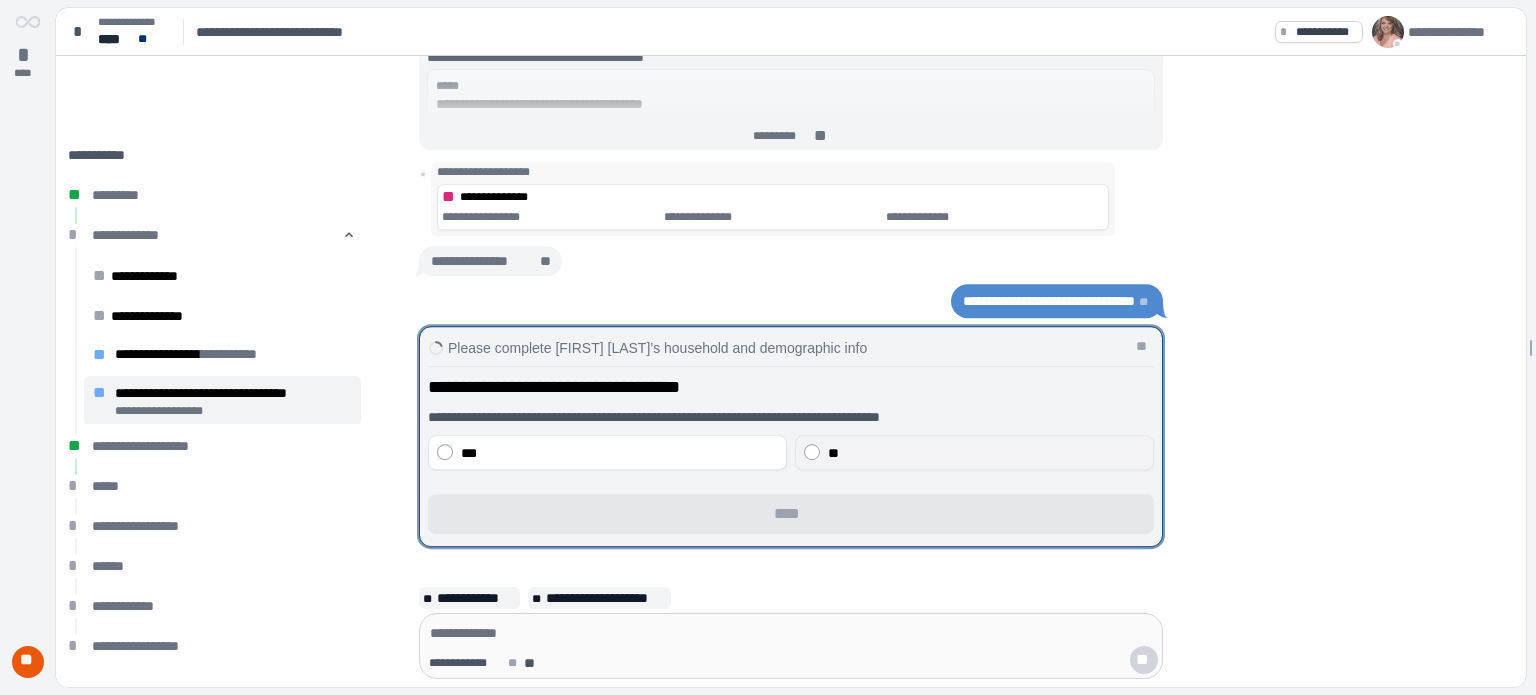 click on "**" at bounding box center (986, 453) 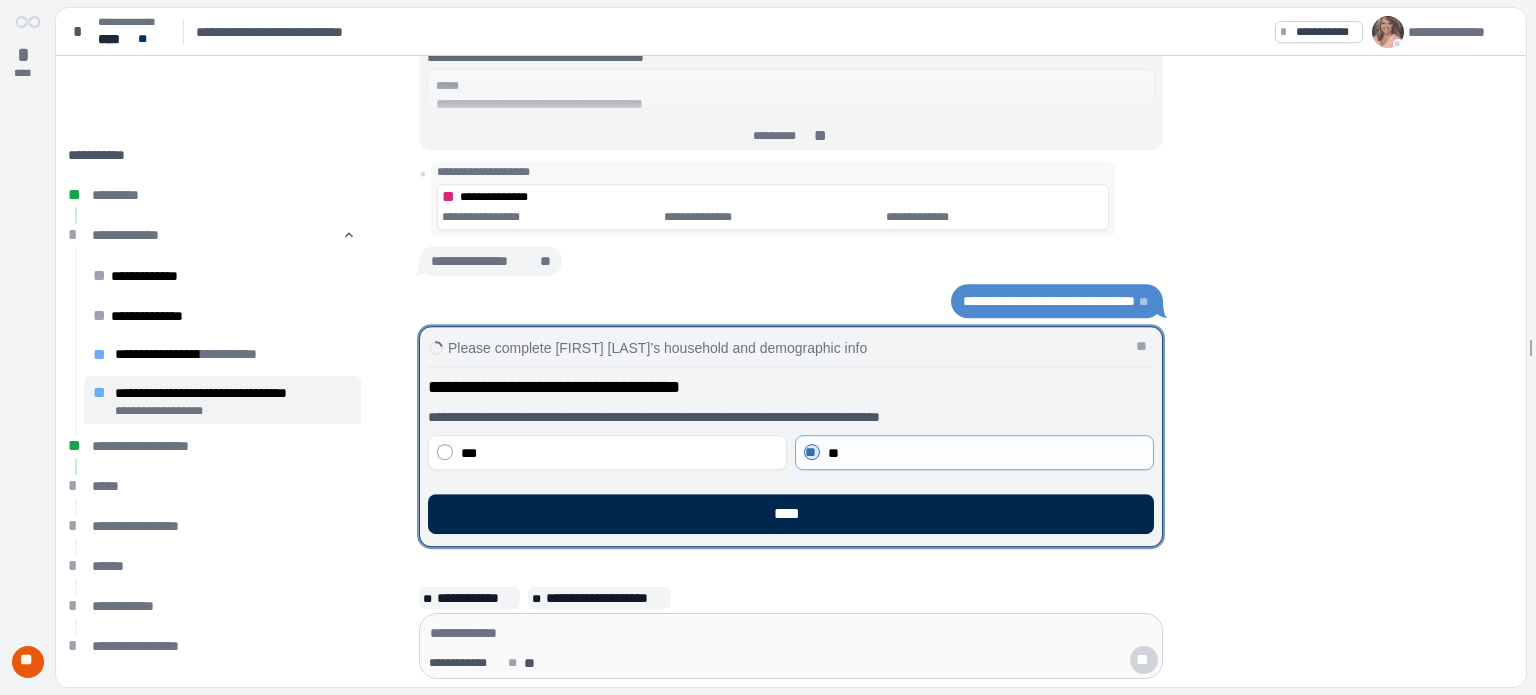 click on "****" at bounding box center [791, 514] 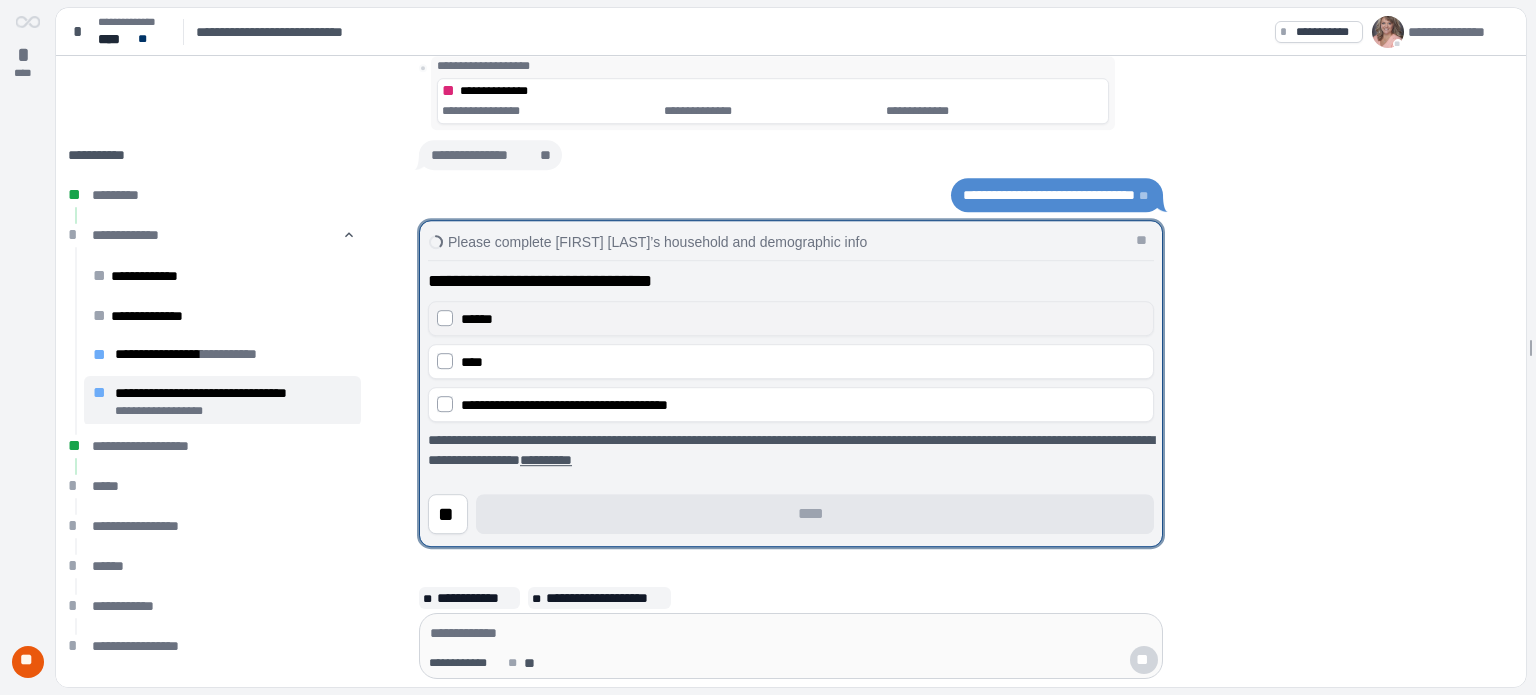 click on "******" at bounding box center (803, 319) 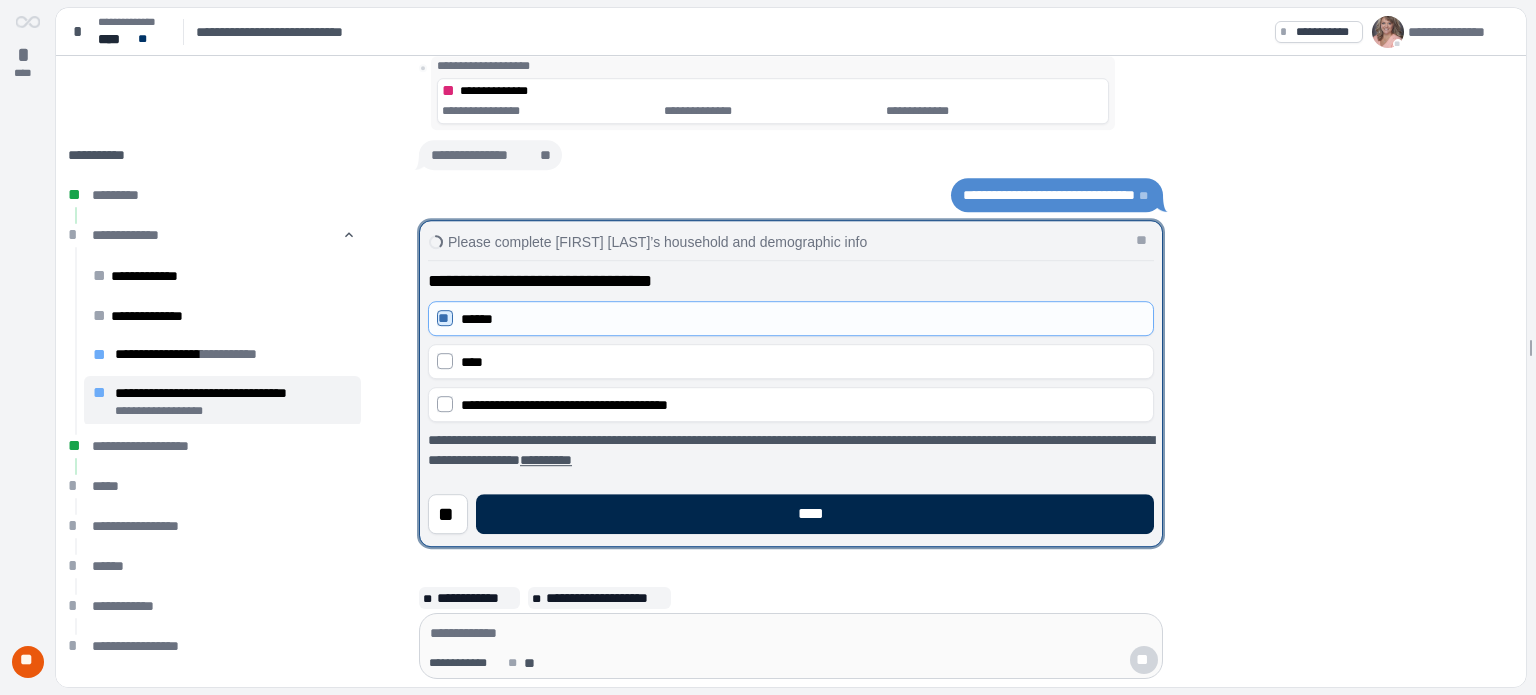 click on "****" at bounding box center (815, 514) 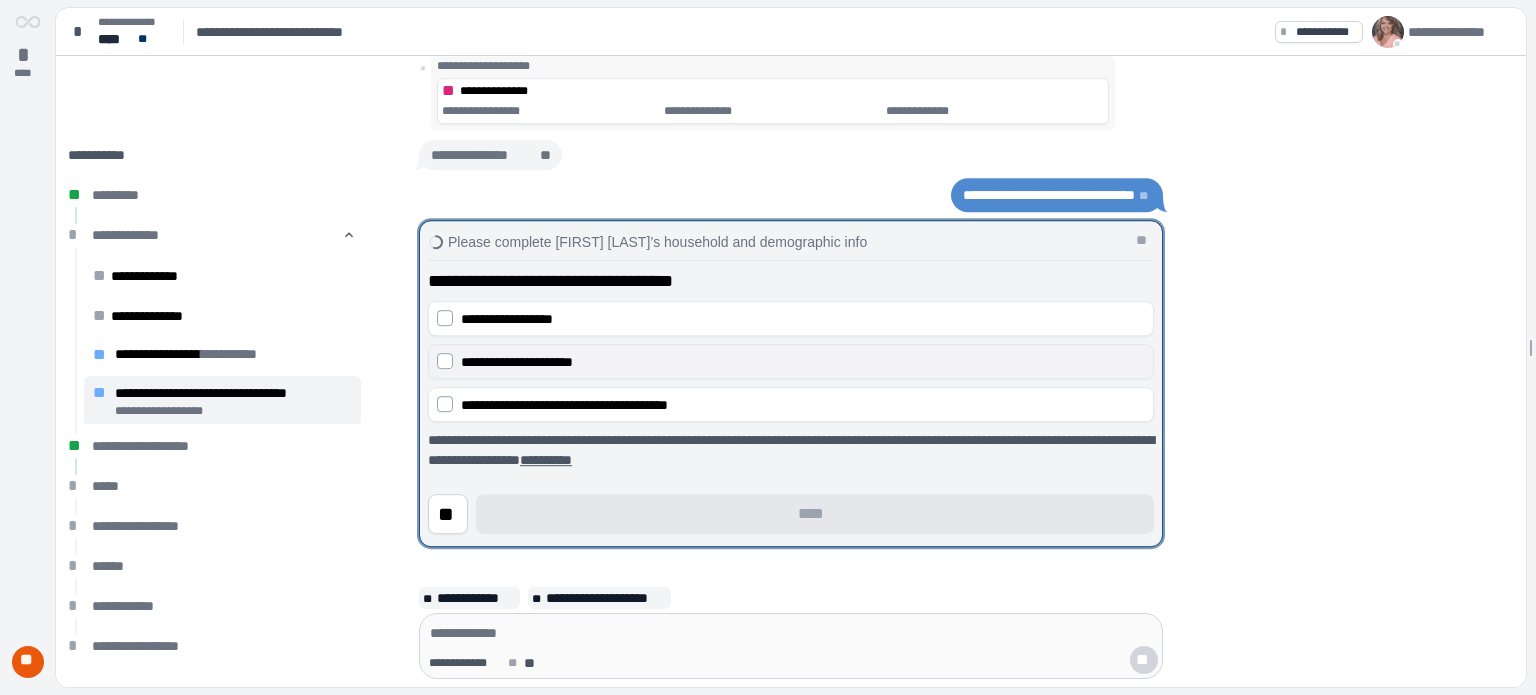 click on "**********" at bounding box center [517, 362] 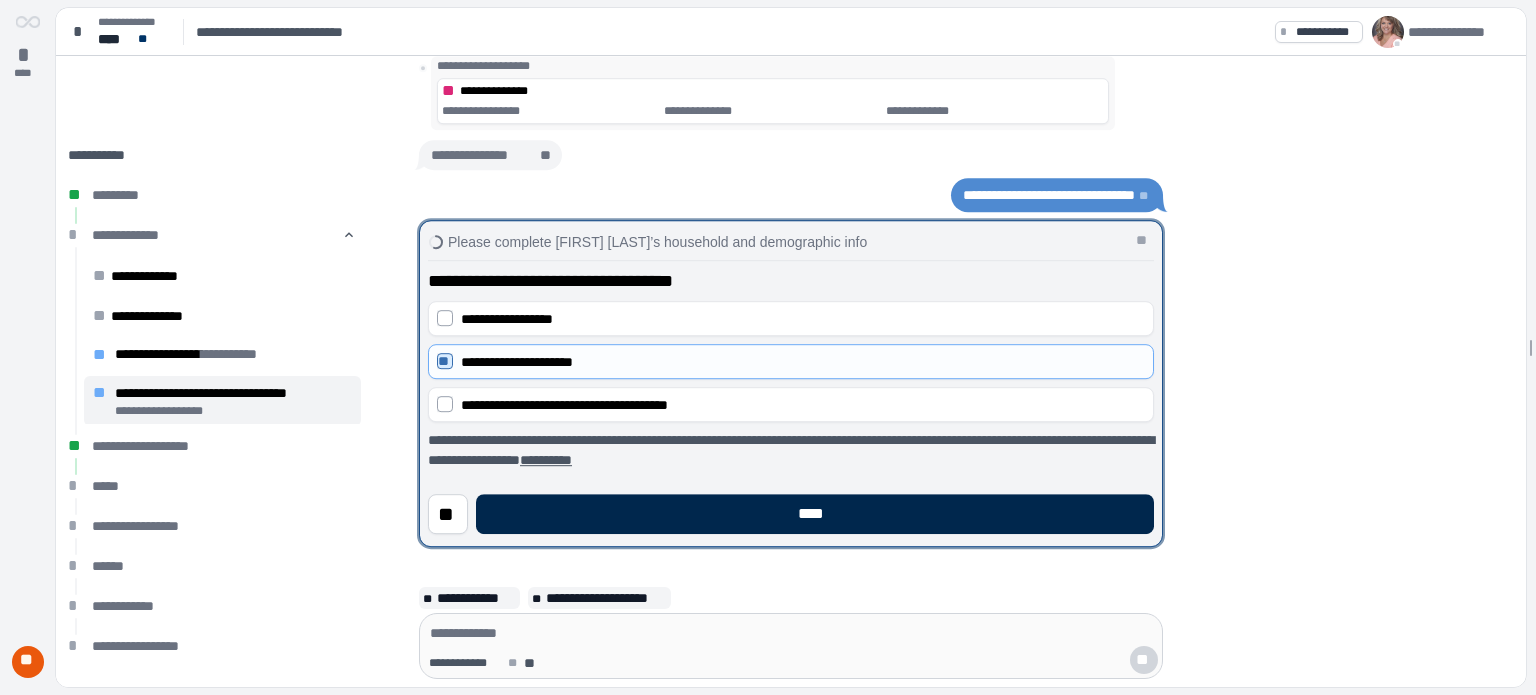 click on "****" at bounding box center (815, 514) 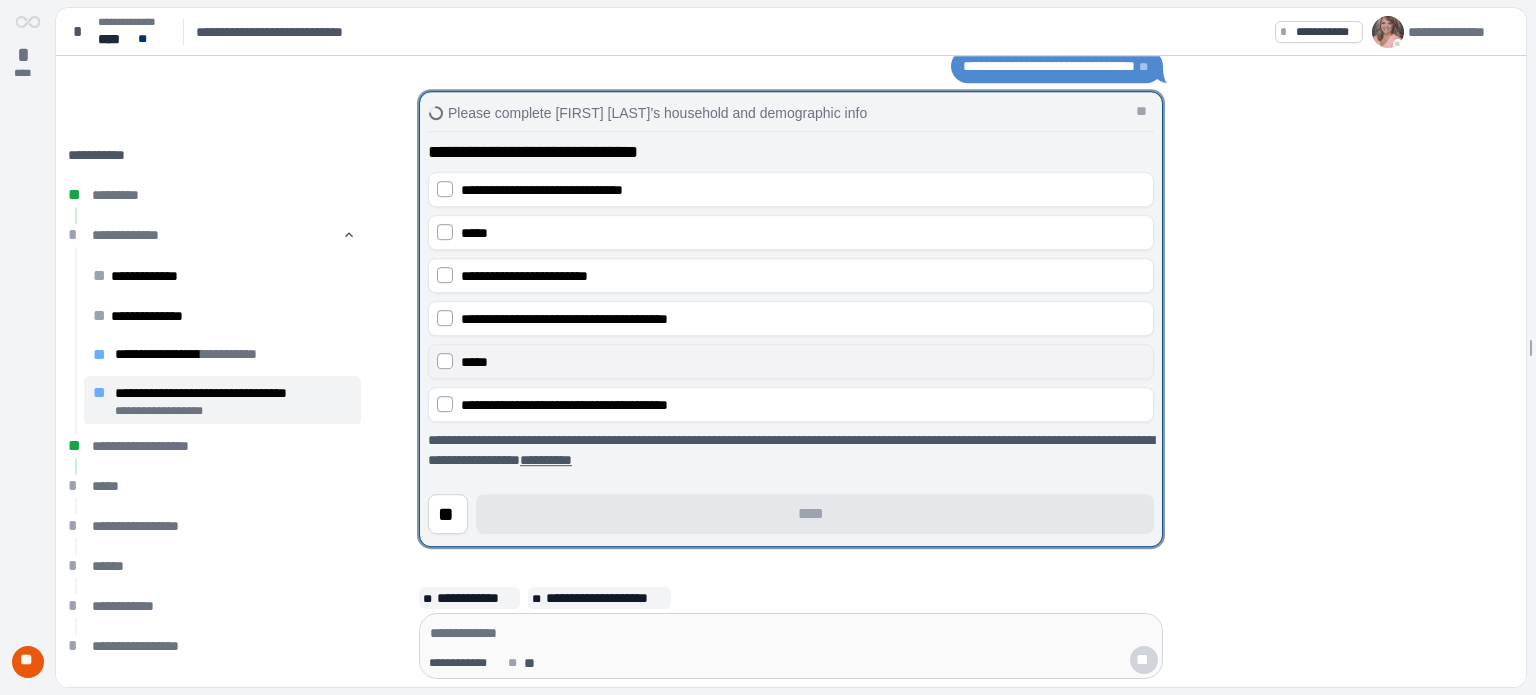 click on "*****" at bounding box center [474, 362] 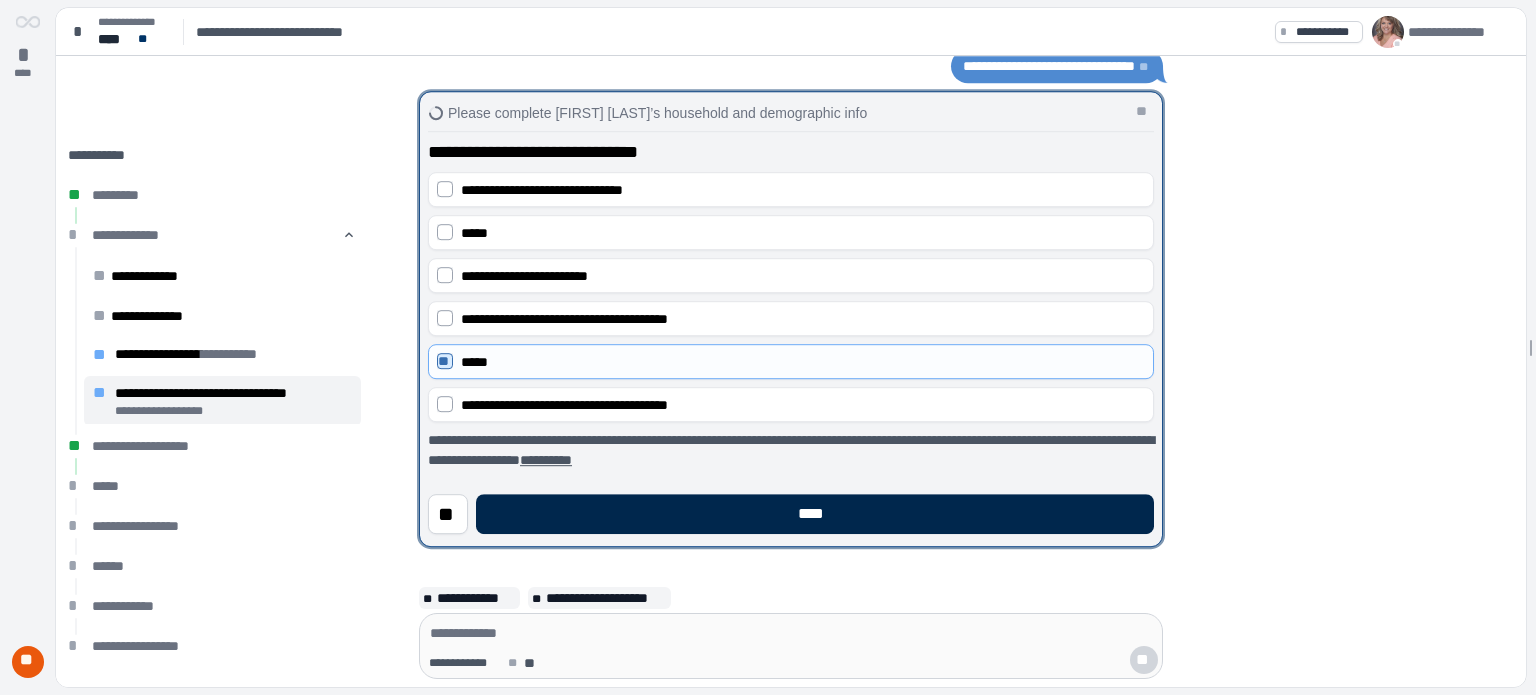 click on "****" at bounding box center [815, 514] 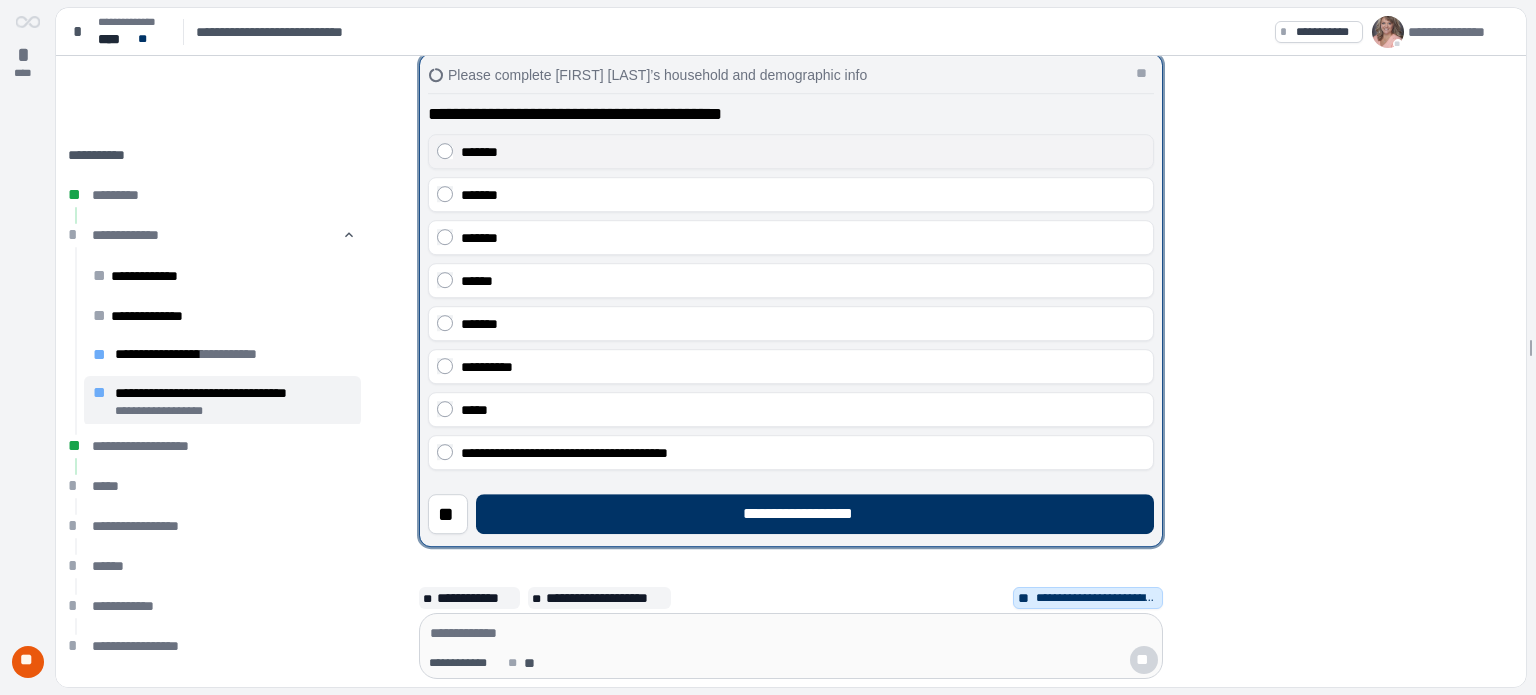 click on "*******" at bounding box center [479, 152] 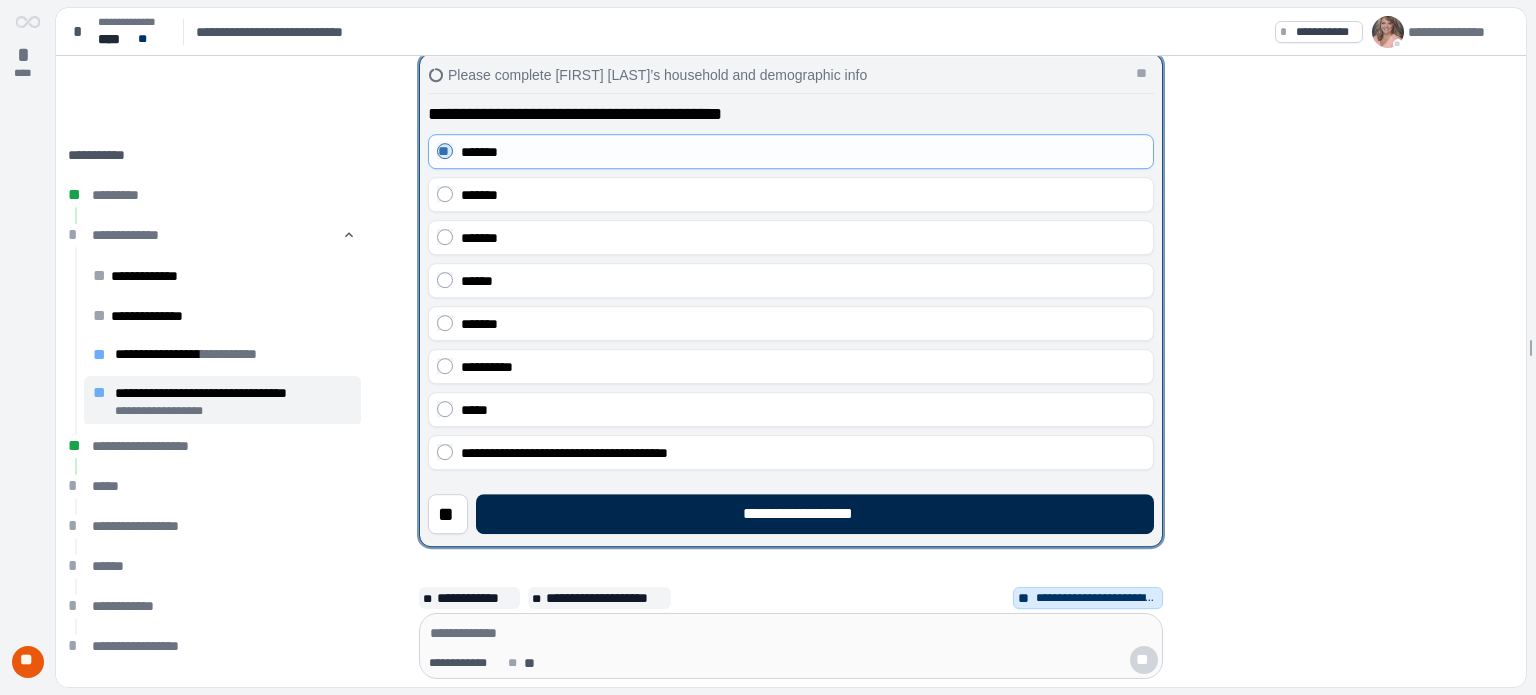 click on "**********" at bounding box center [815, 514] 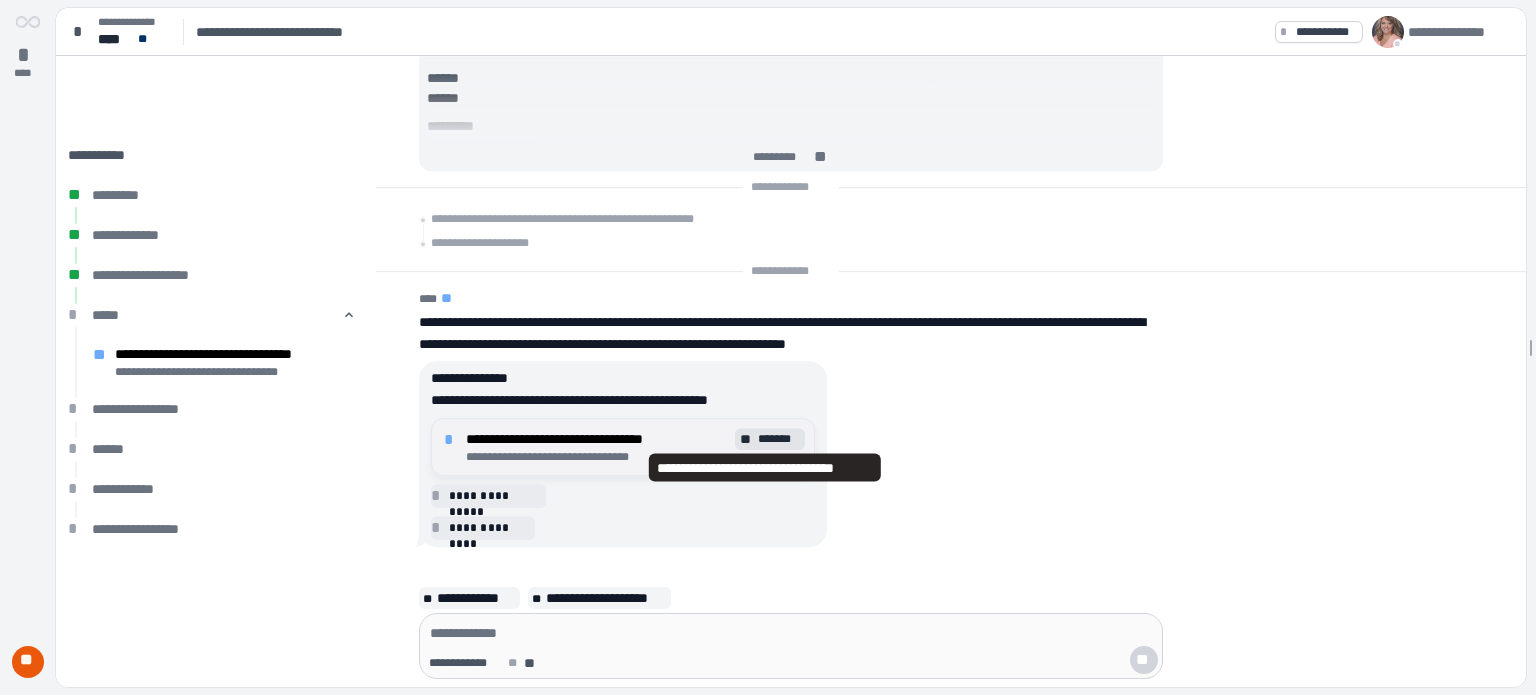 click on "*******" at bounding box center [779, 439] 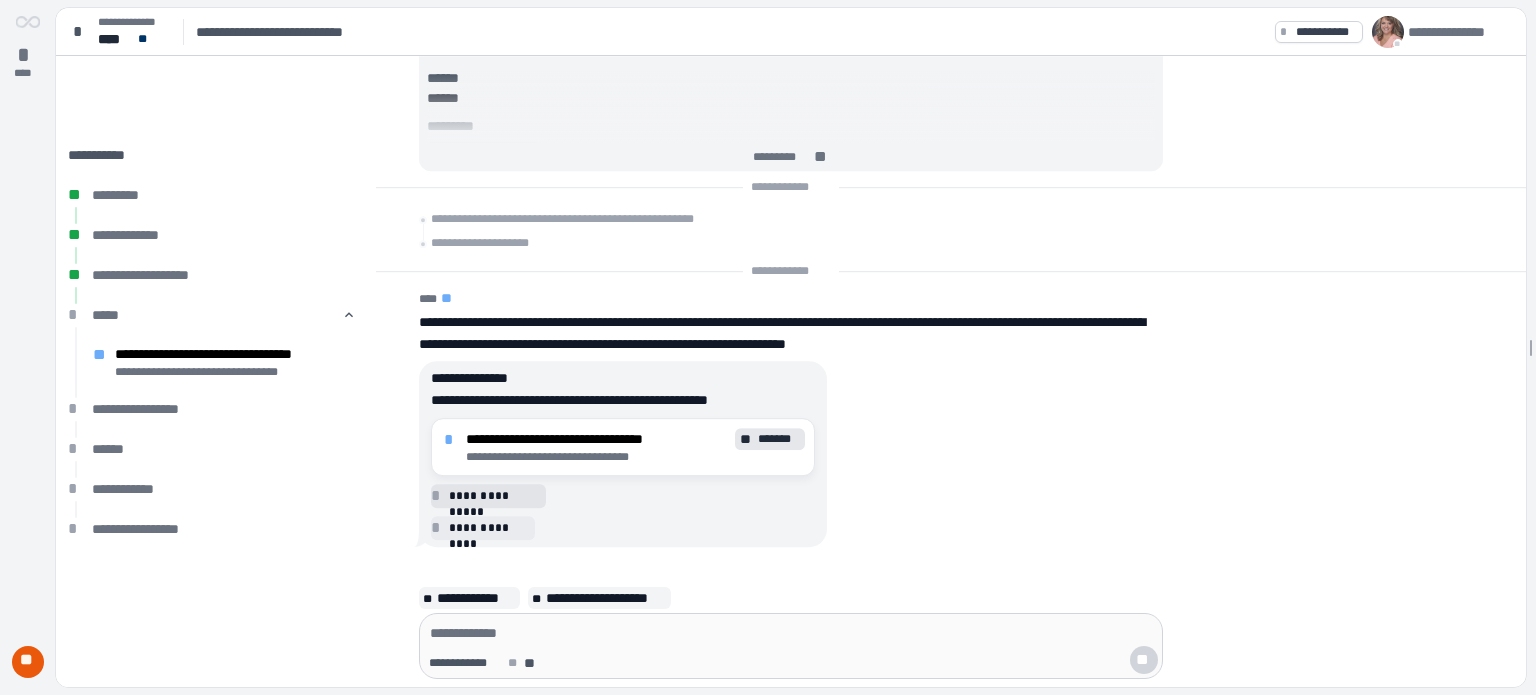 click on "**********" at bounding box center [494, 496] 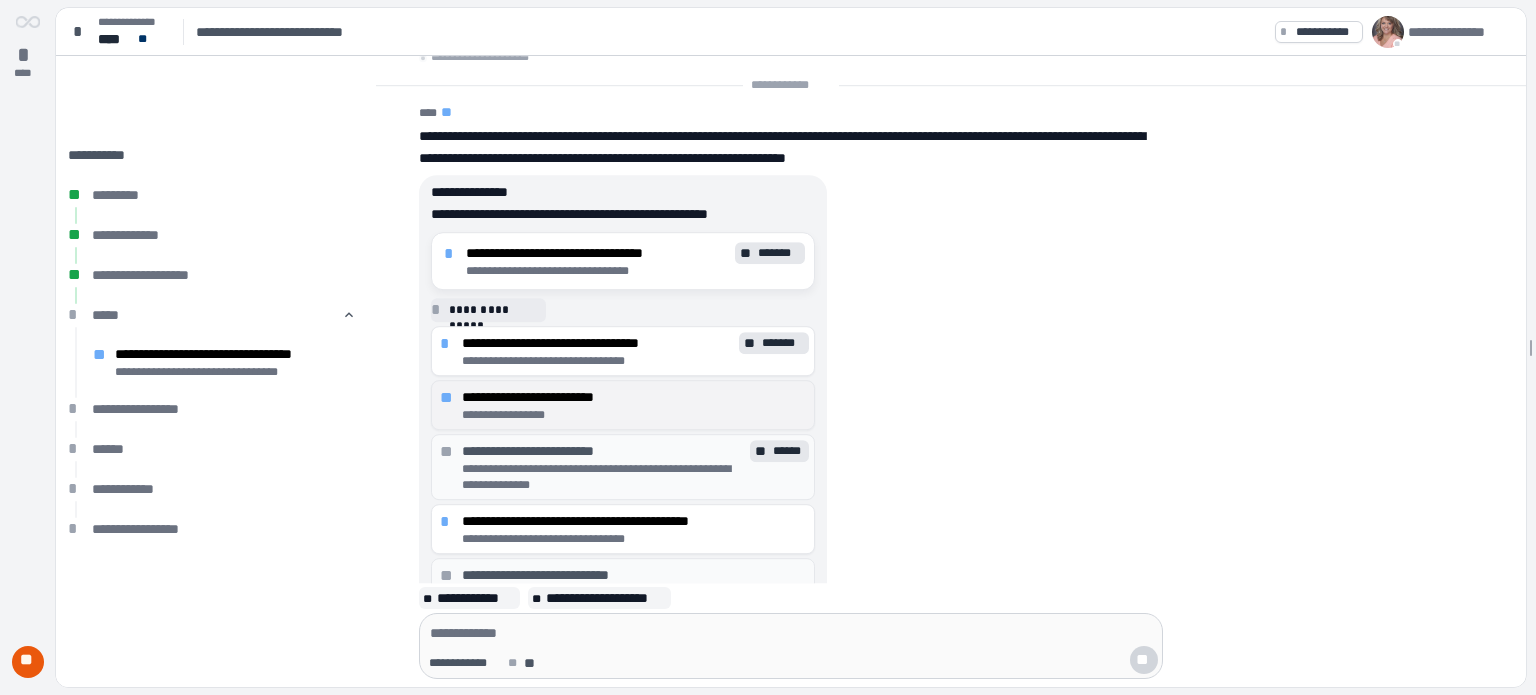 scroll, scrollTop: 0, scrollLeft: 0, axis: both 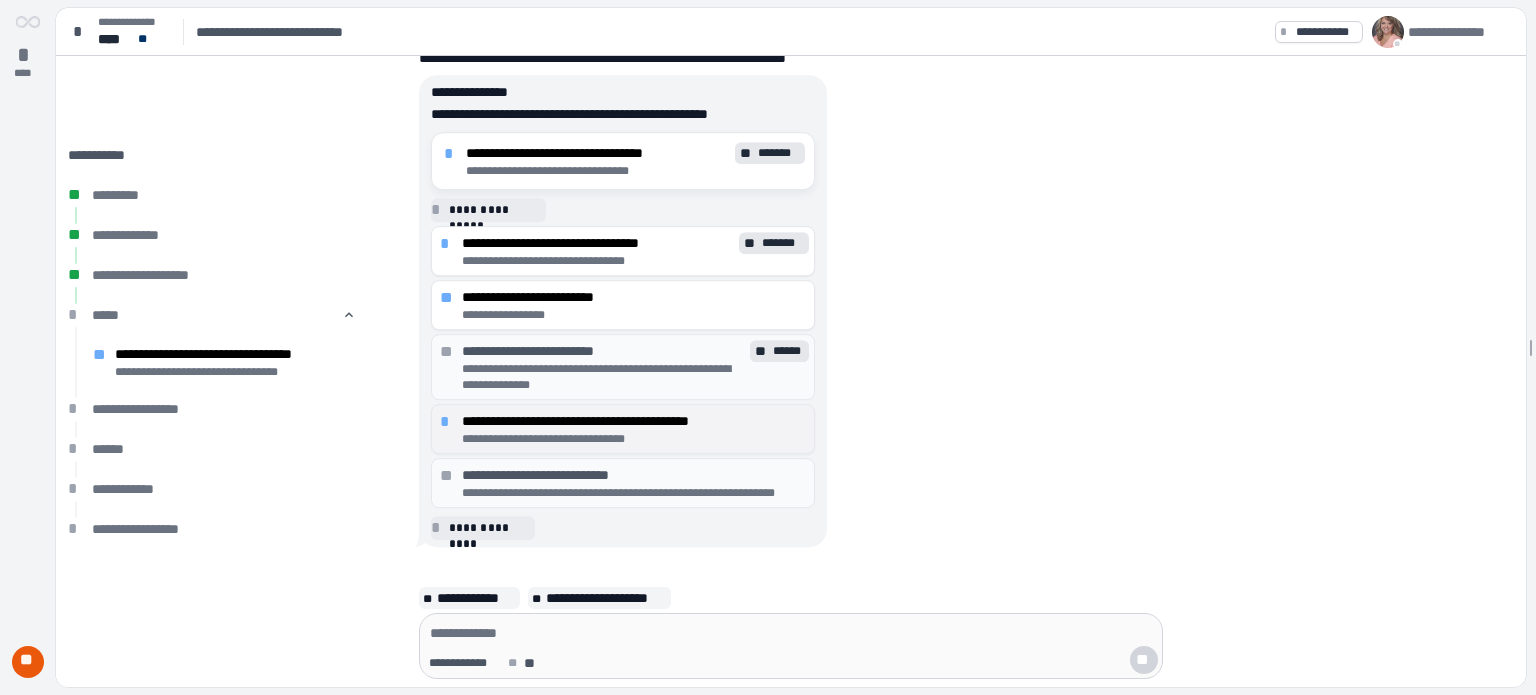 click on "**********" at bounding box center (634, 439) 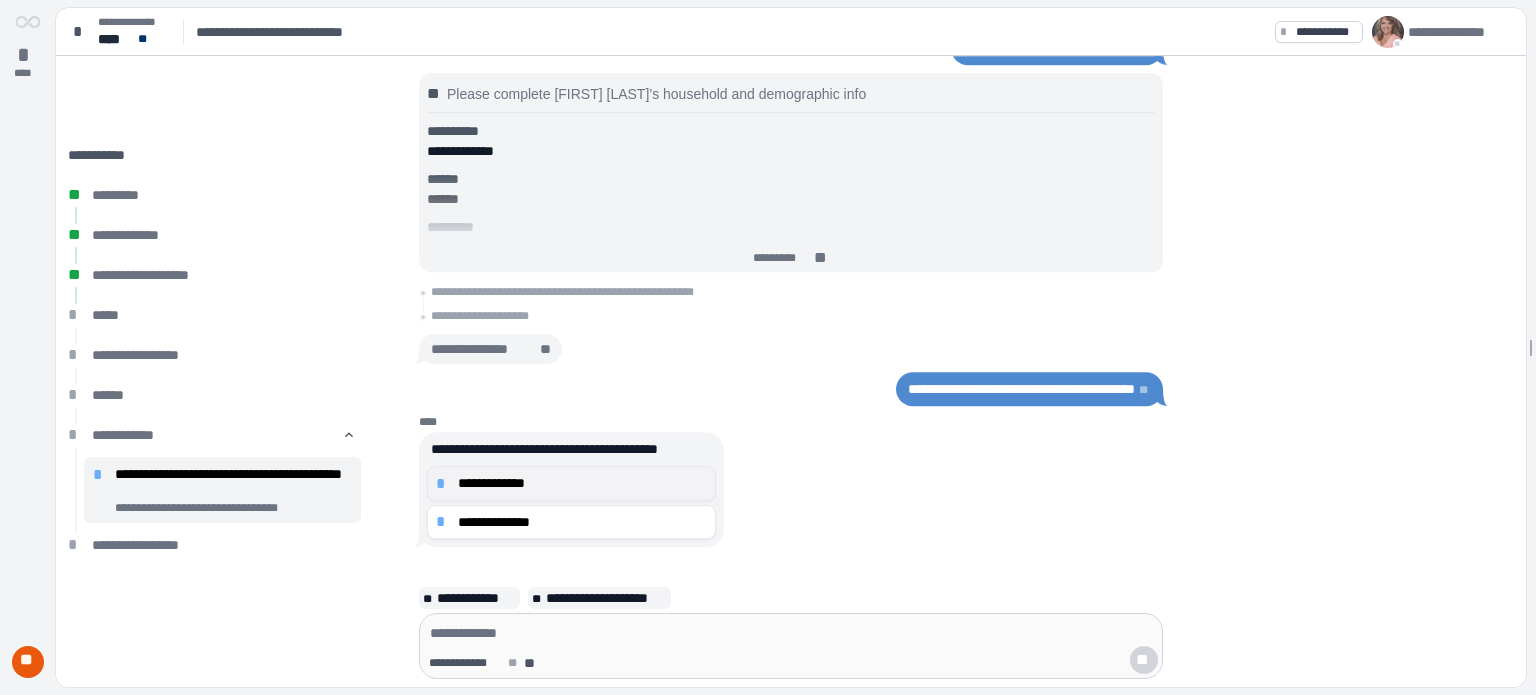 click on "**********" at bounding box center (582, 483) 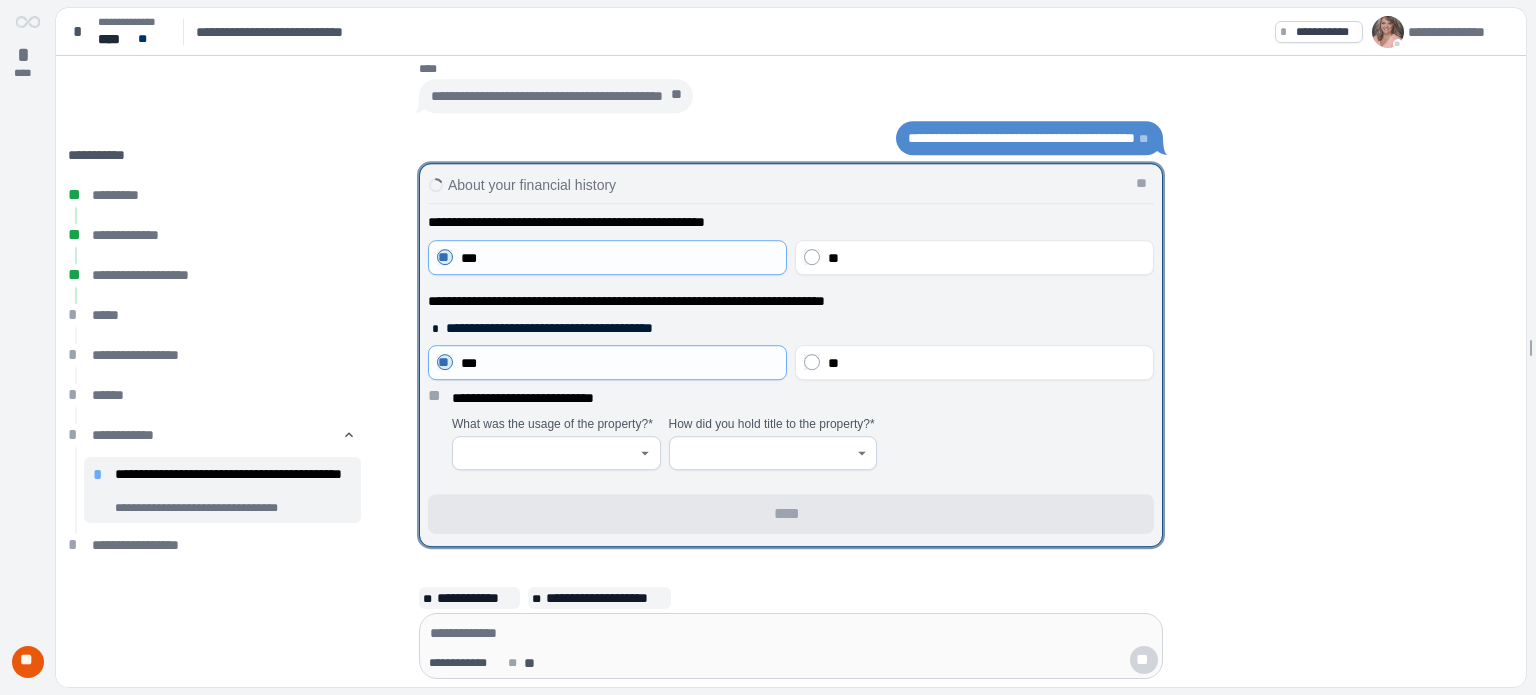 click 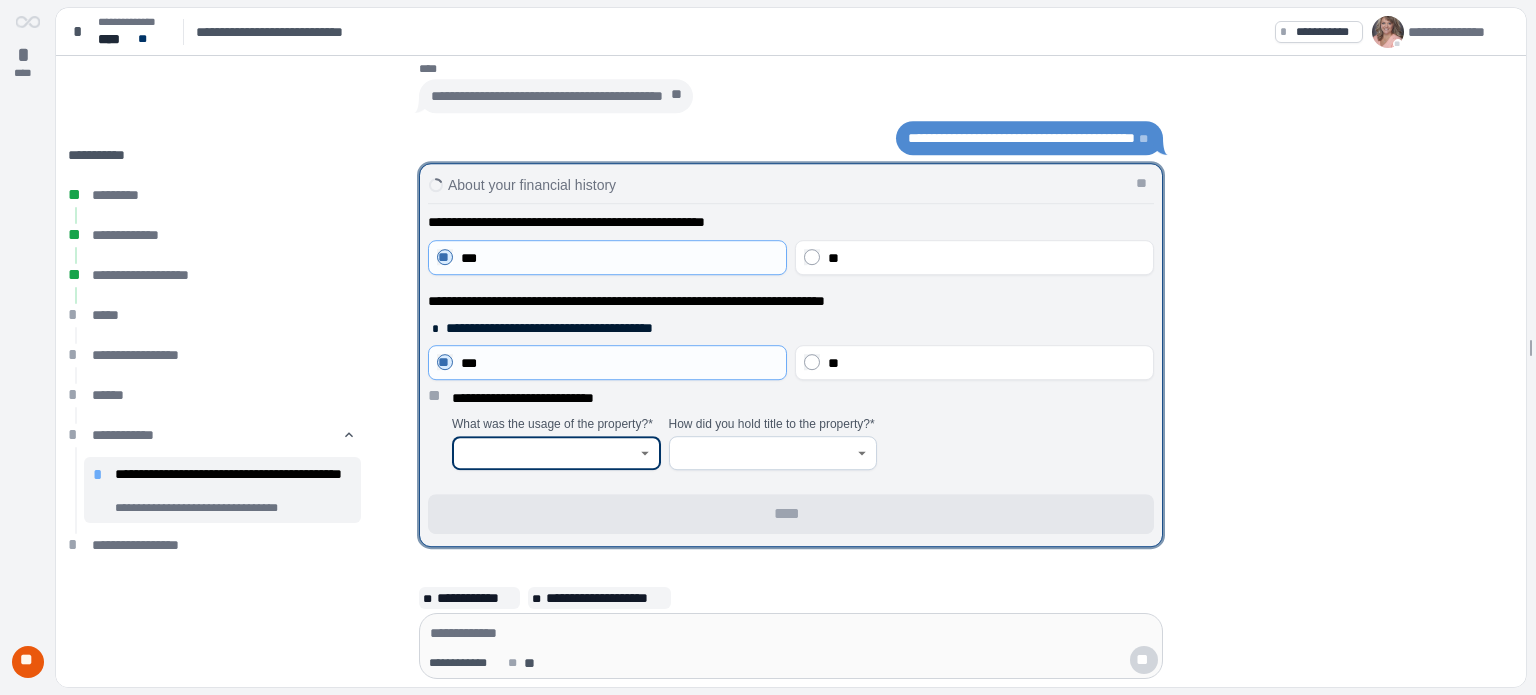 click 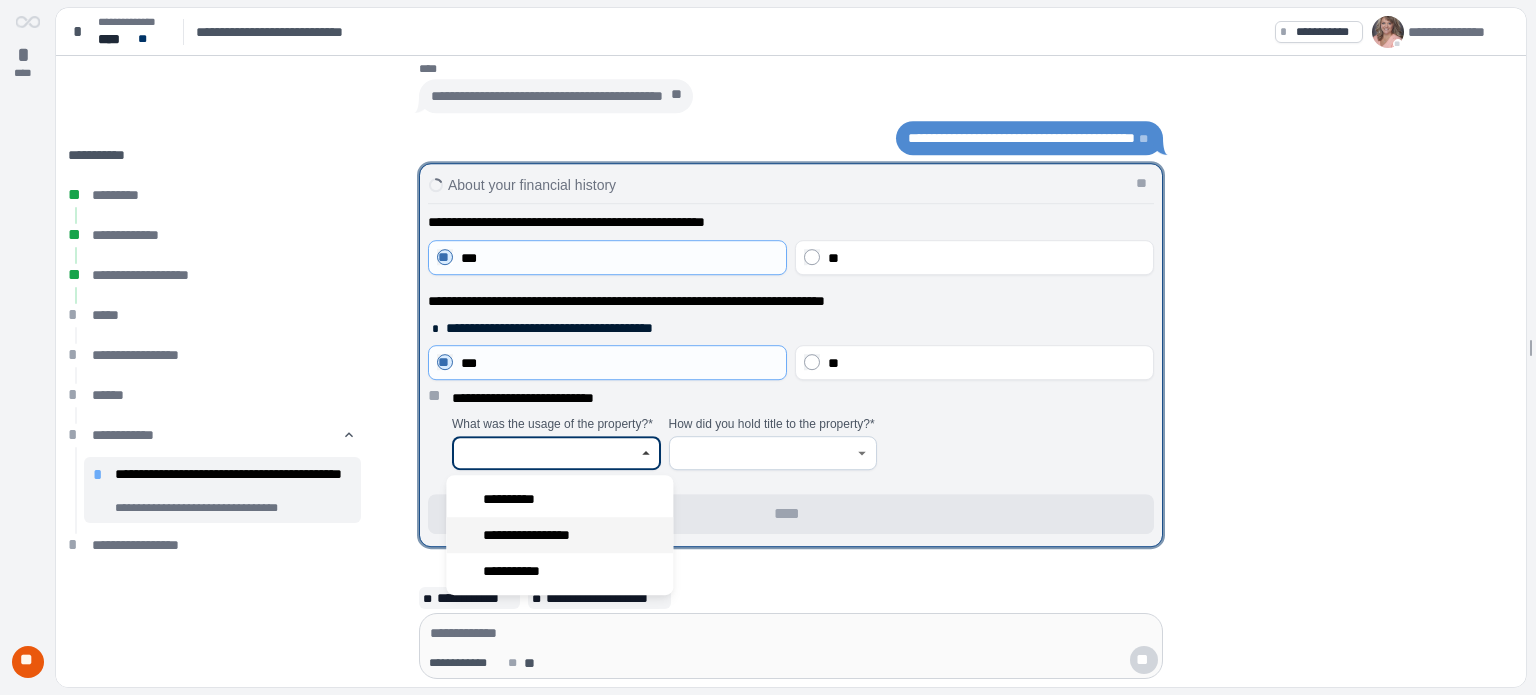 click on "**********" at bounding box center [539, 535] 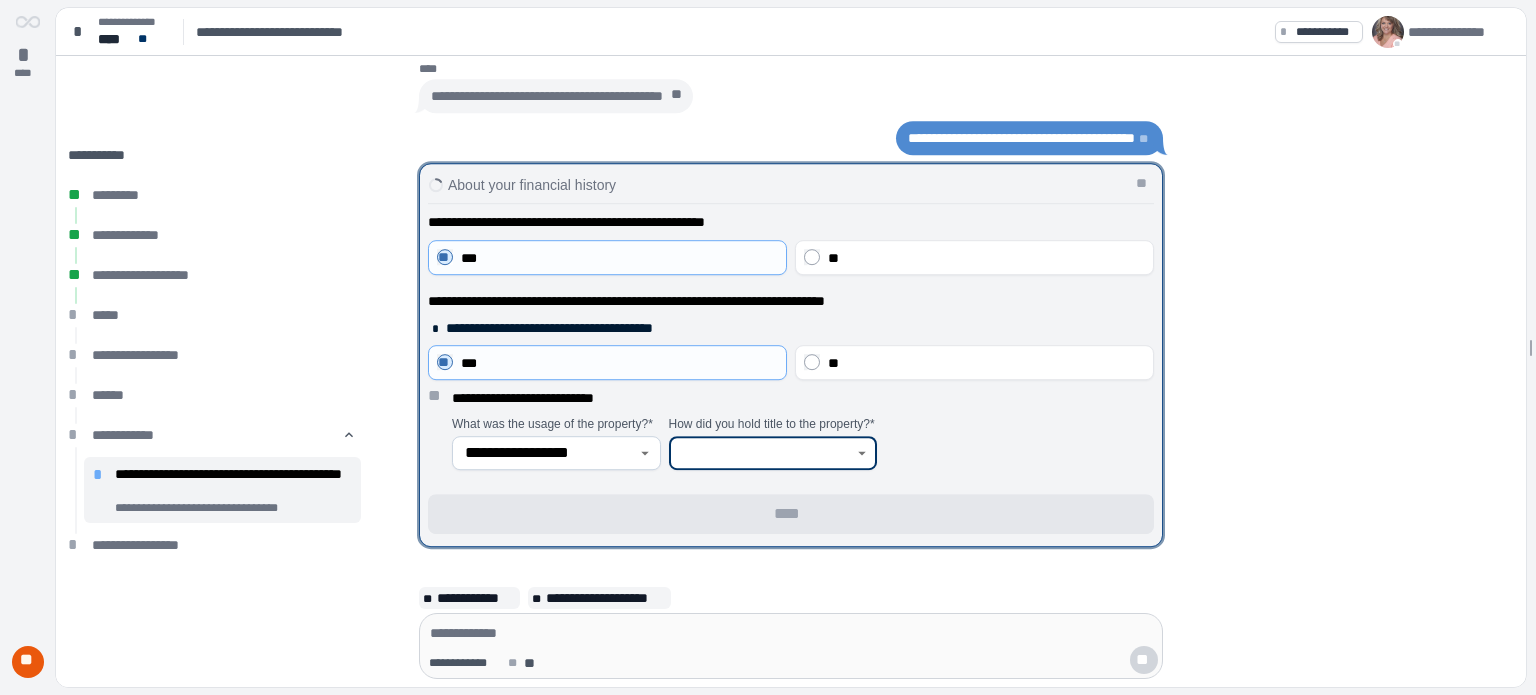 click at bounding box center [762, 453] 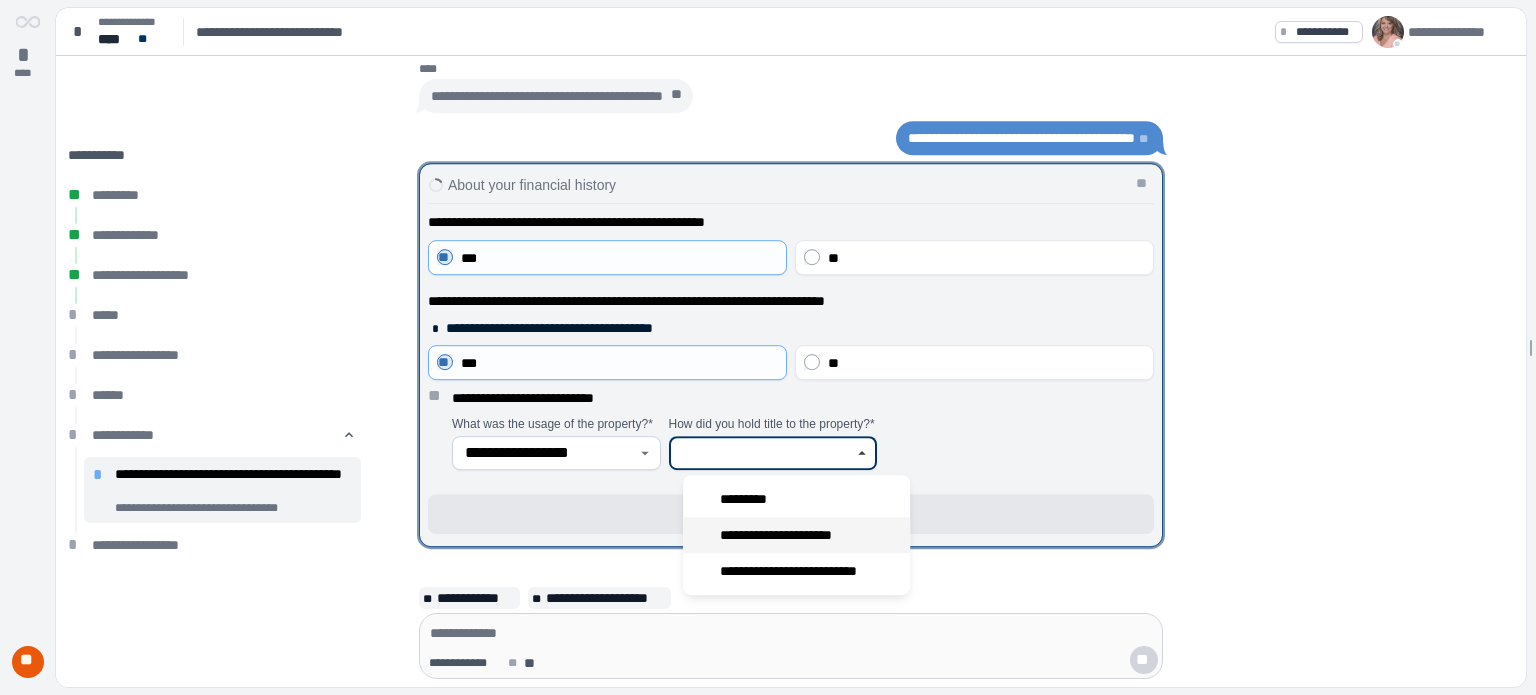 click on "**********" at bounding box center (790, 535) 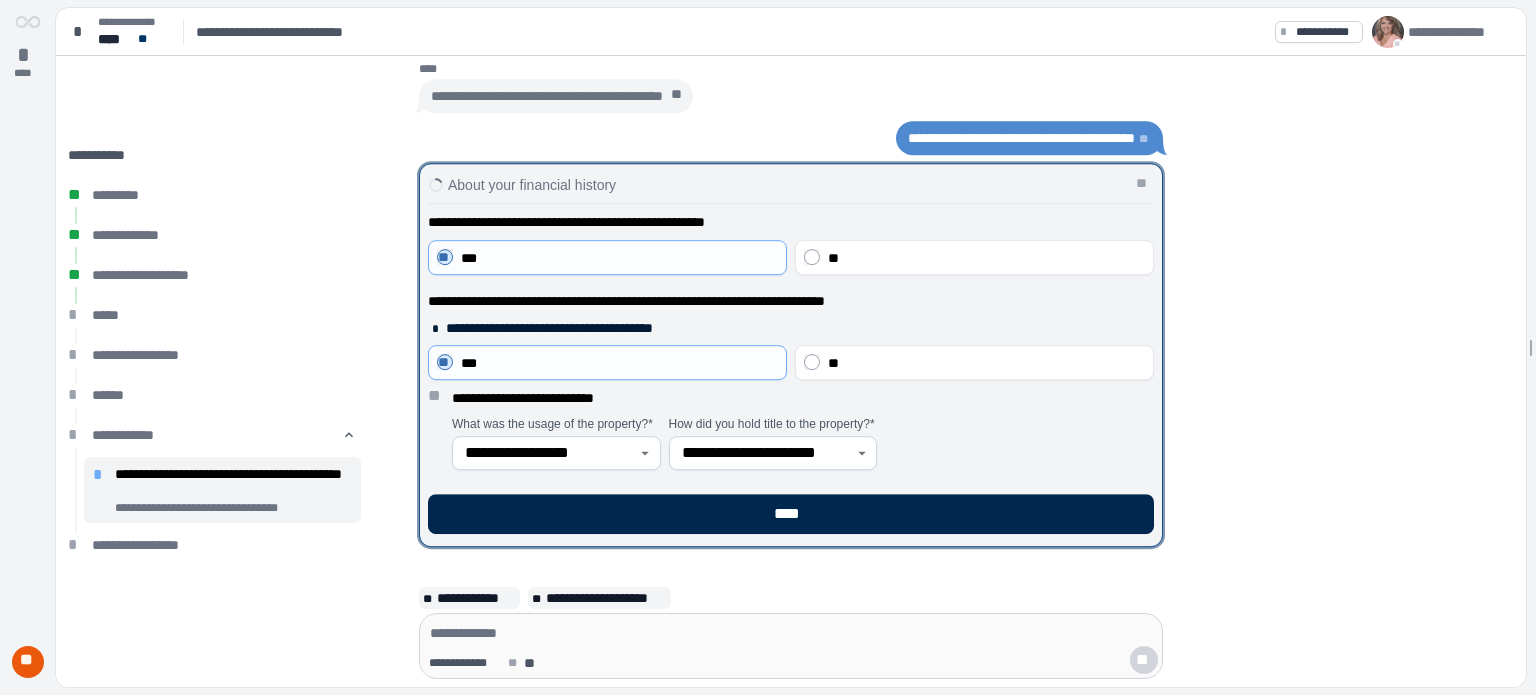 click on "****" at bounding box center [791, 514] 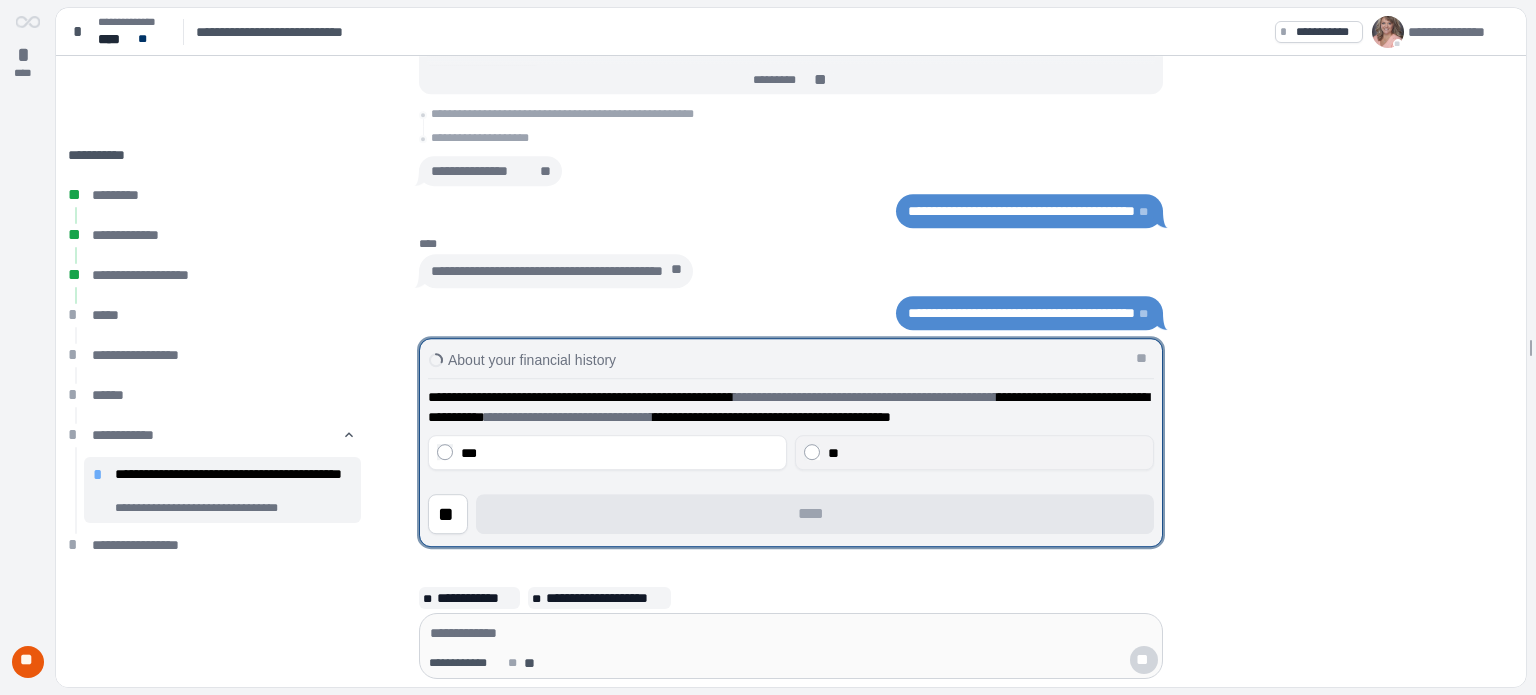 click on "**" at bounding box center (974, 452) 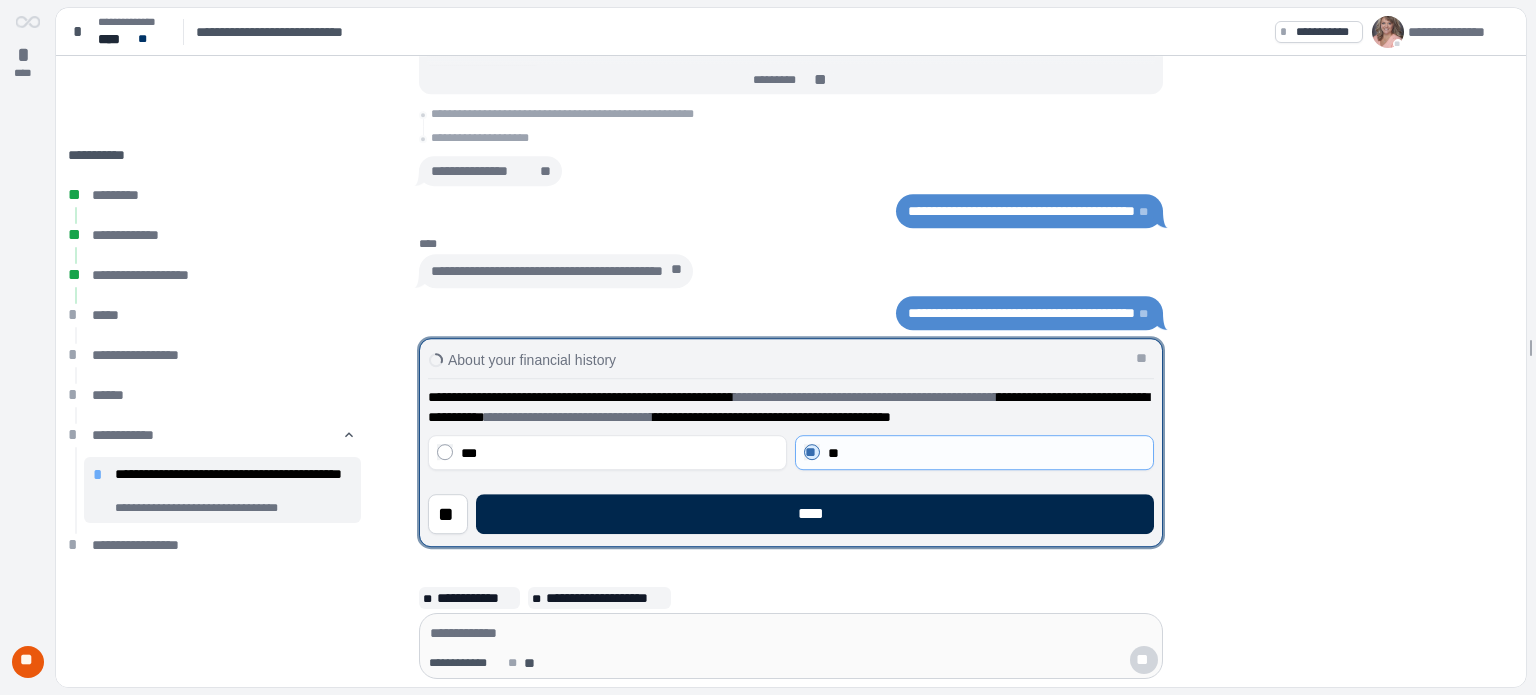 click on "****" at bounding box center [815, 514] 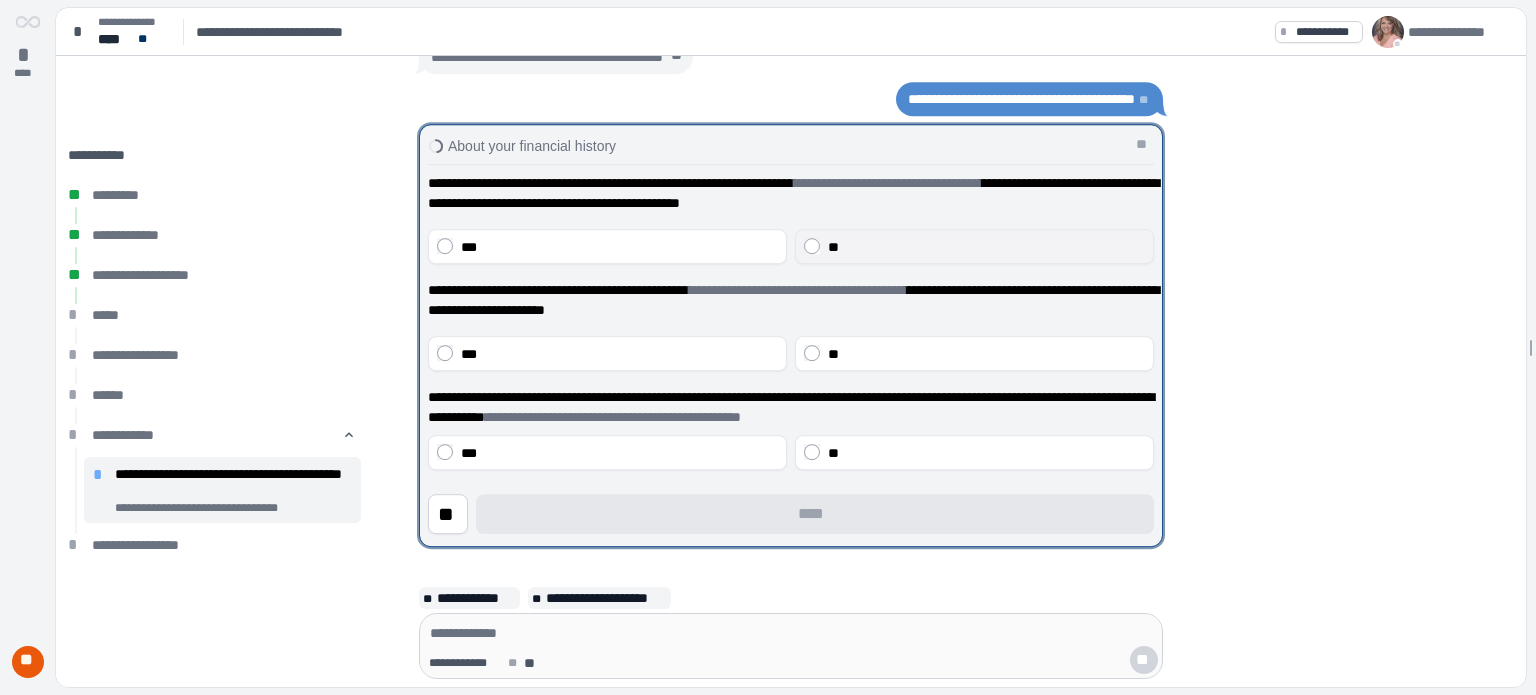 click on "**" at bounding box center (986, 247) 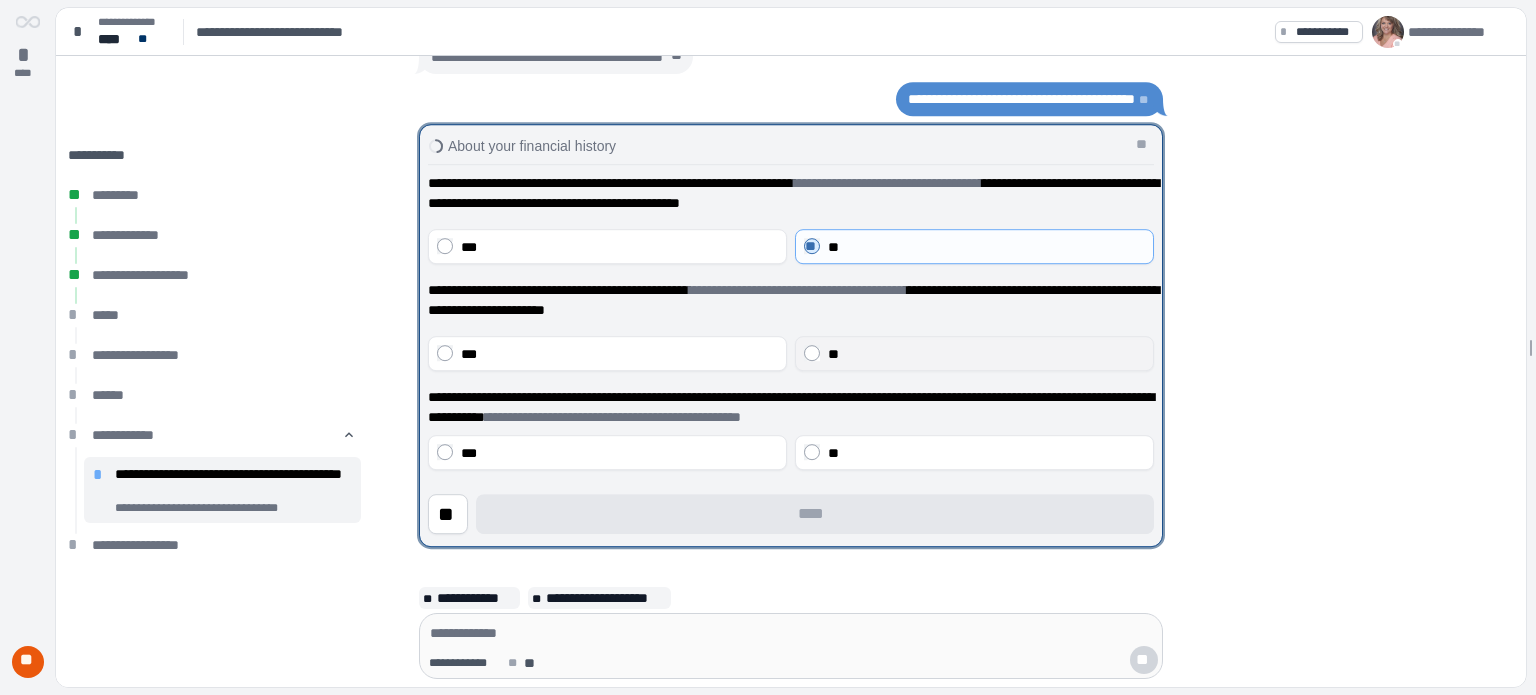 click on "**" at bounding box center [833, 354] 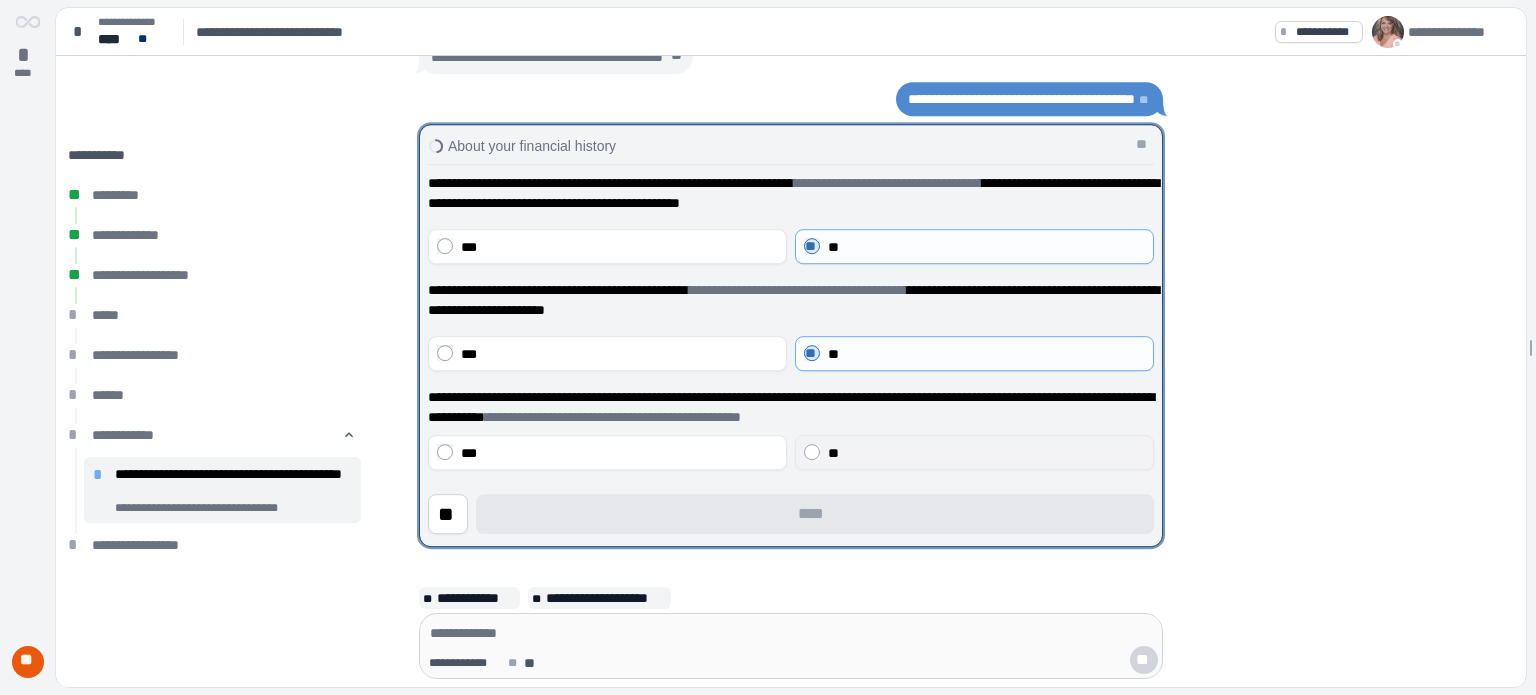 click on "**" at bounding box center (833, 453) 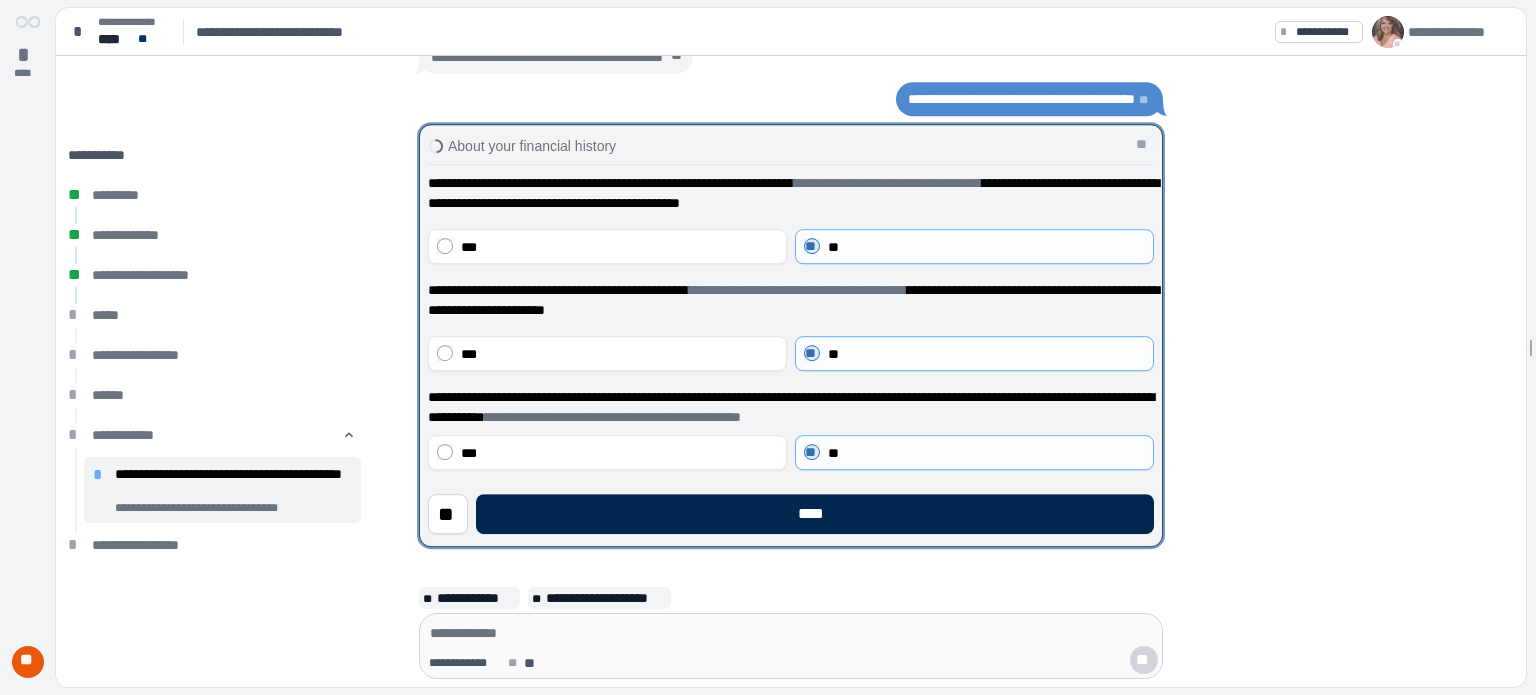 click on "****" at bounding box center [815, 514] 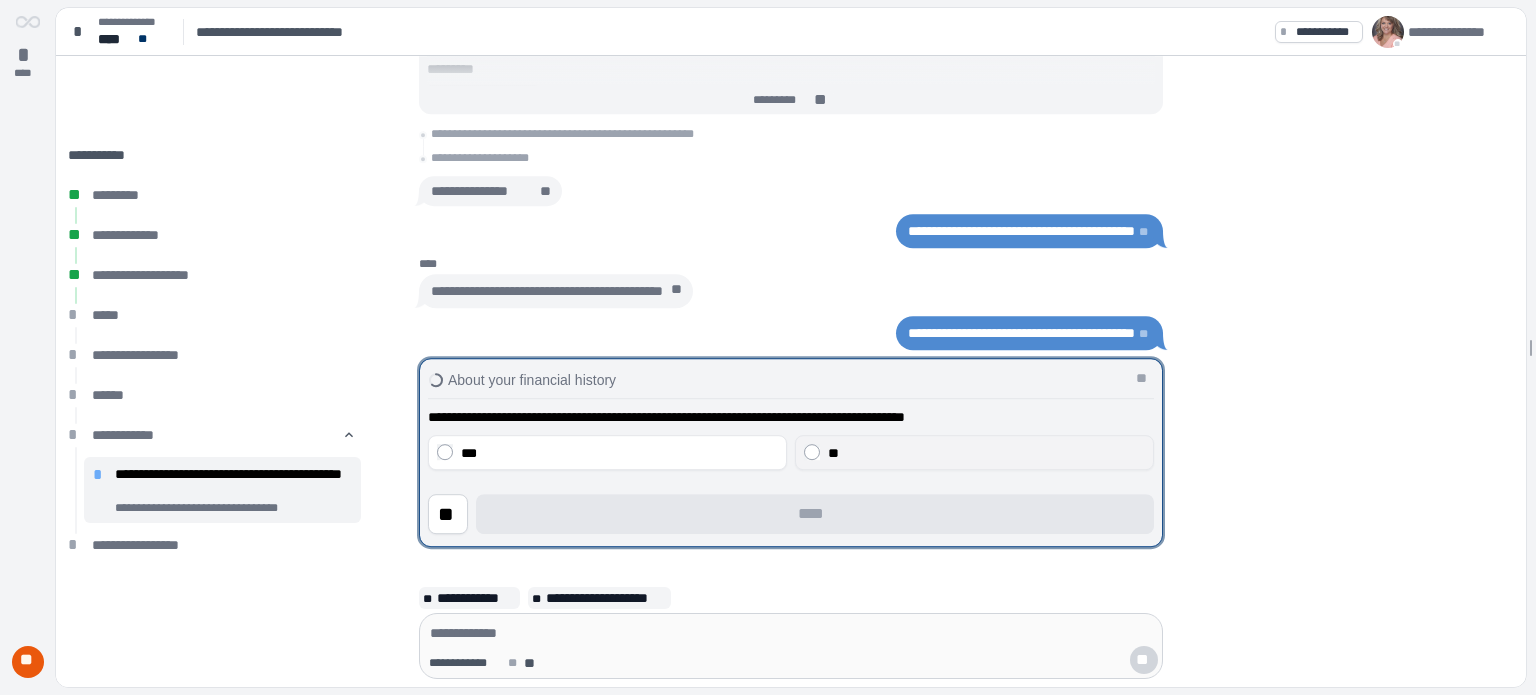 click on "**" at bounding box center (986, 453) 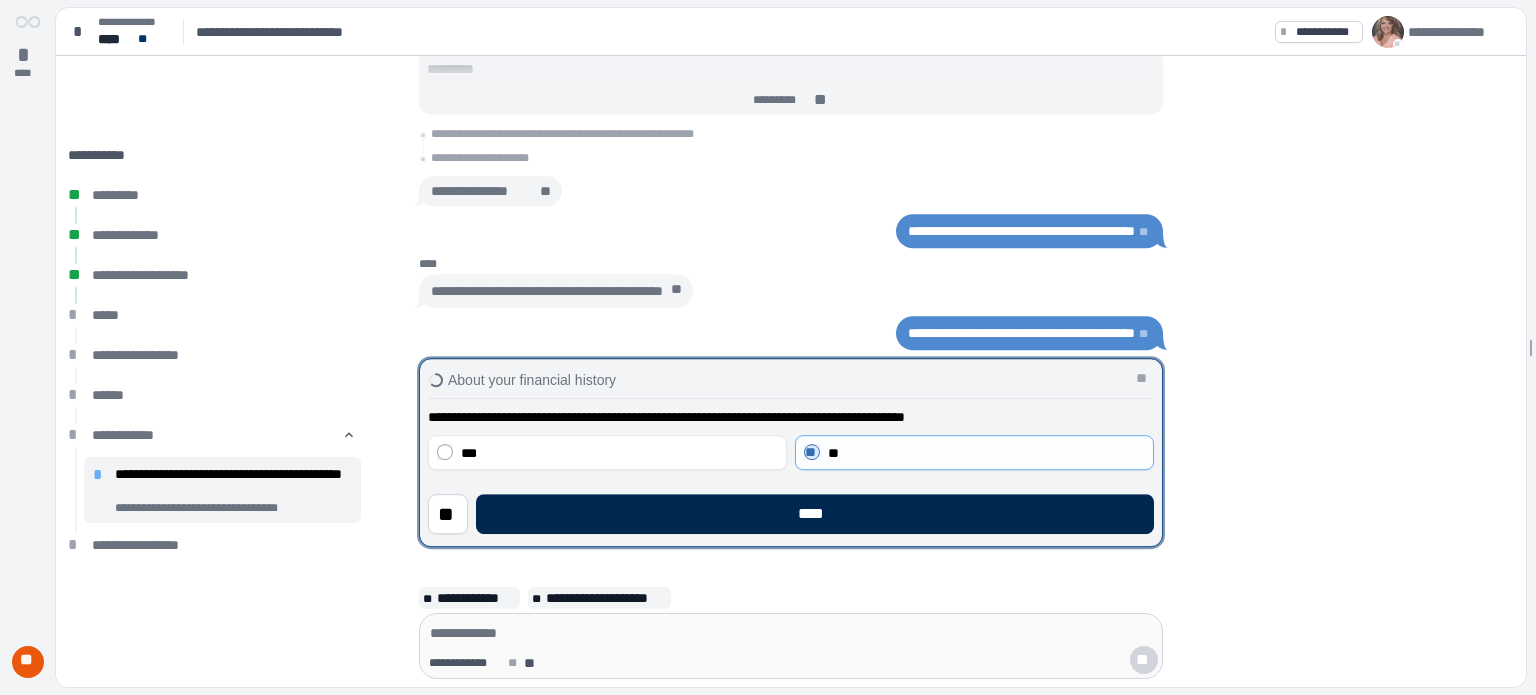 click on "****" at bounding box center (815, 514) 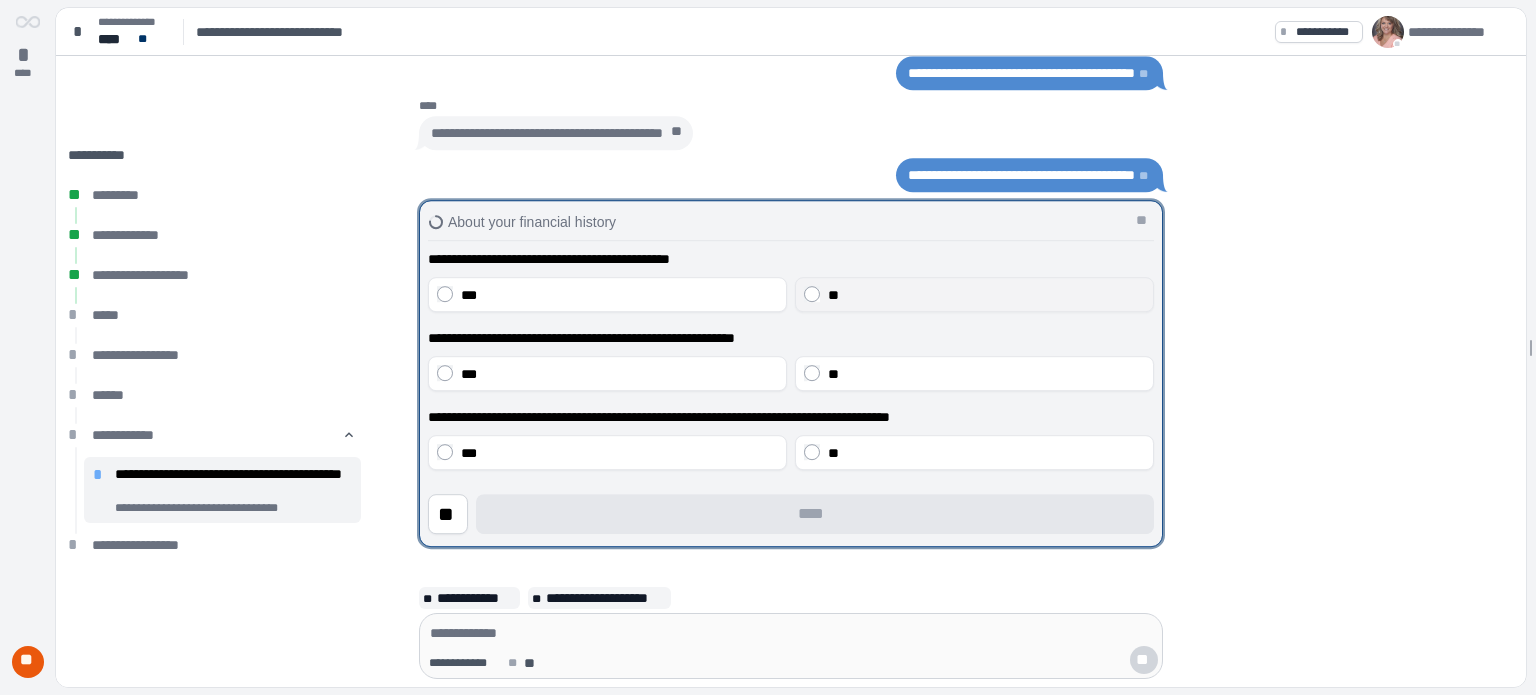 click on "**" at bounding box center (974, 294) 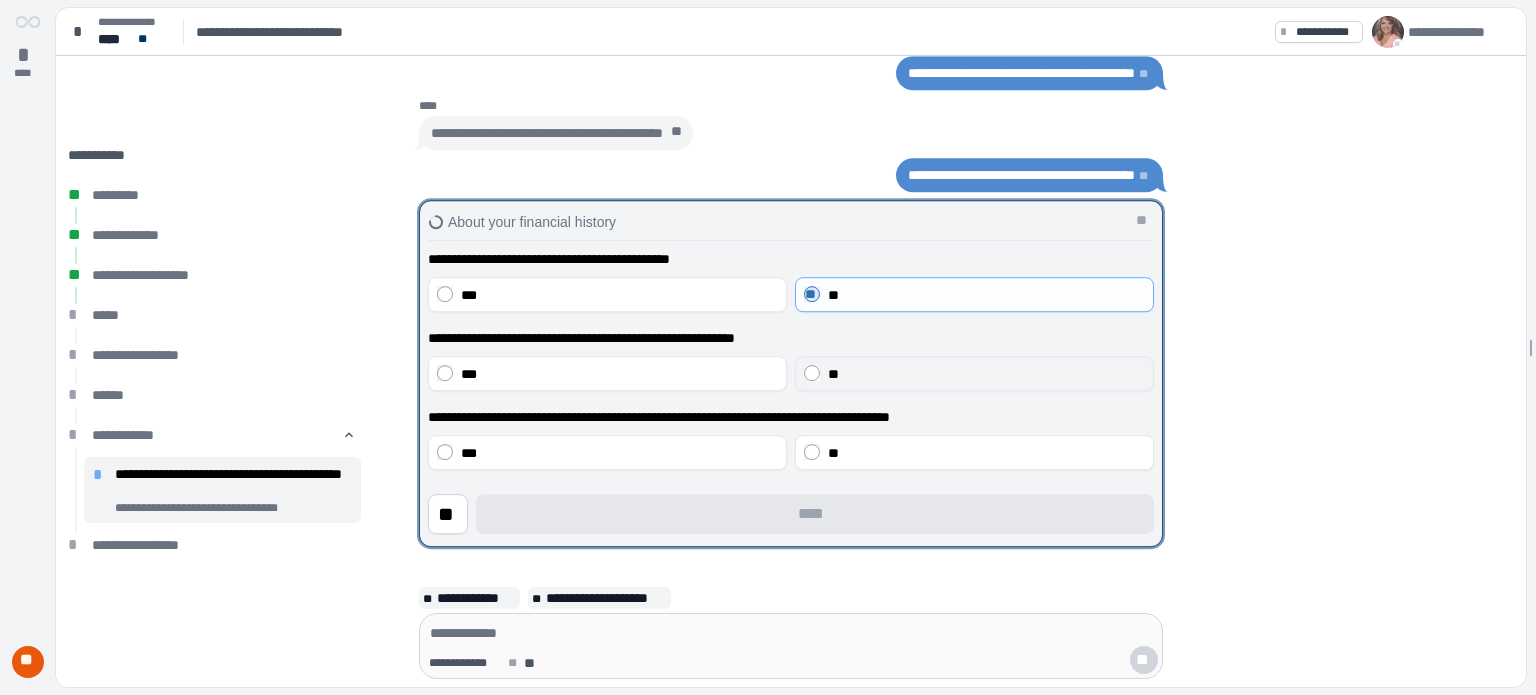 click on "**" at bounding box center (986, 374) 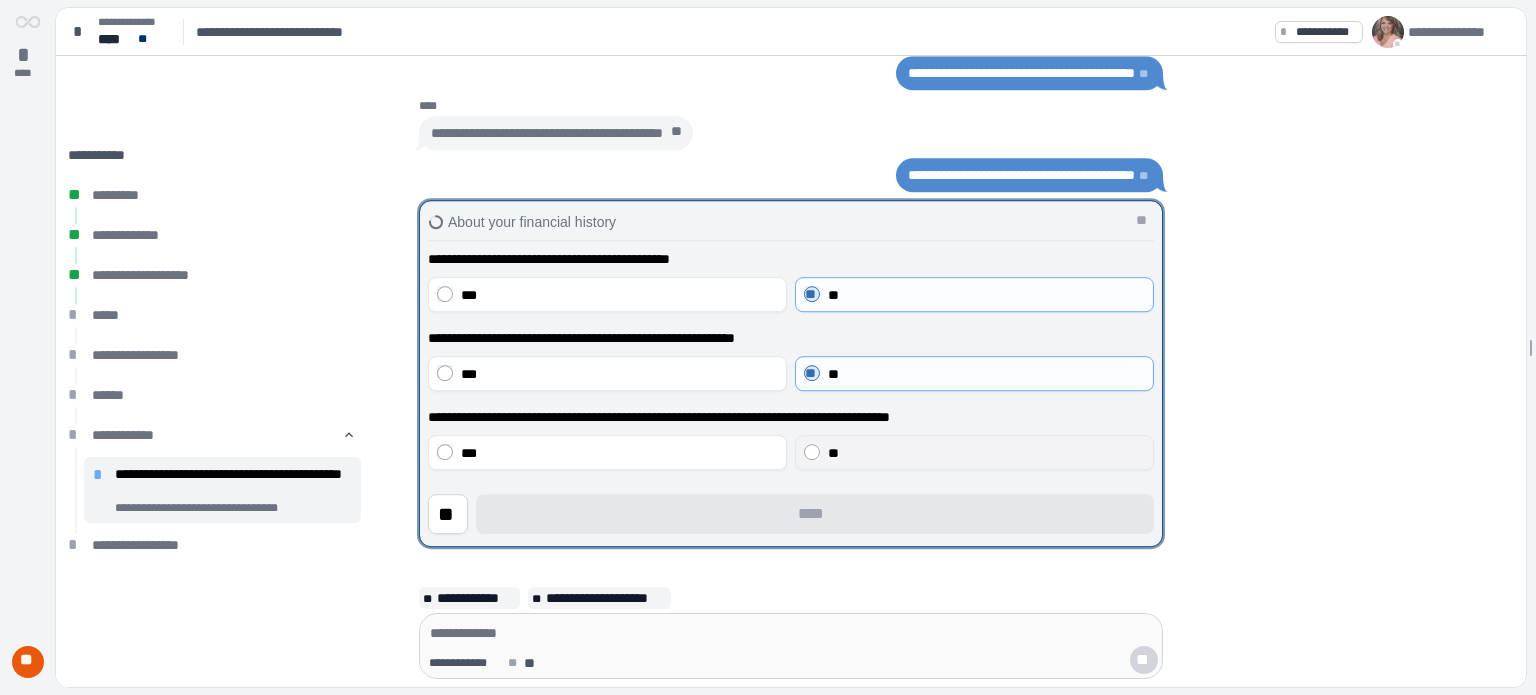 click on "**" at bounding box center [986, 453] 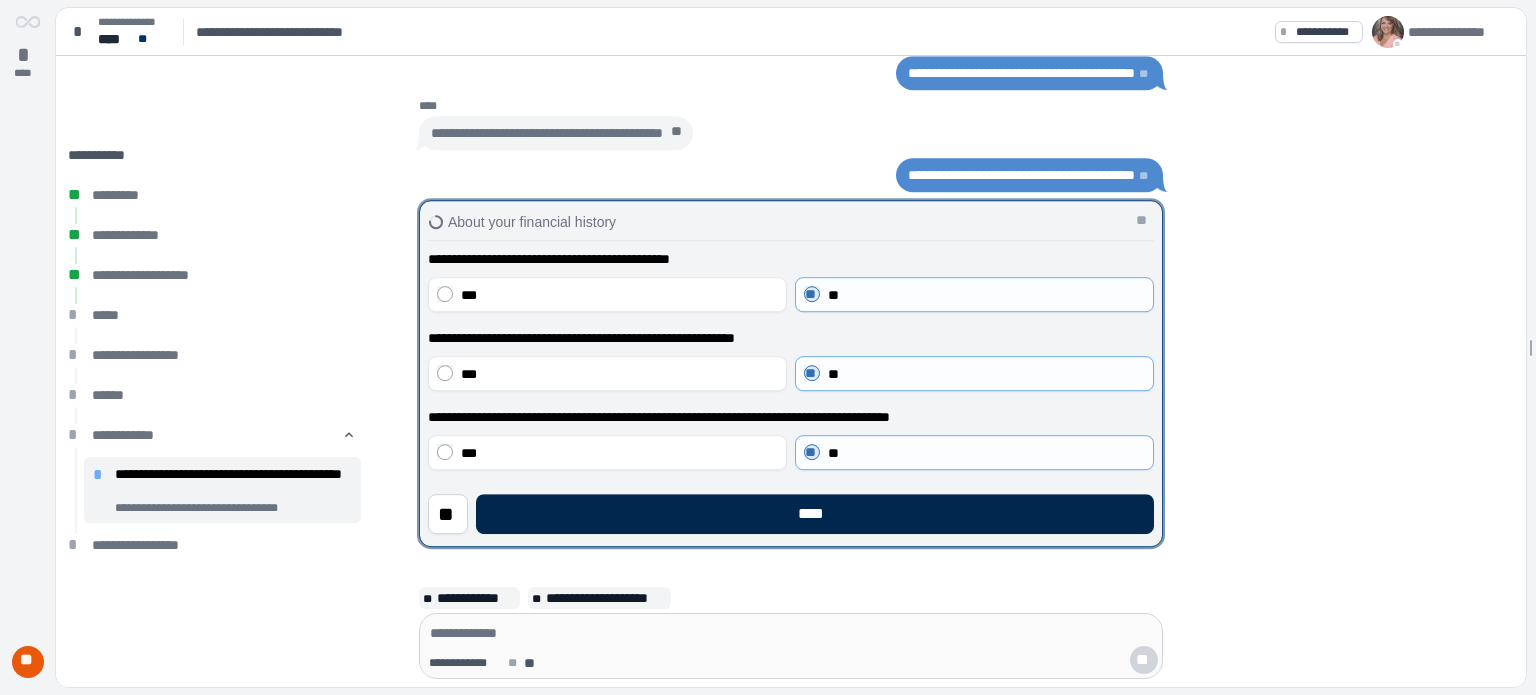 click on "****" at bounding box center (815, 514) 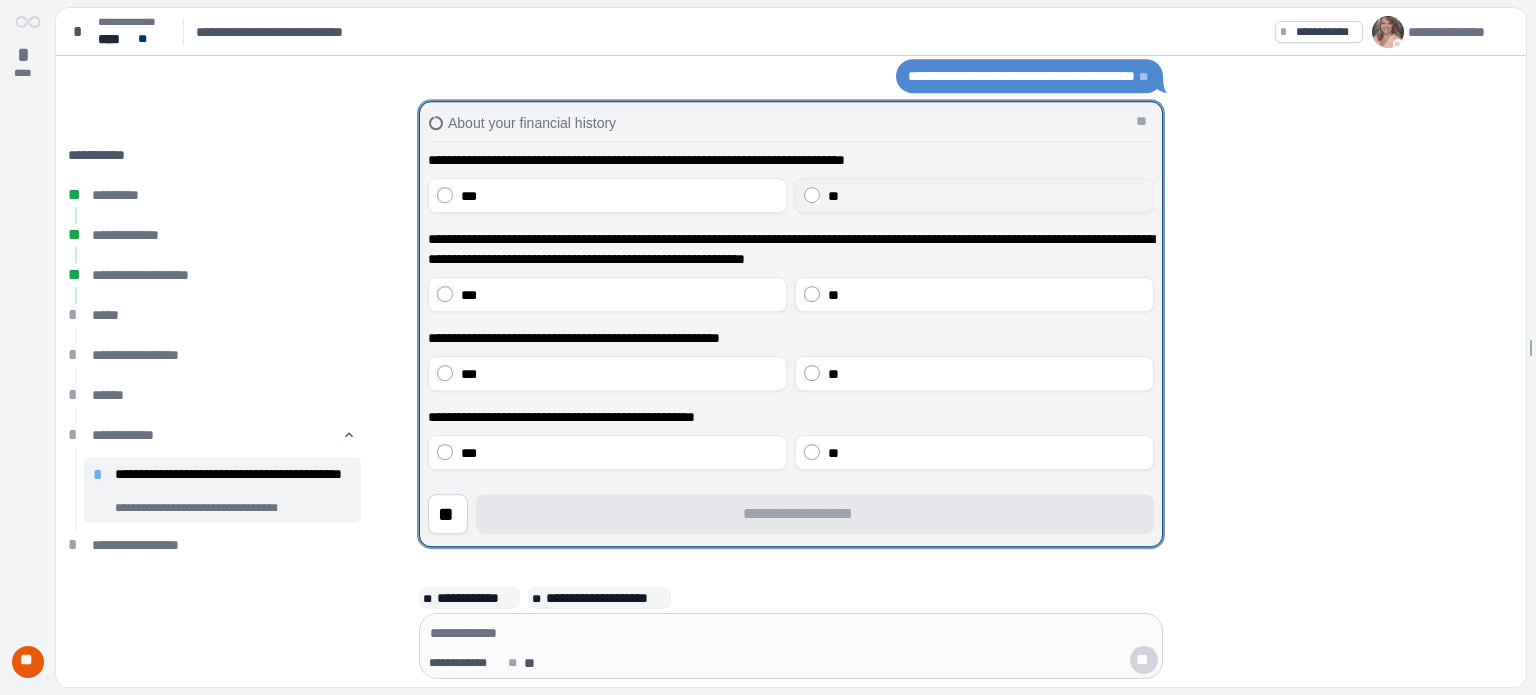 click on "**" at bounding box center [833, 196] 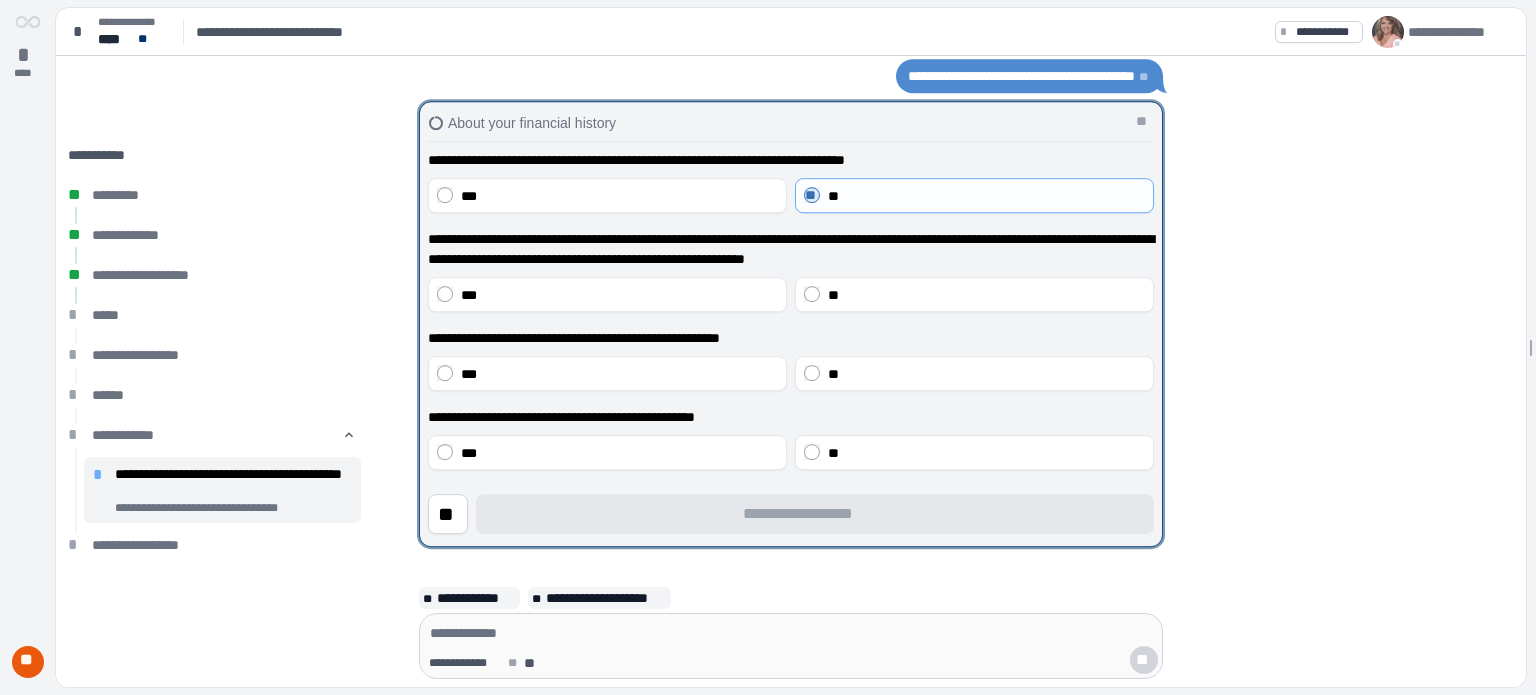 click on "**********" at bounding box center (791, 270) 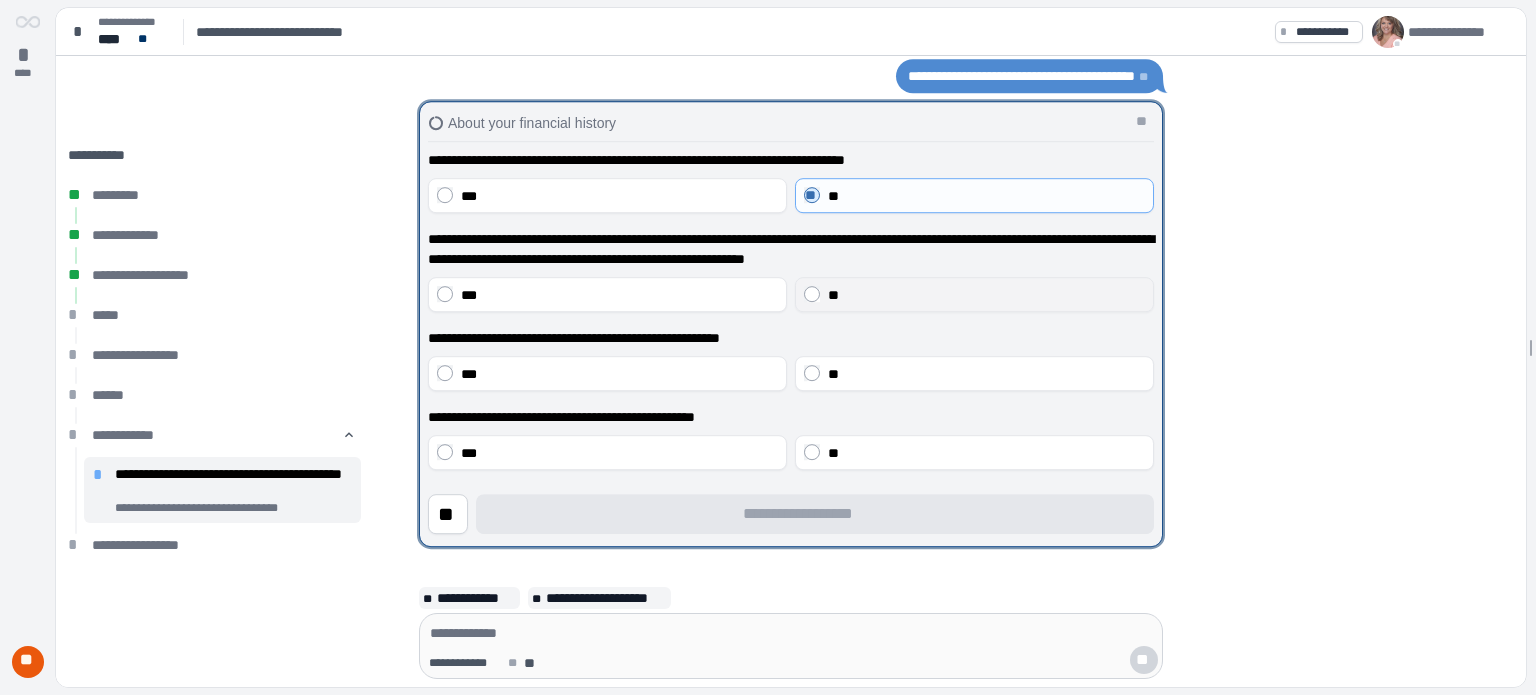 click on "**" at bounding box center (833, 295) 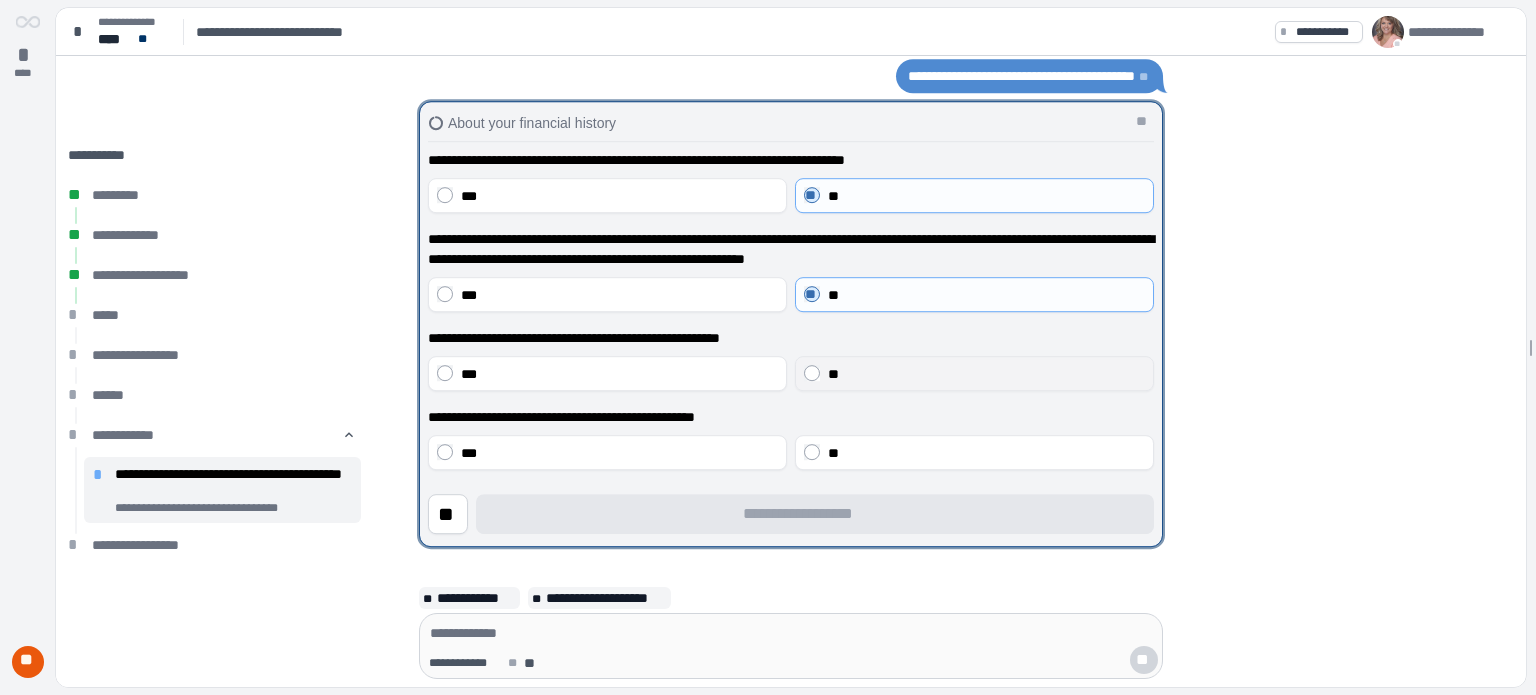 click on "**" at bounding box center [974, 373] 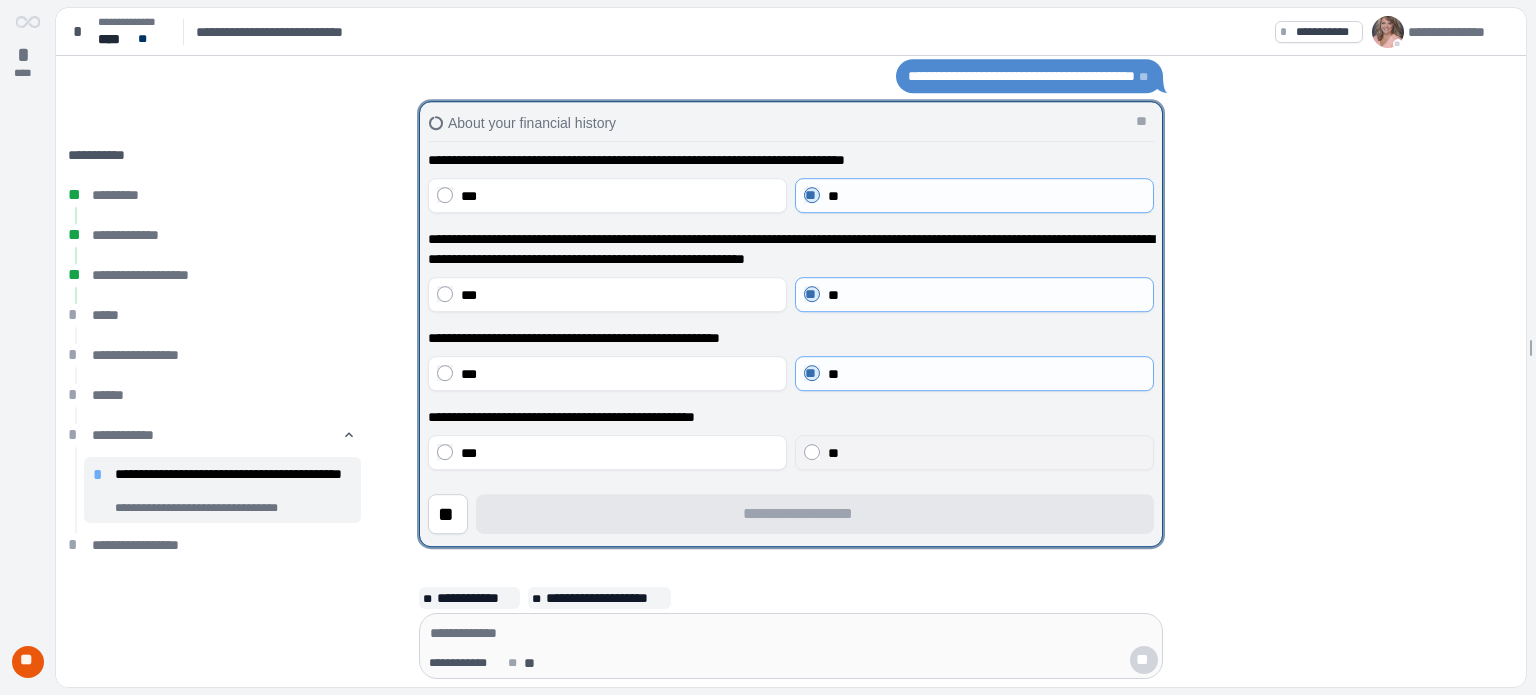 click on "**" at bounding box center [833, 453] 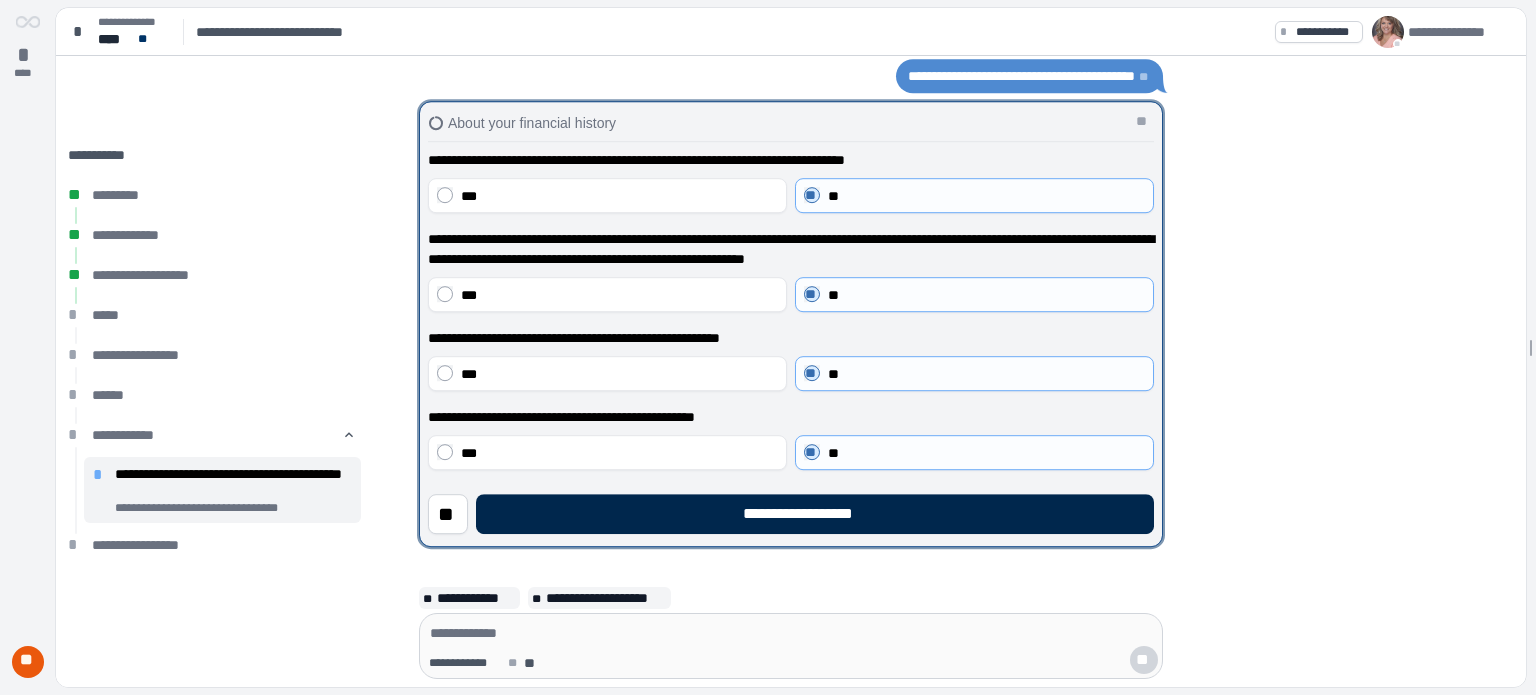 click on "**********" at bounding box center (815, 514) 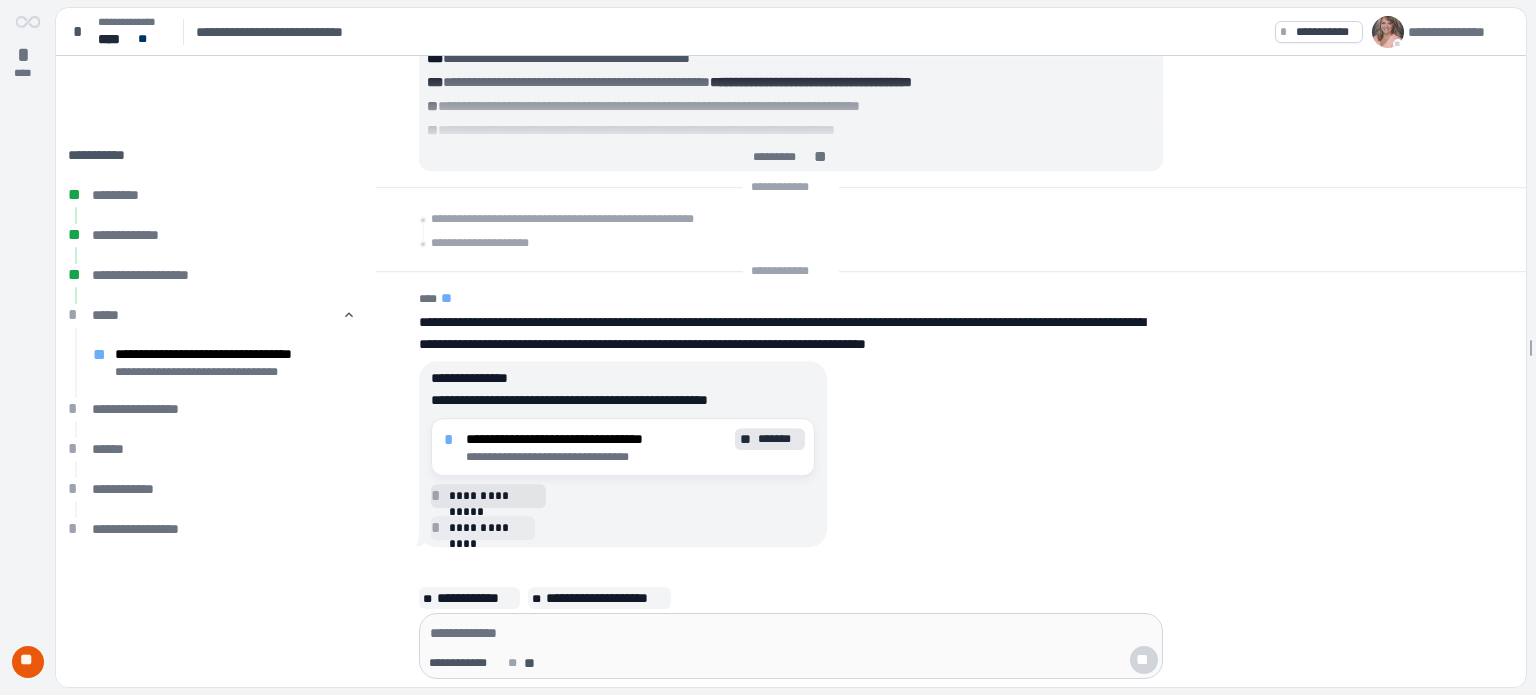 click on "**********" at bounding box center [494, 496] 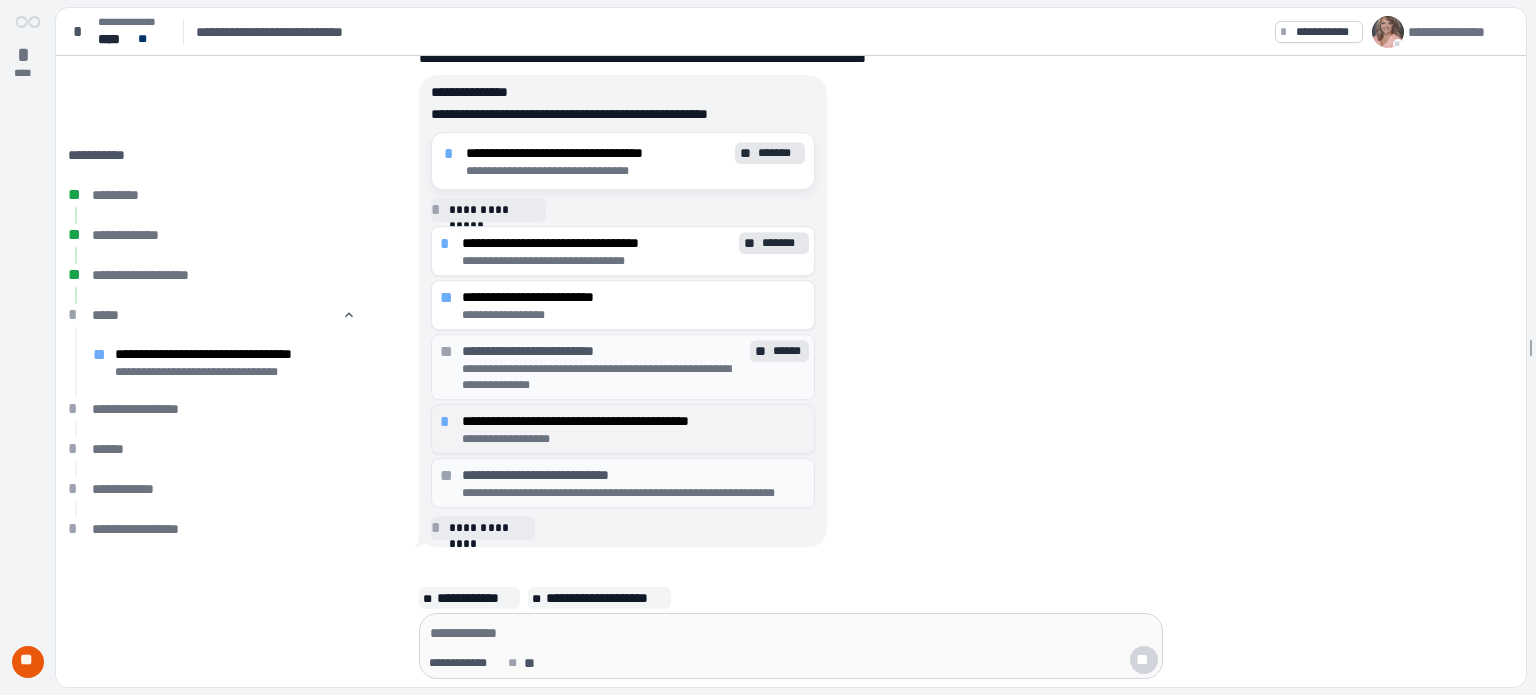 click on "**********" at bounding box center (634, 421) 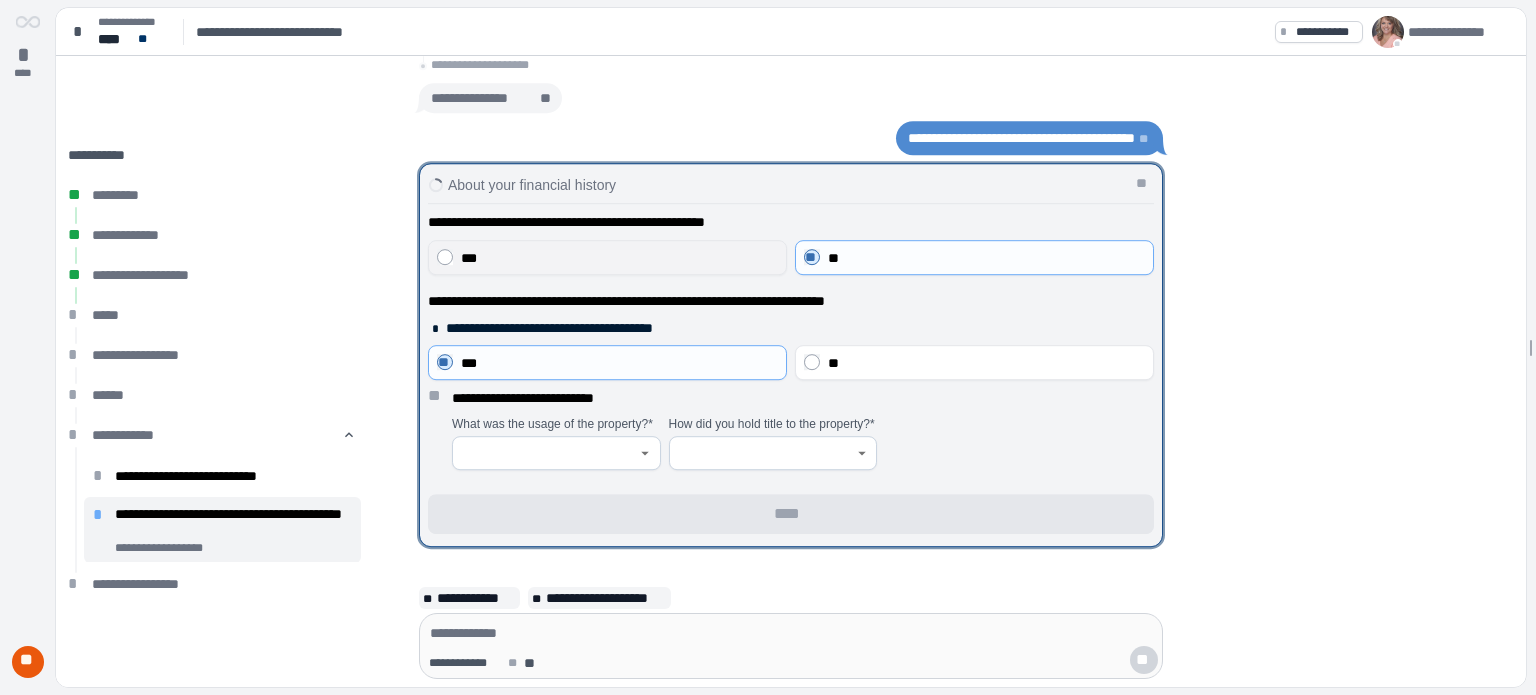 click on "***" at bounding box center (607, 257) 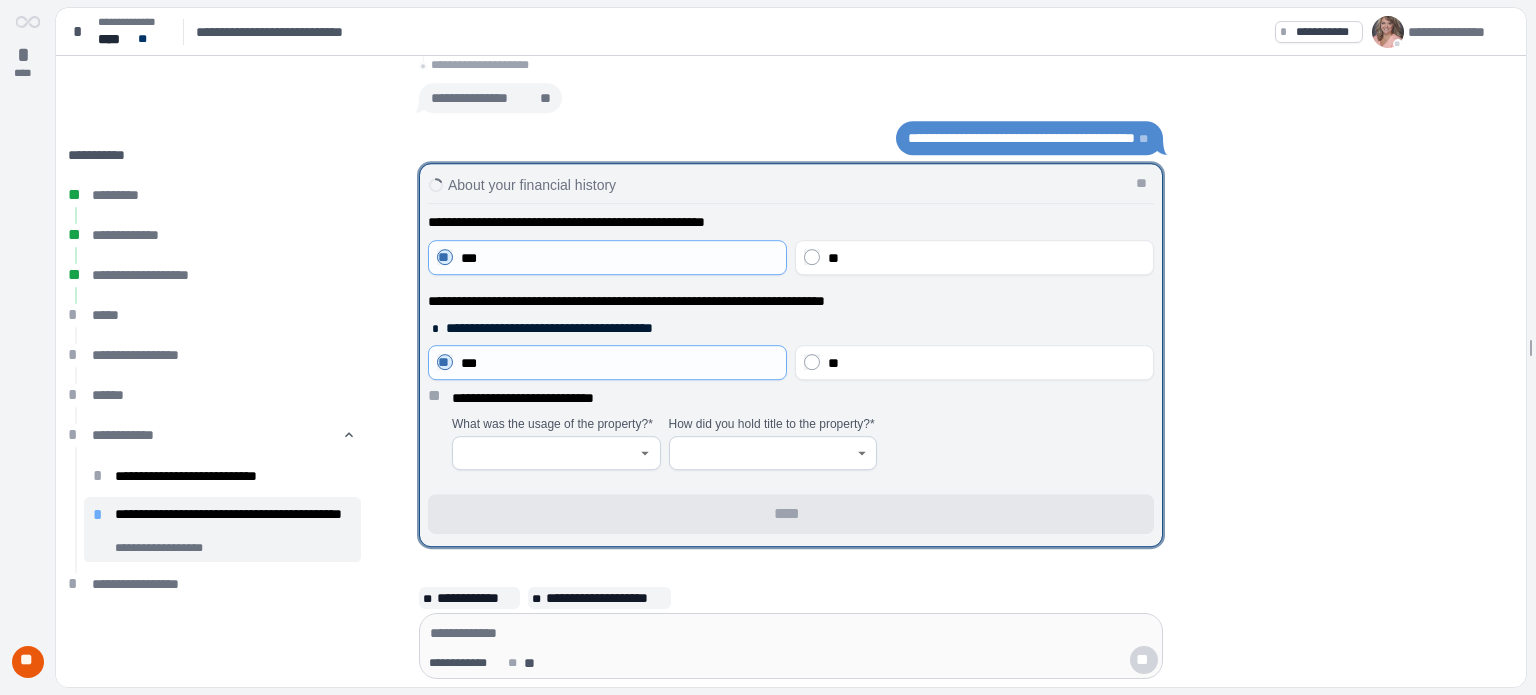 click at bounding box center [545, 453] 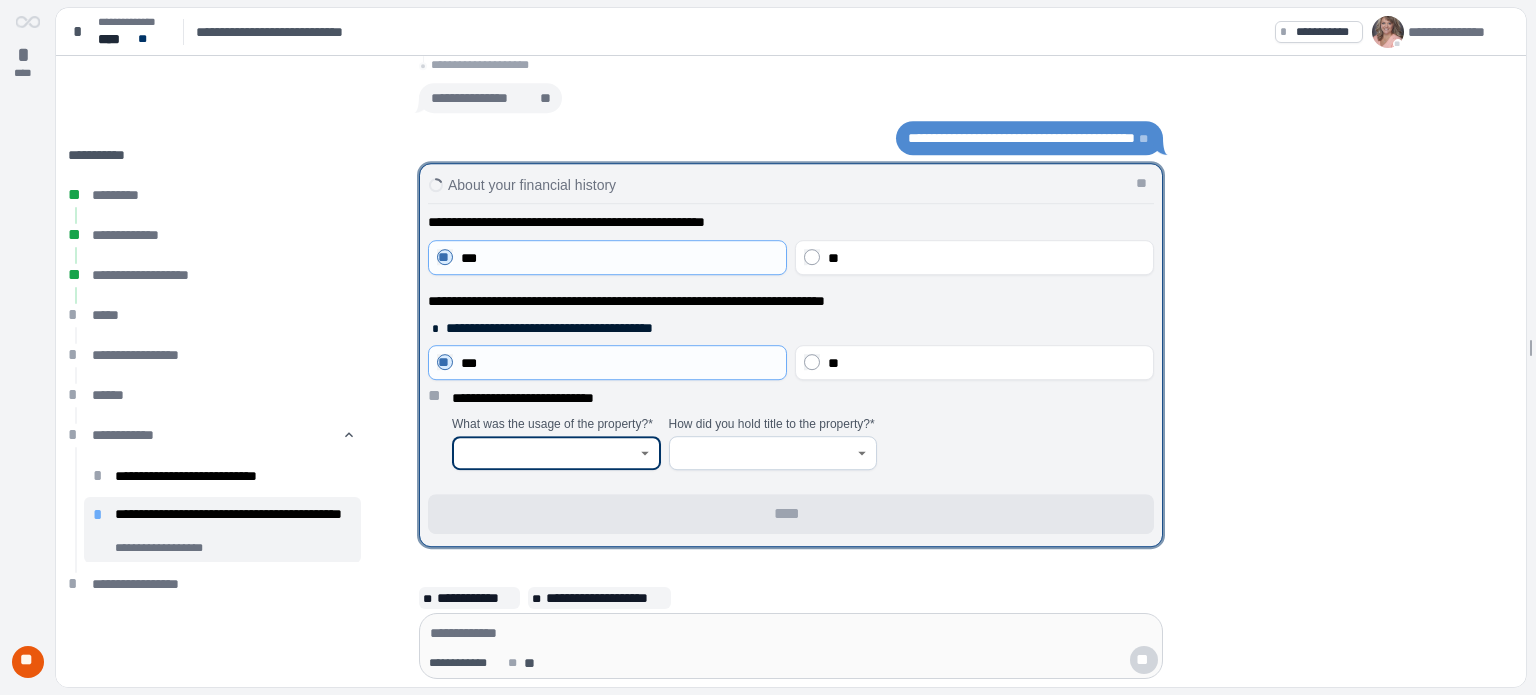 click at bounding box center [545, 453] 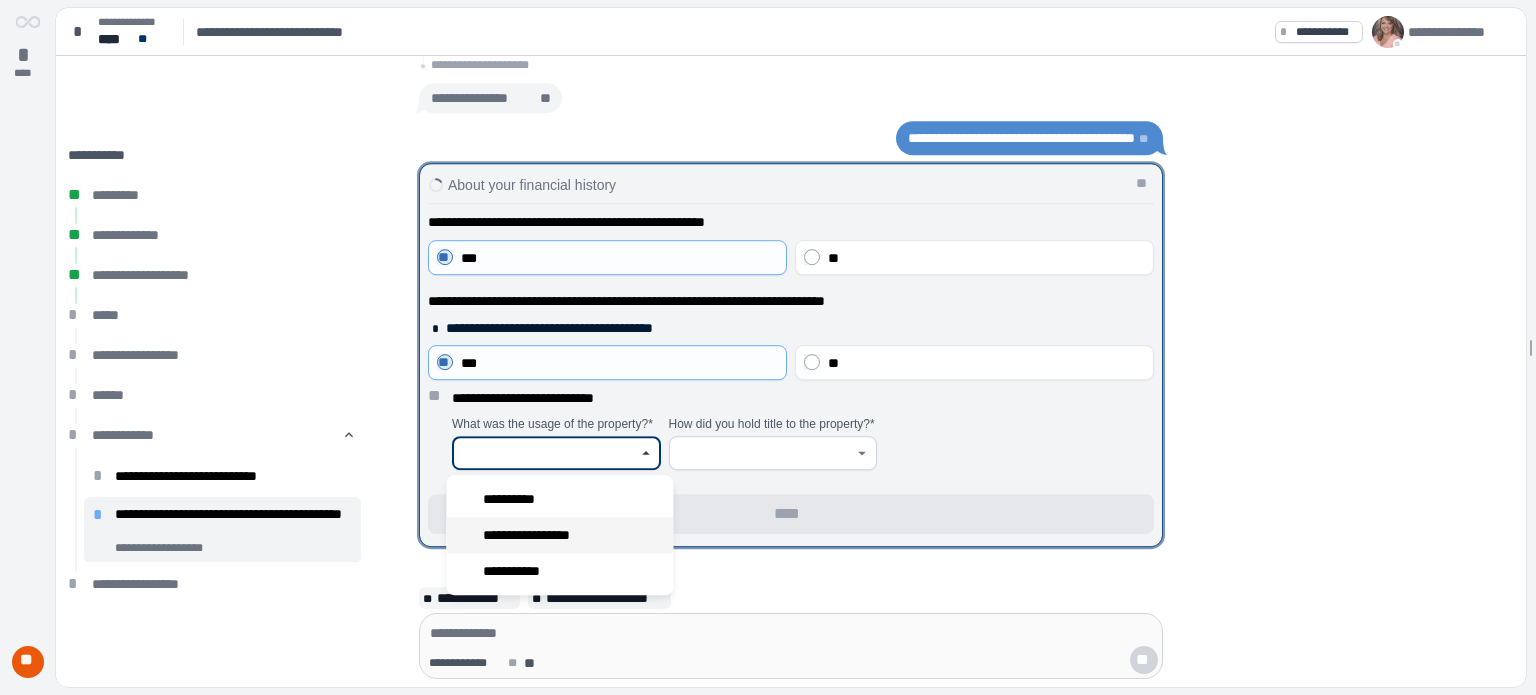 click on "**********" at bounding box center (539, 535) 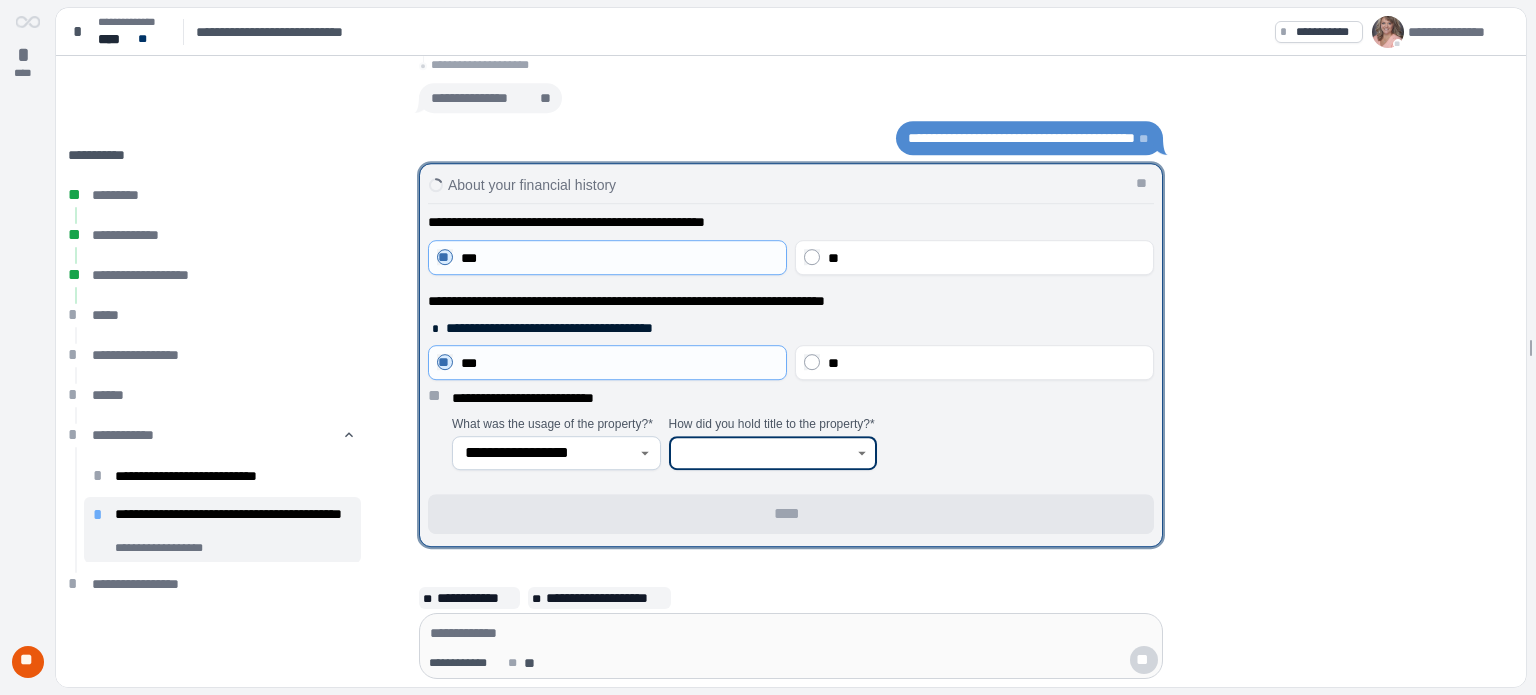 click at bounding box center [762, 453] 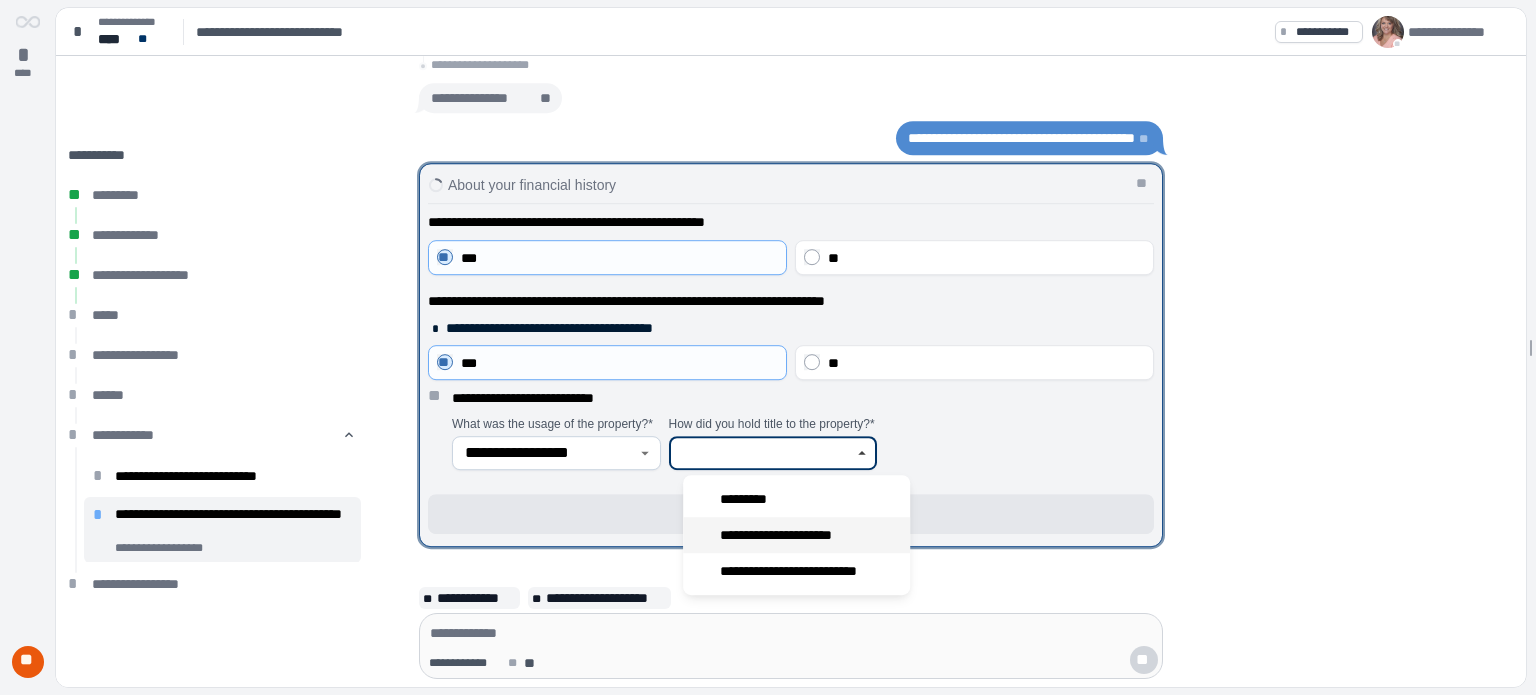 click on "**********" at bounding box center [790, 535] 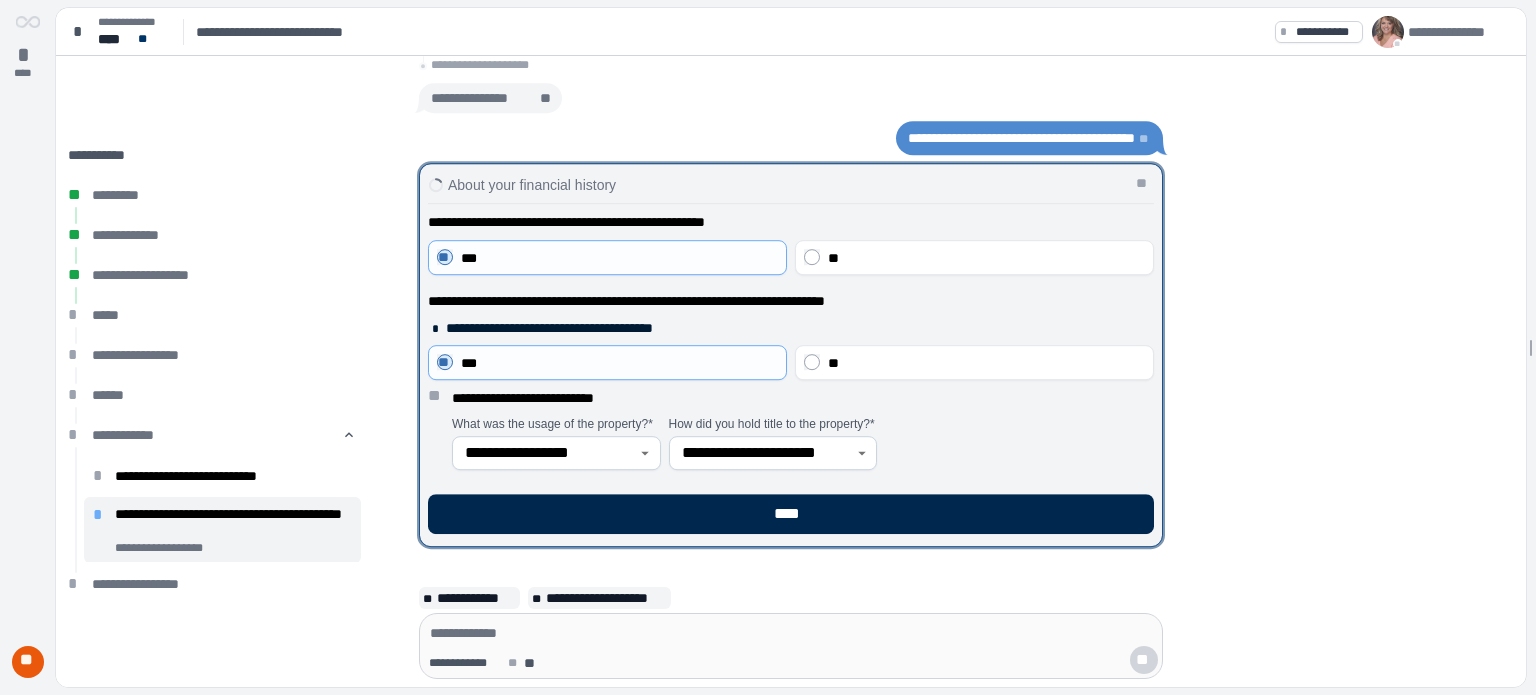 click on "****" at bounding box center (791, 514) 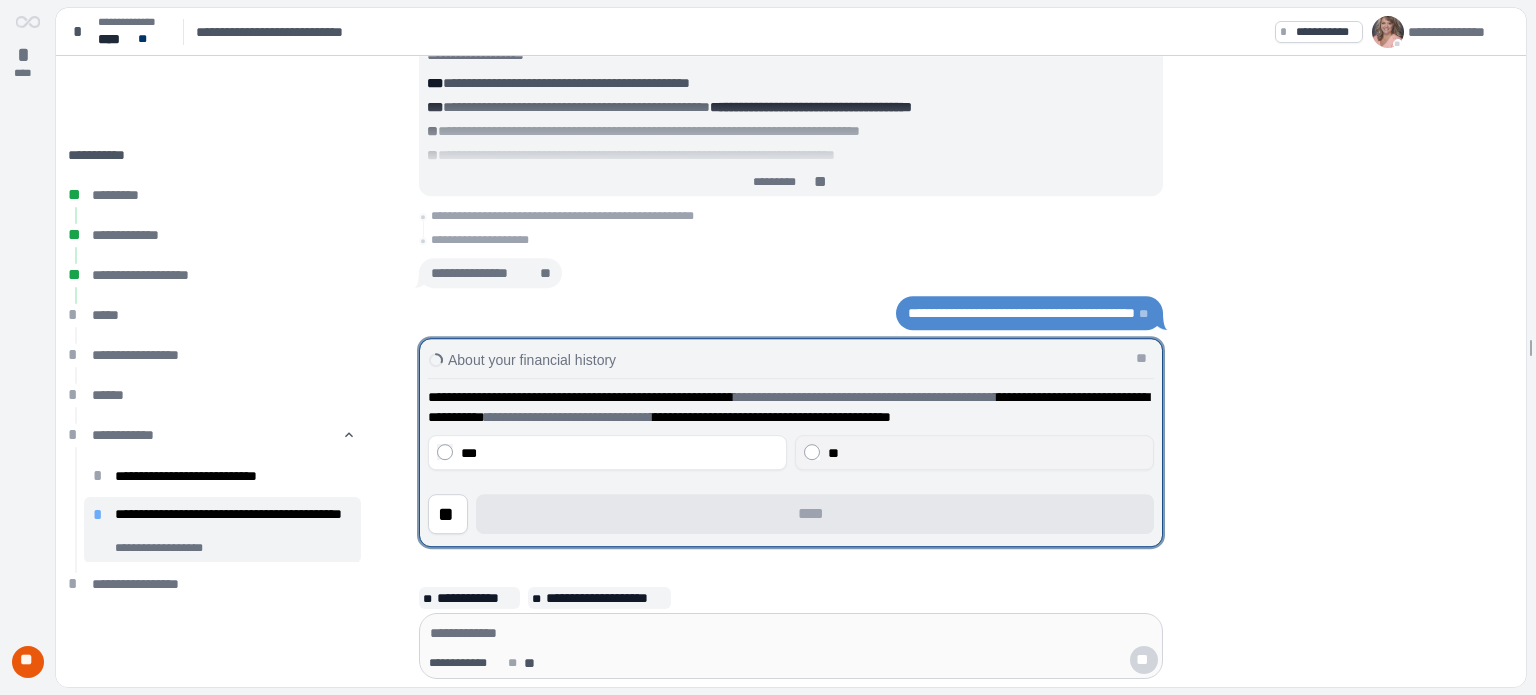 click on "**" at bounding box center (833, 453) 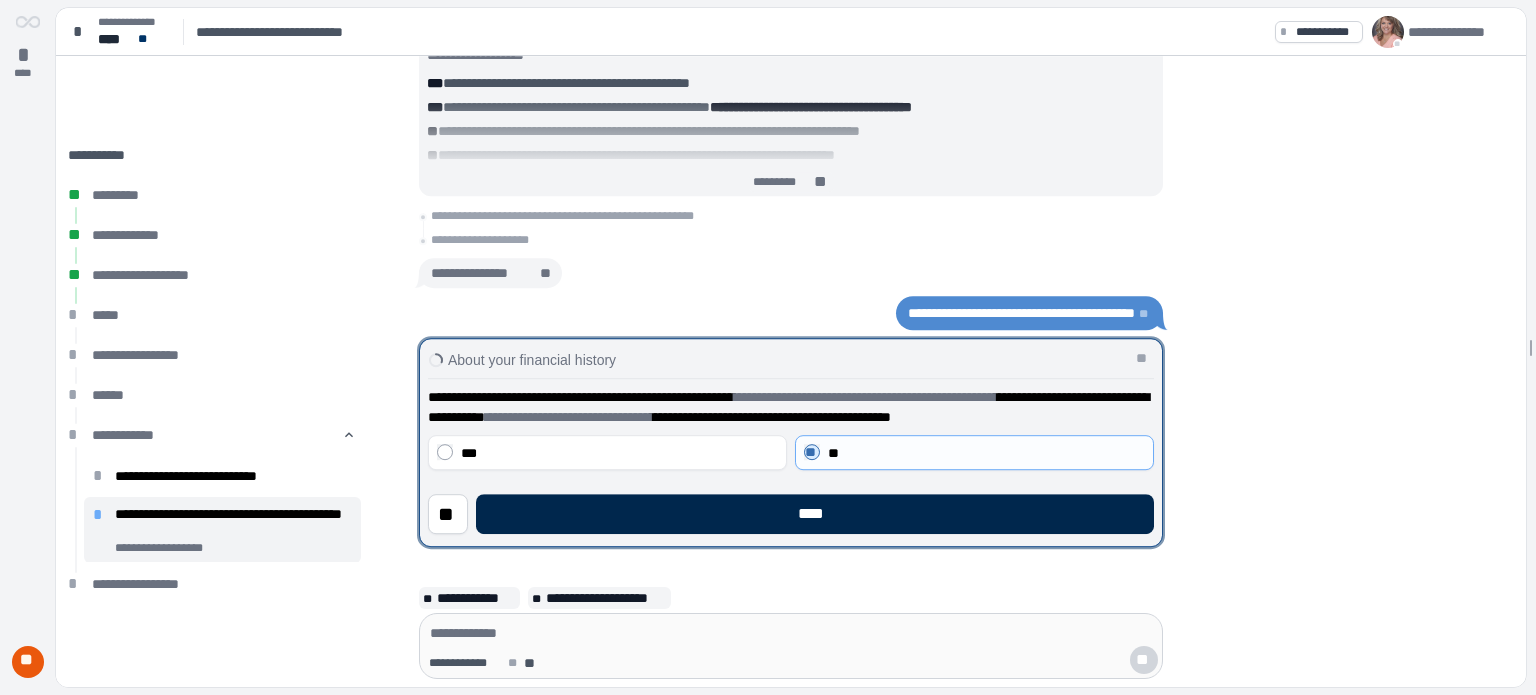 click on "****" at bounding box center (815, 514) 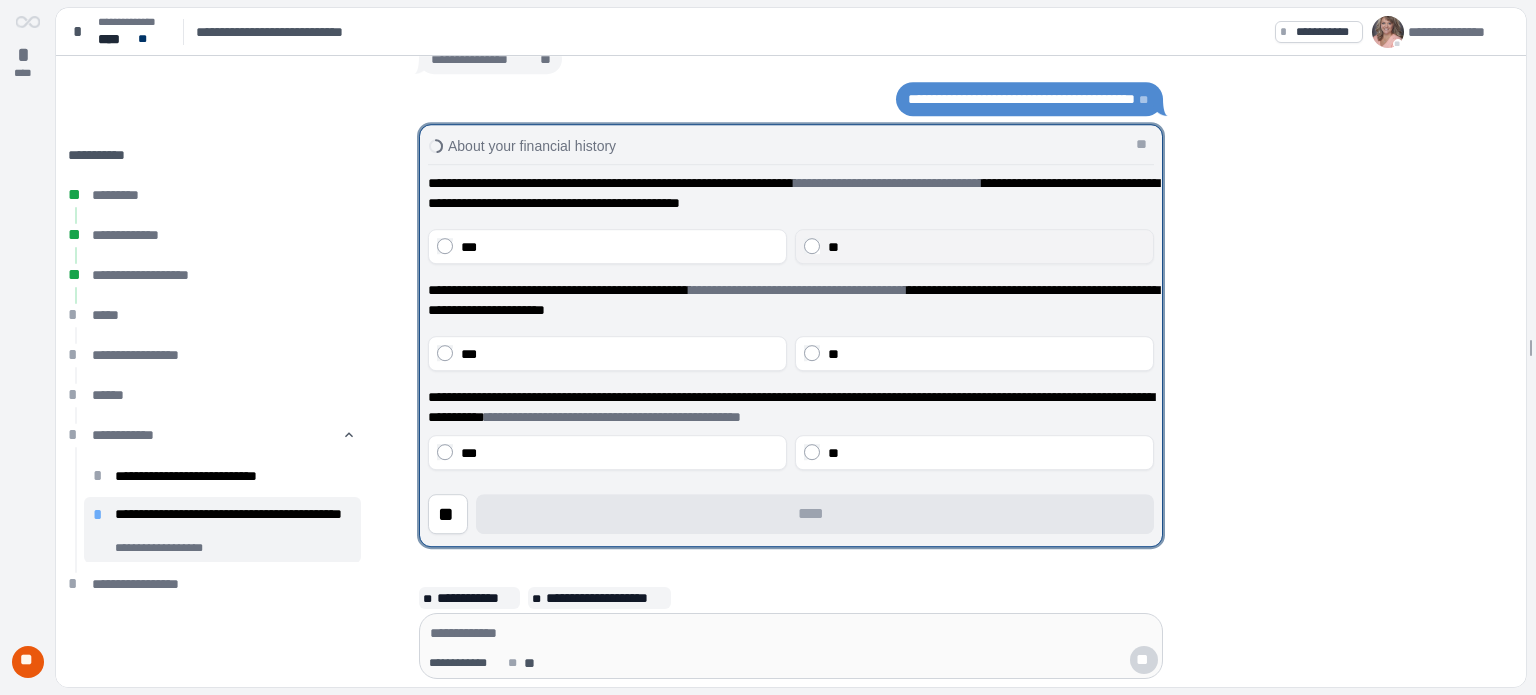 click on "**" at bounding box center [986, 247] 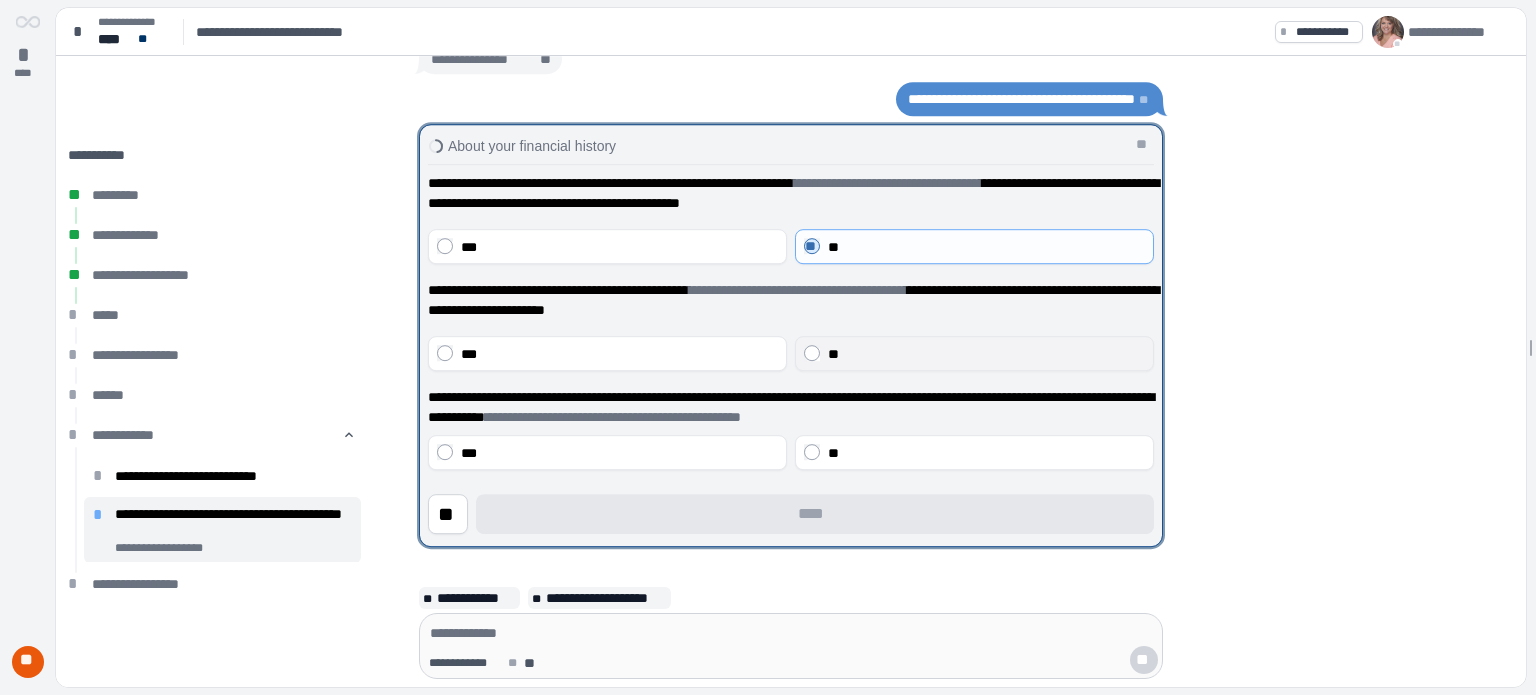 click on "**" at bounding box center [986, 354] 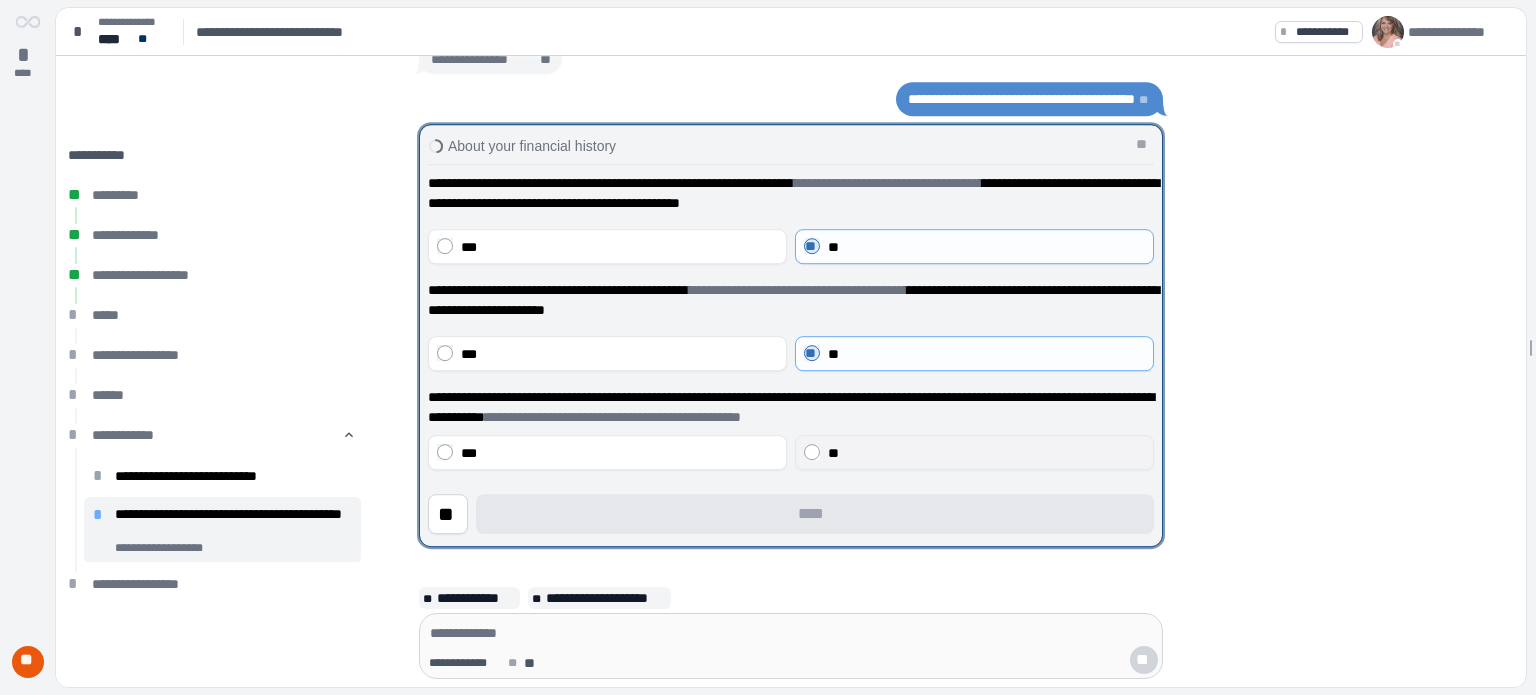 click on "**" at bounding box center (833, 453) 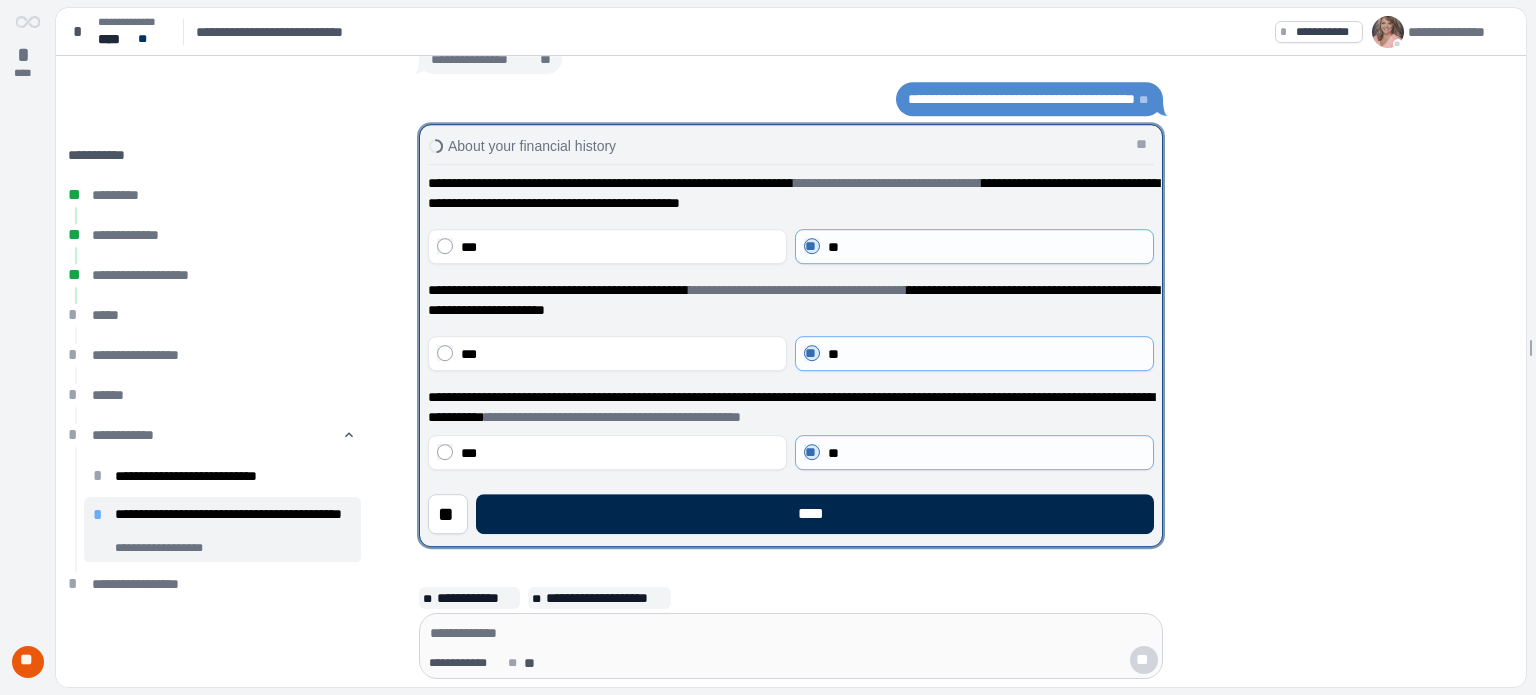 click on "****" at bounding box center (815, 514) 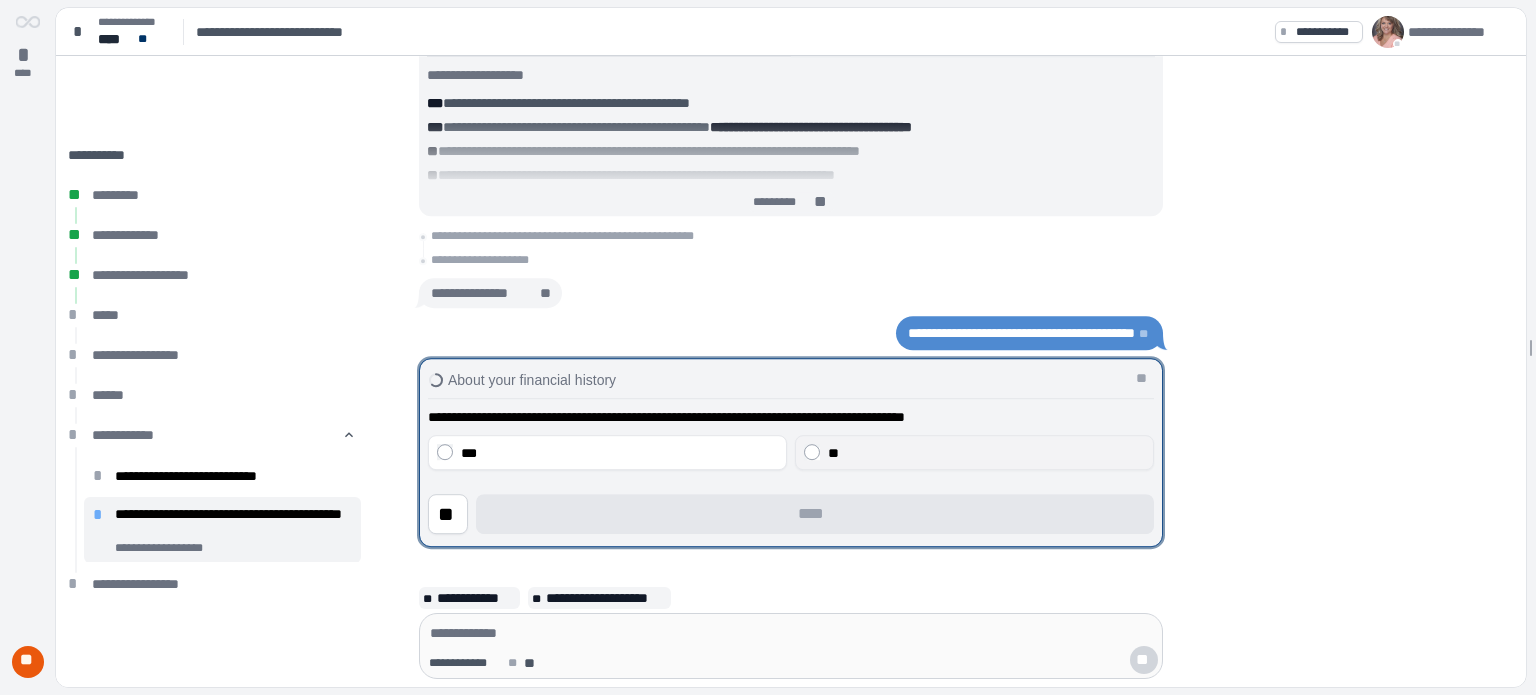 click on "**" at bounding box center (986, 453) 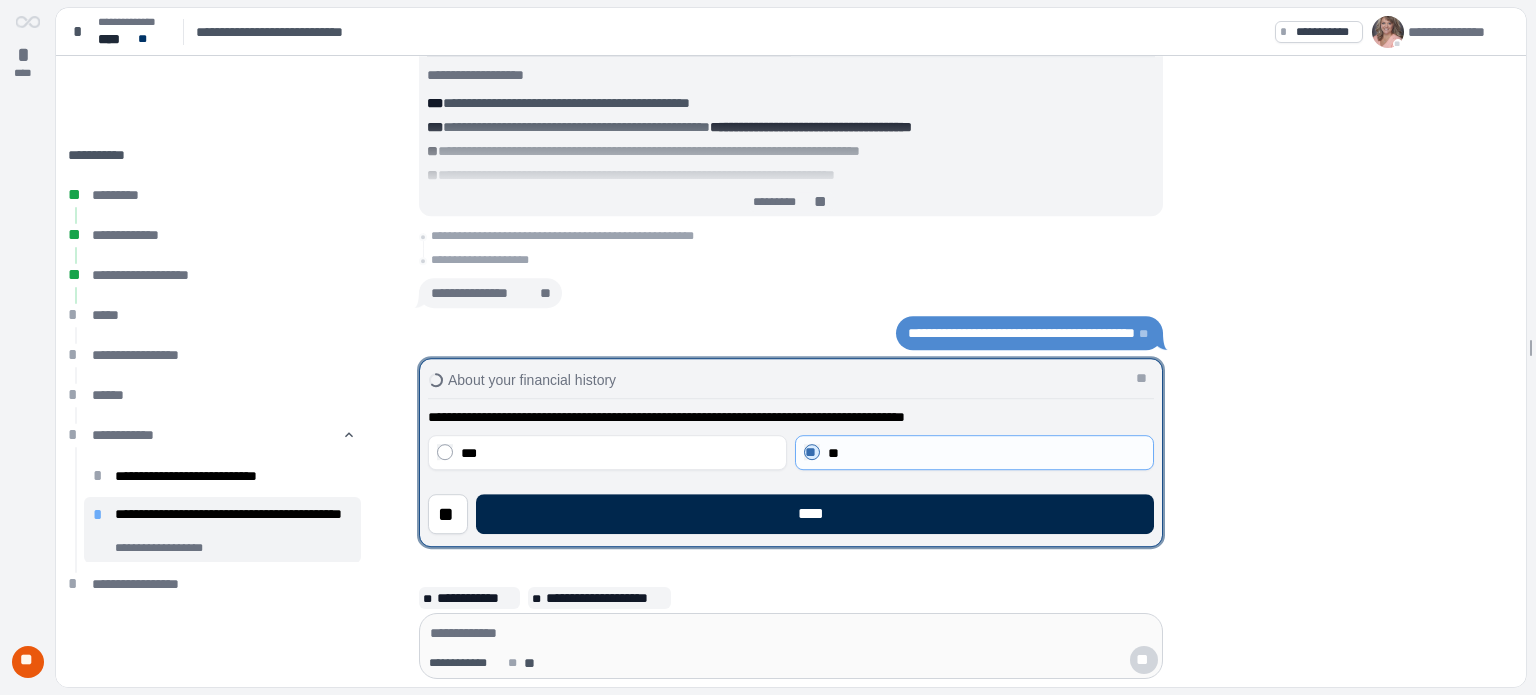 click on "****" at bounding box center [815, 514] 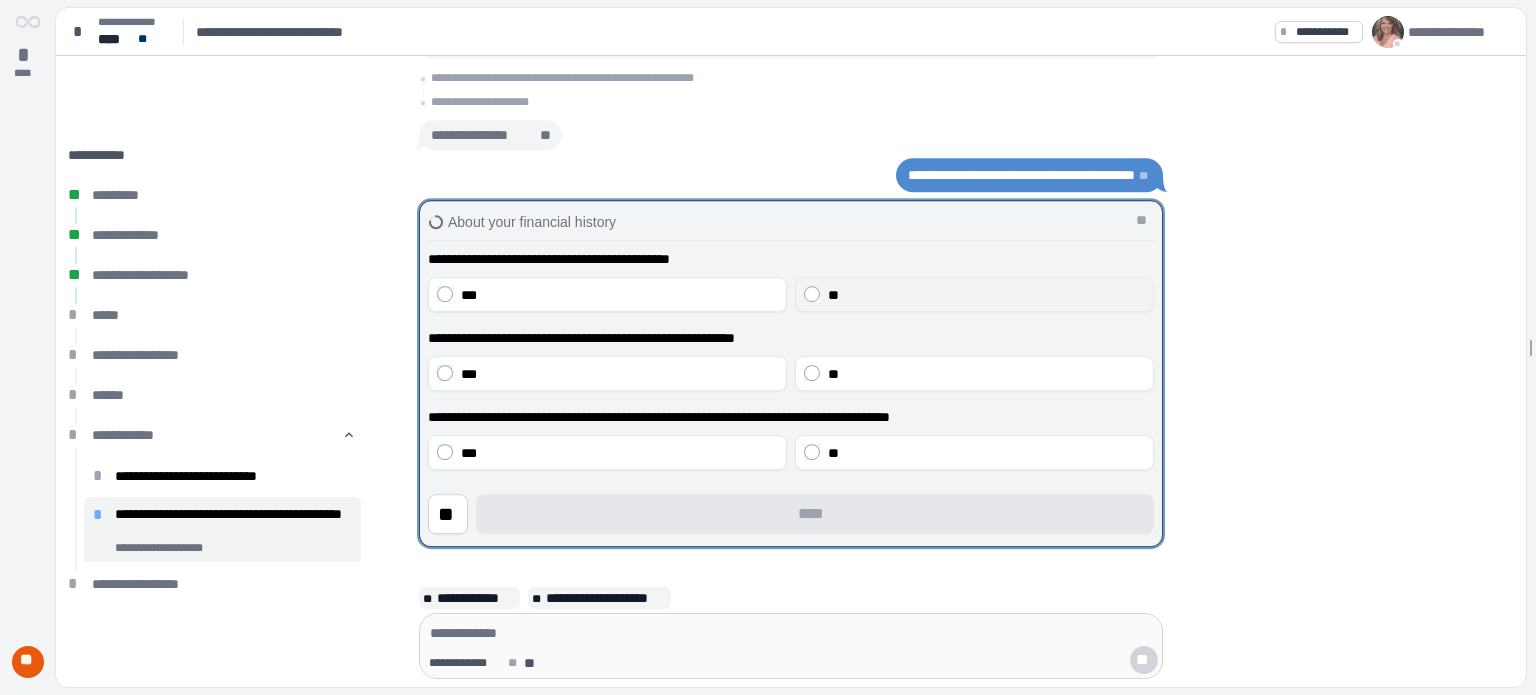 click on "**" at bounding box center (986, 295) 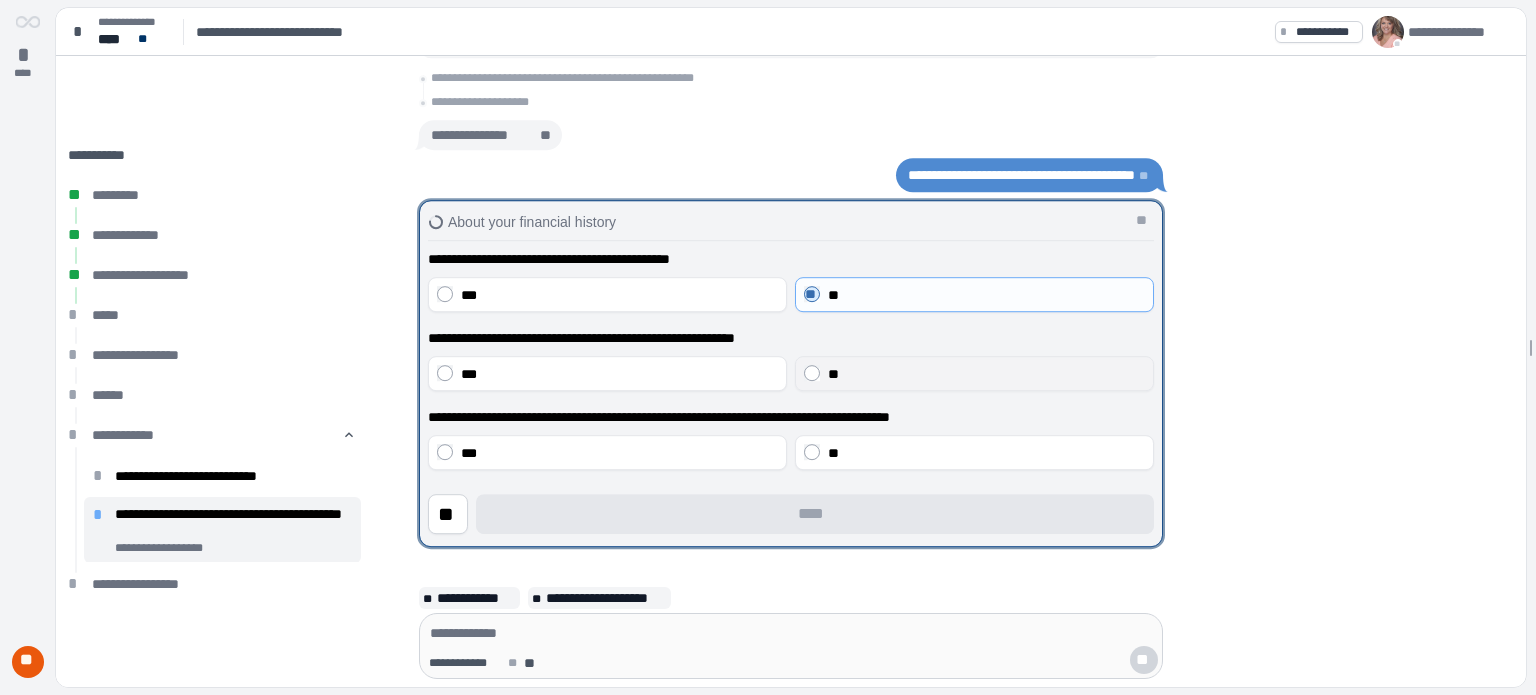 click on "**" at bounding box center (986, 374) 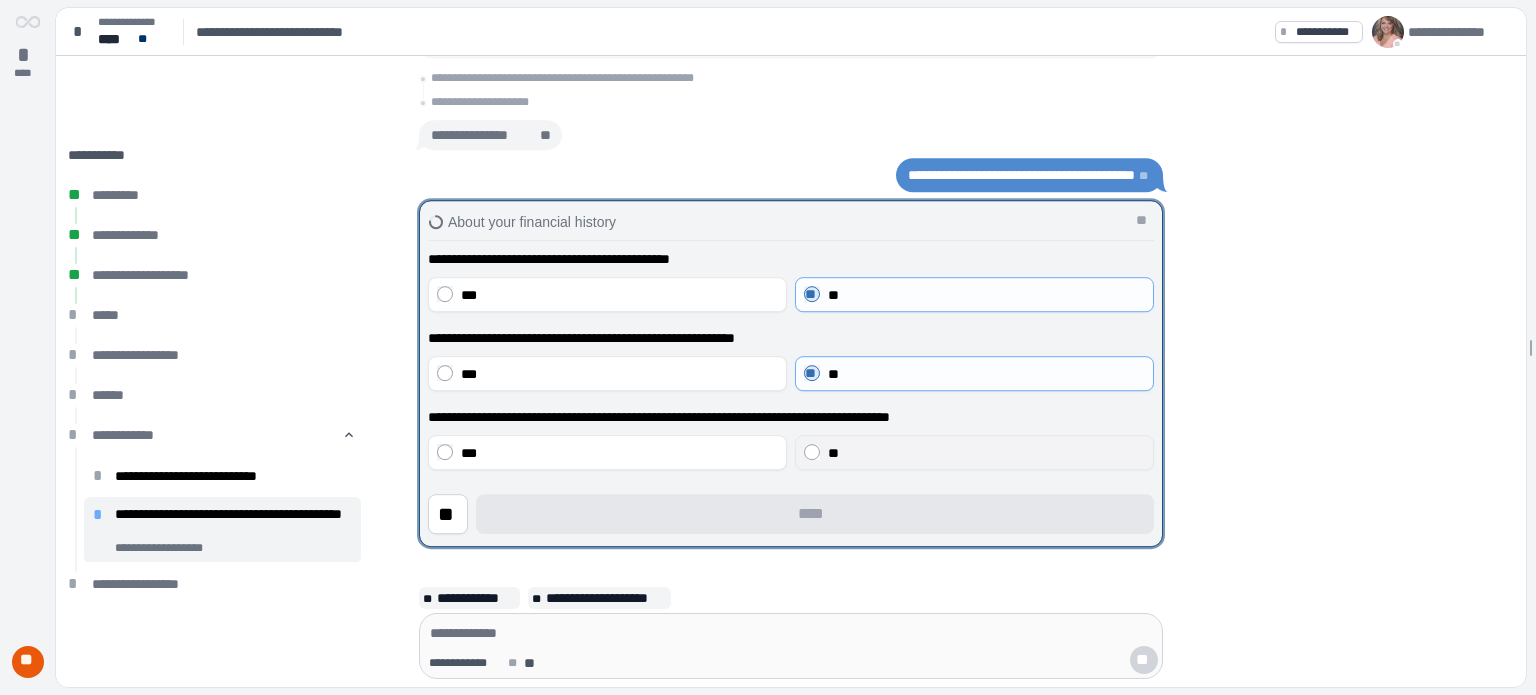 click on "**" at bounding box center (986, 453) 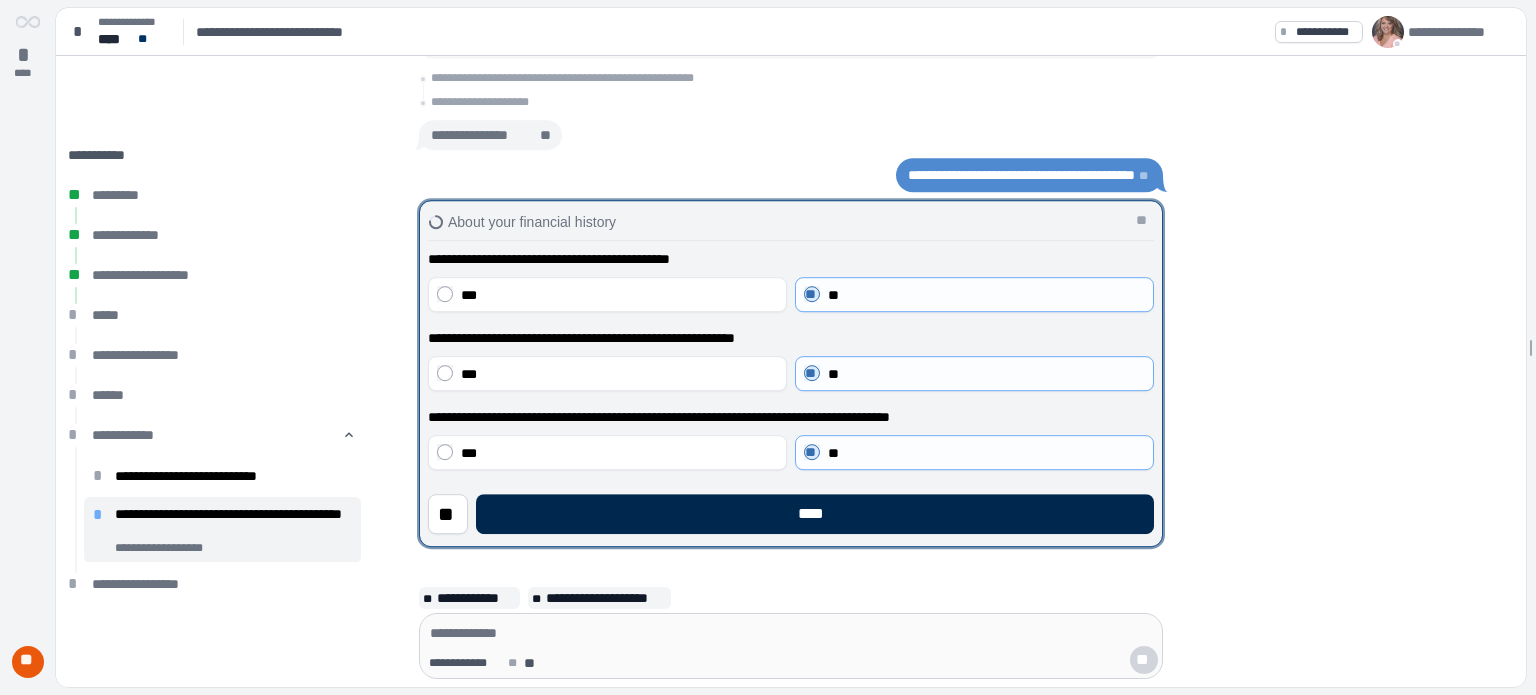 click on "****" at bounding box center (815, 514) 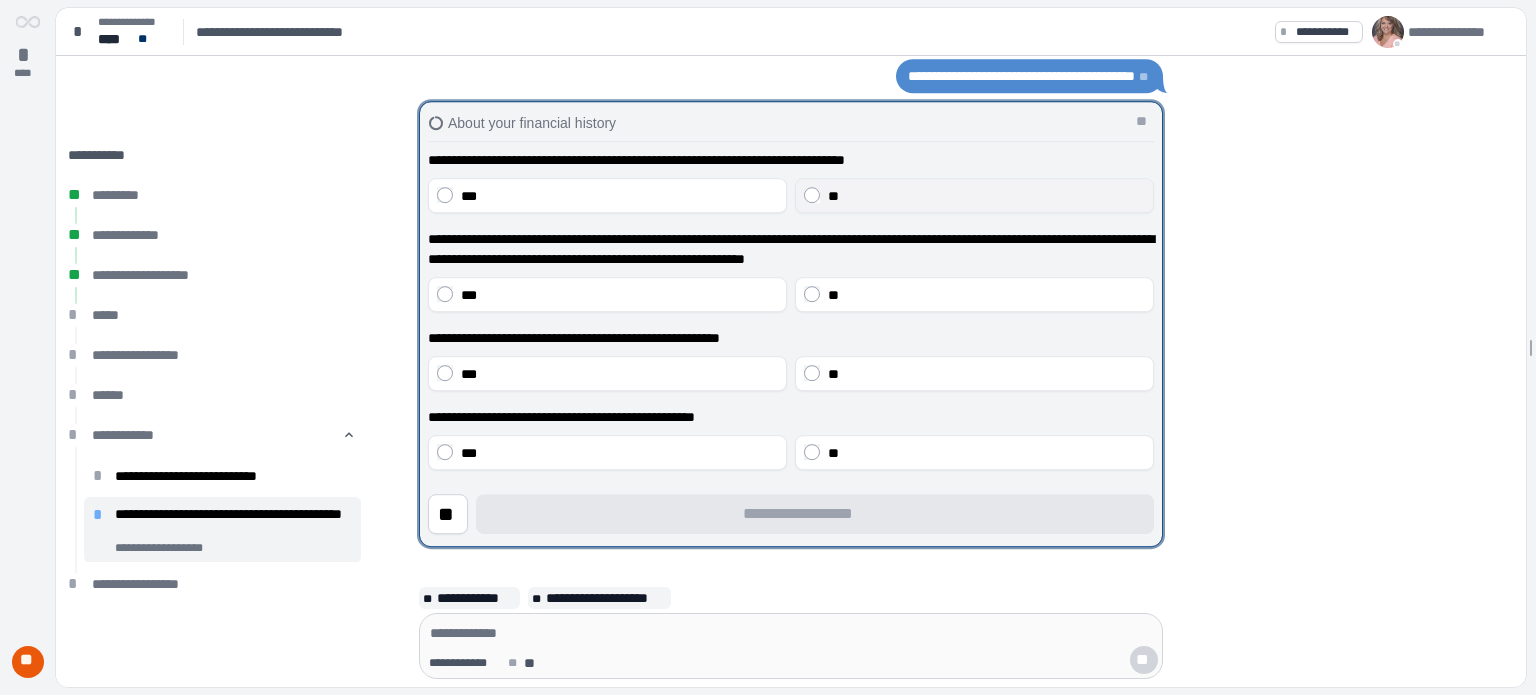 click on "**" at bounding box center [986, 196] 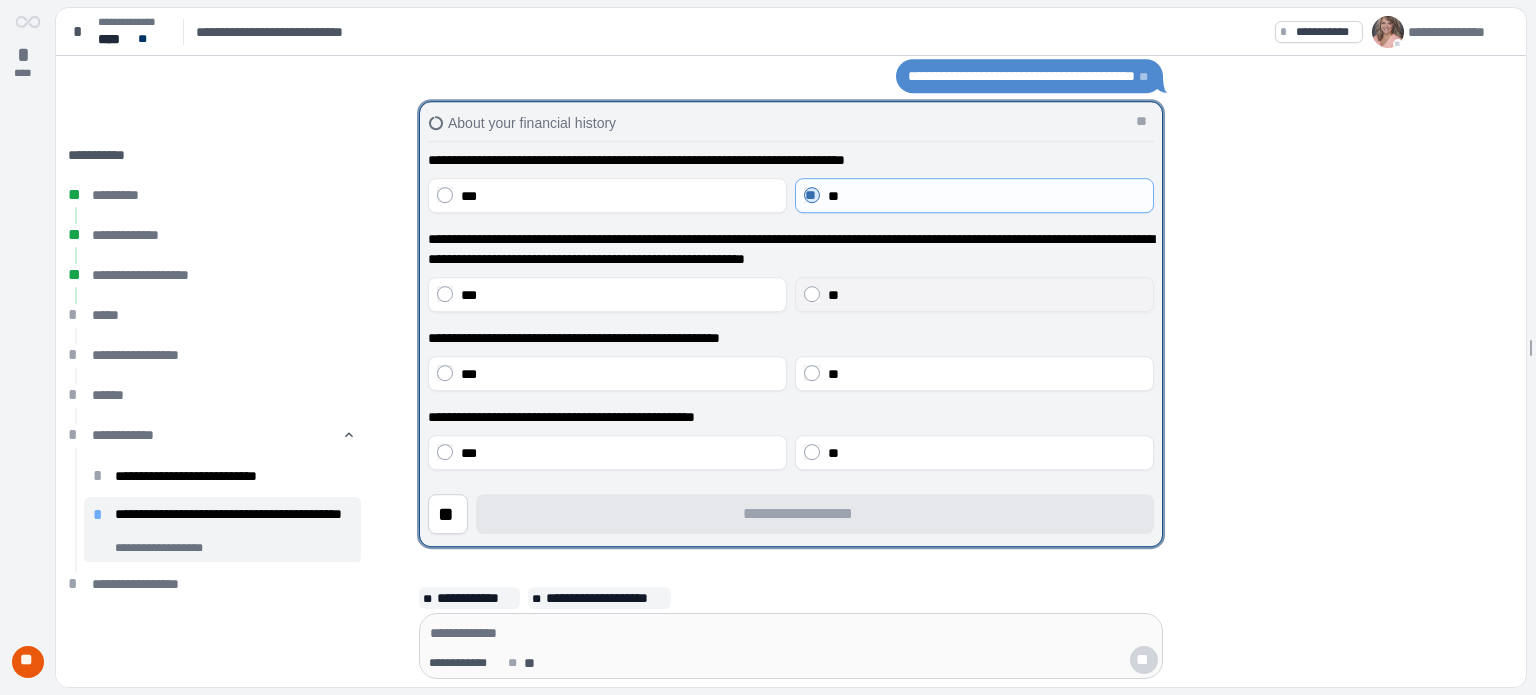 click on "**" at bounding box center (986, 295) 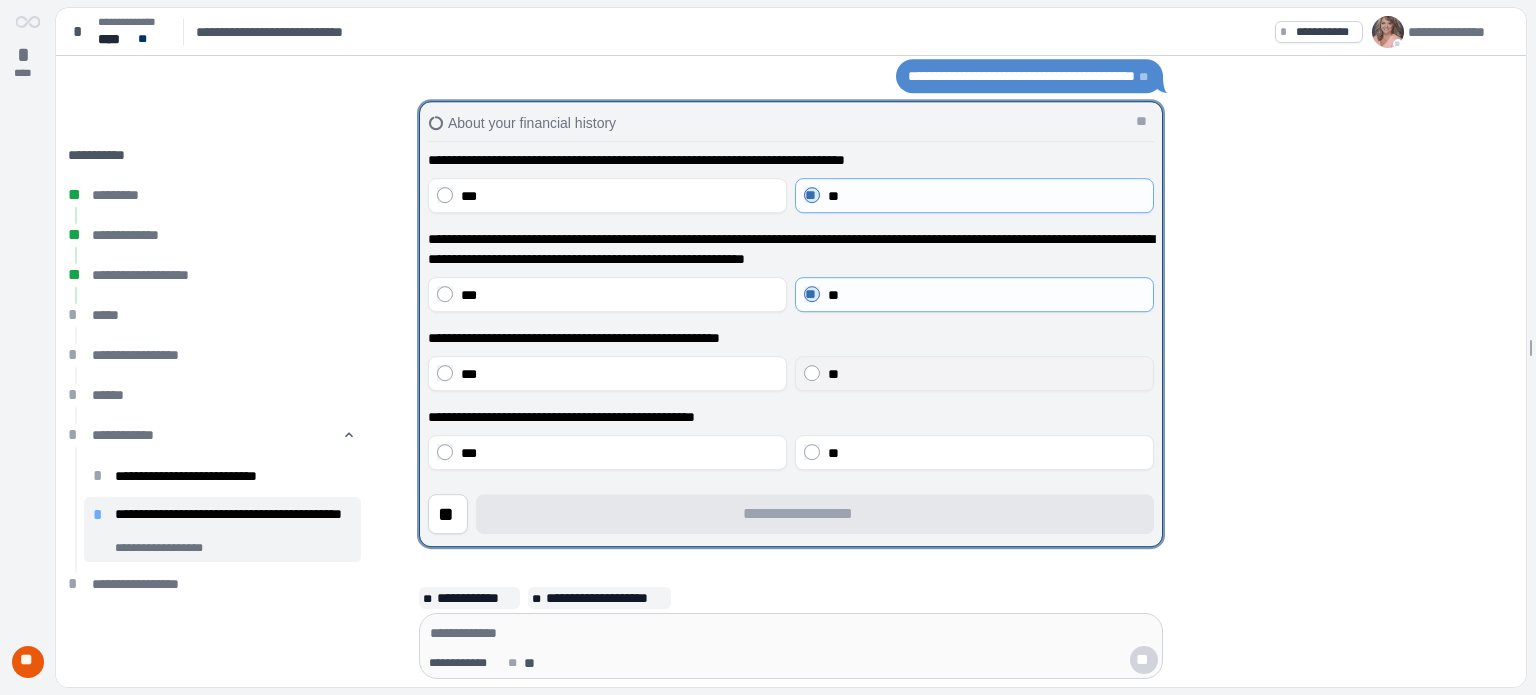 click on "**" at bounding box center (986, 374) 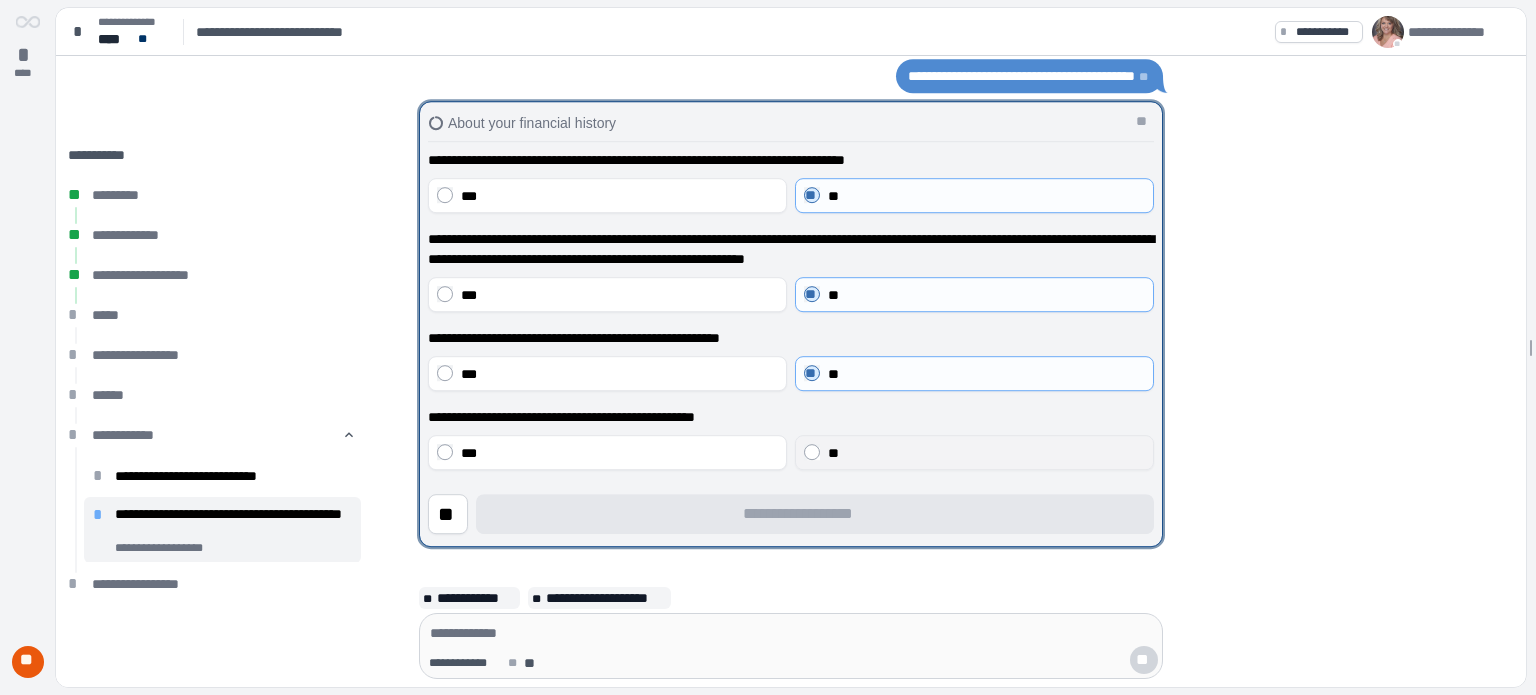 click on "**" at bounding box center [986, 453] 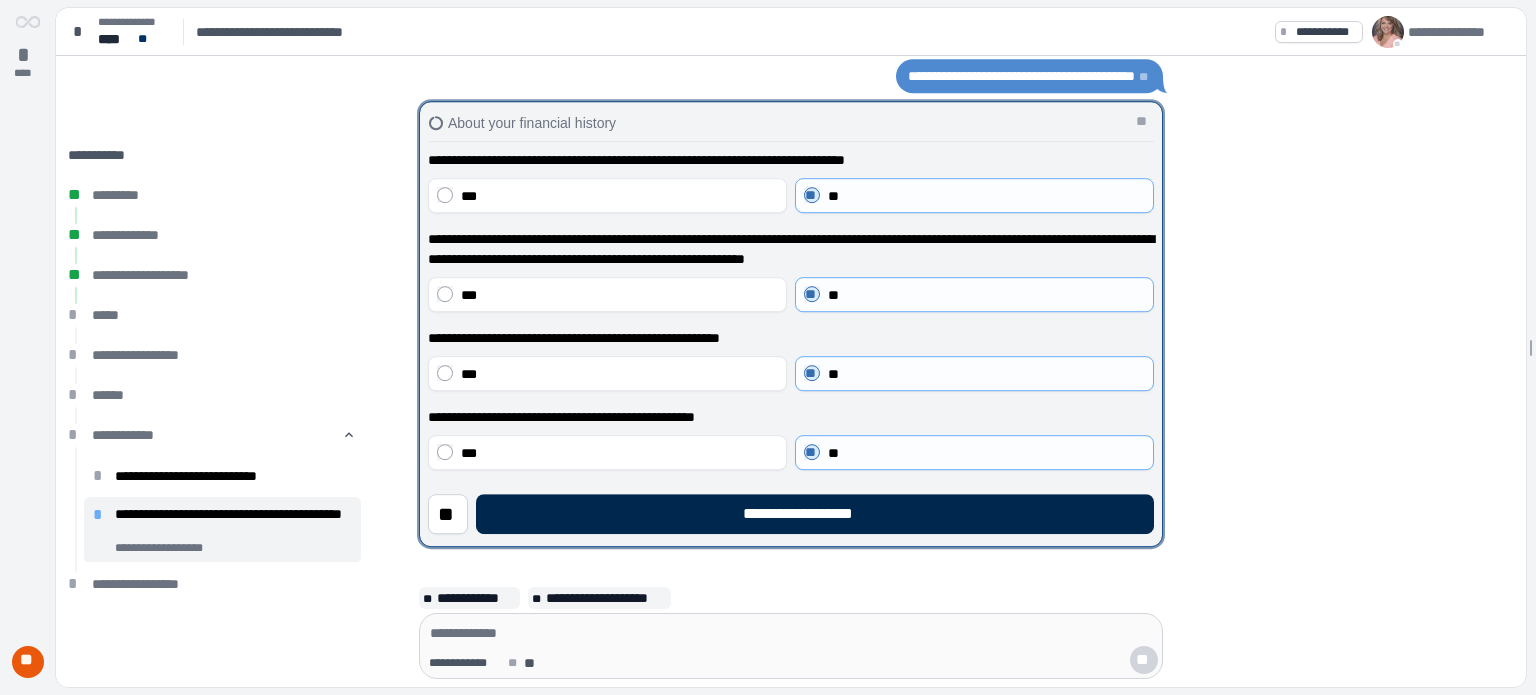 click on "**********" at bounding box center (815, 514) 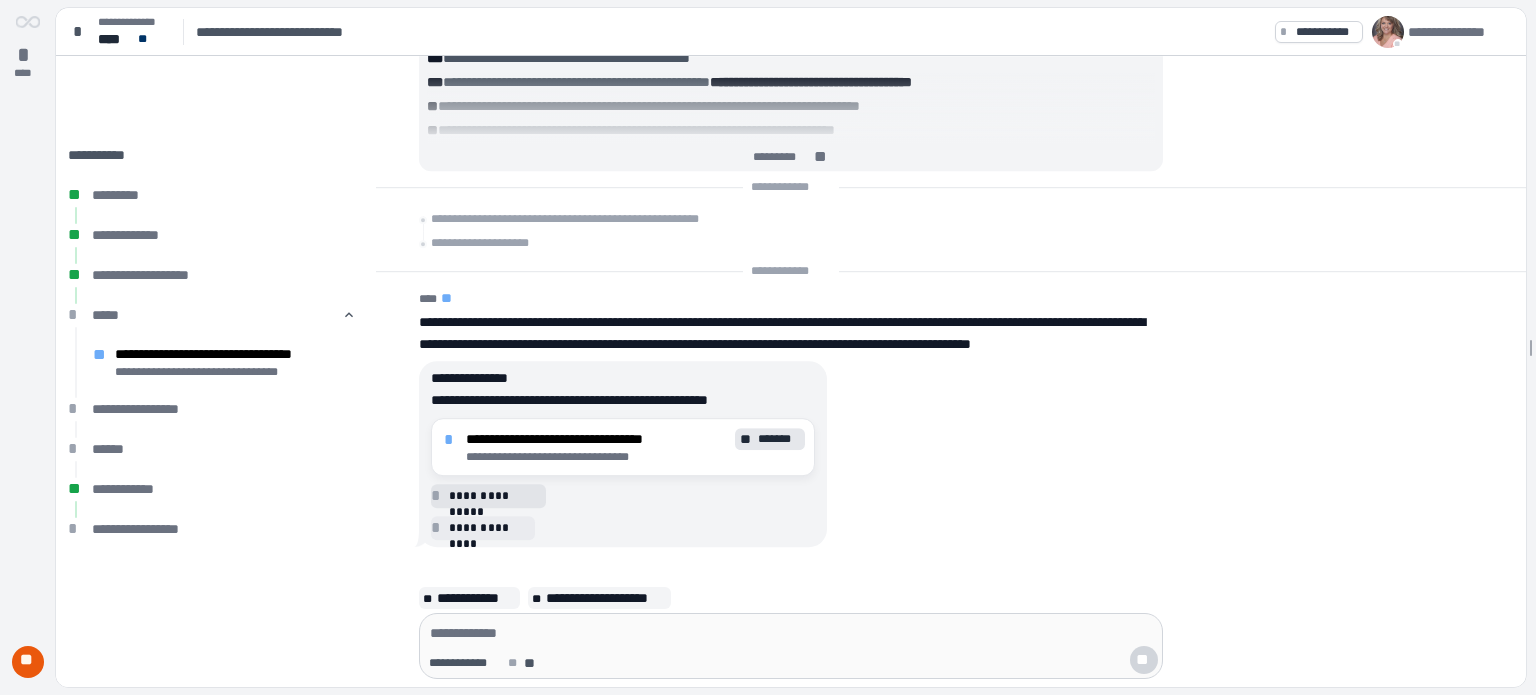 click on "**********" at bounding box center (494, 496) 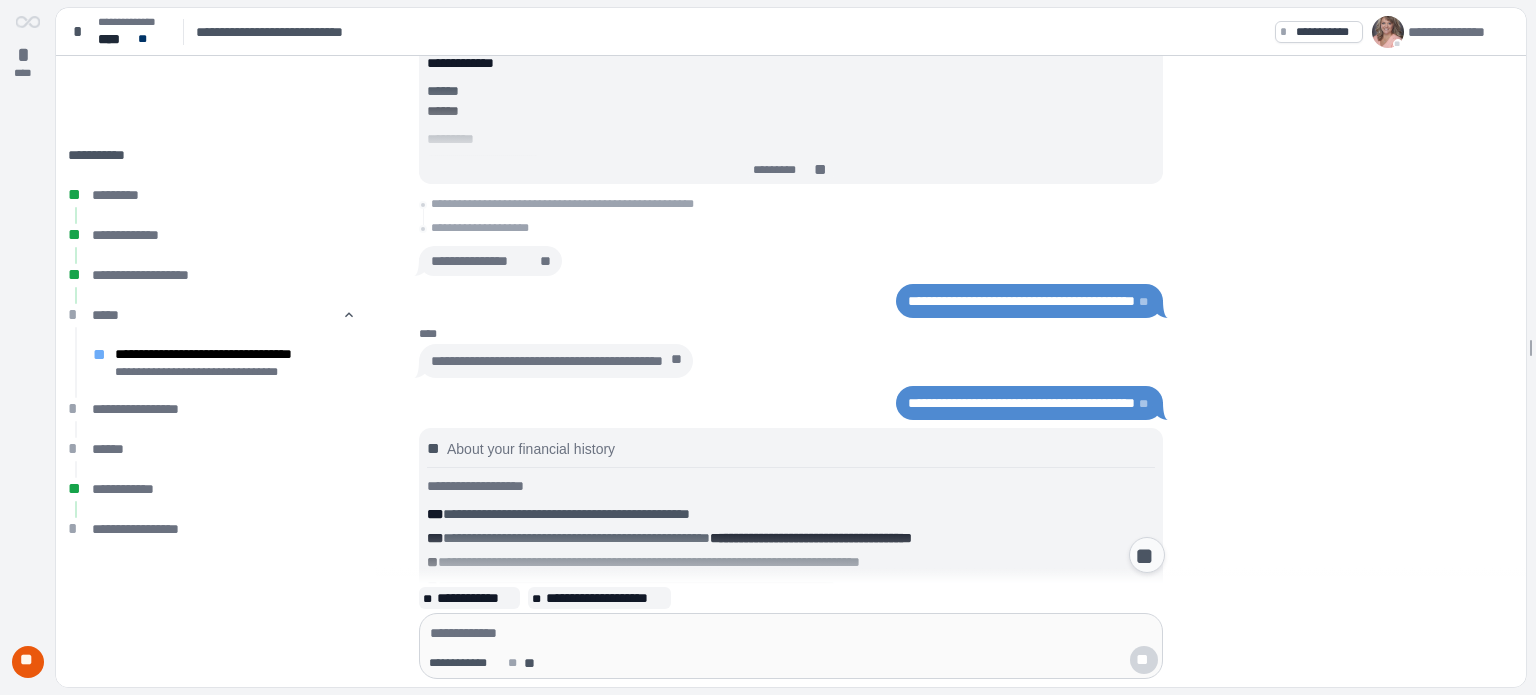 scroll, scrollTop: 917, scrollLeft: 0, axis: vertical 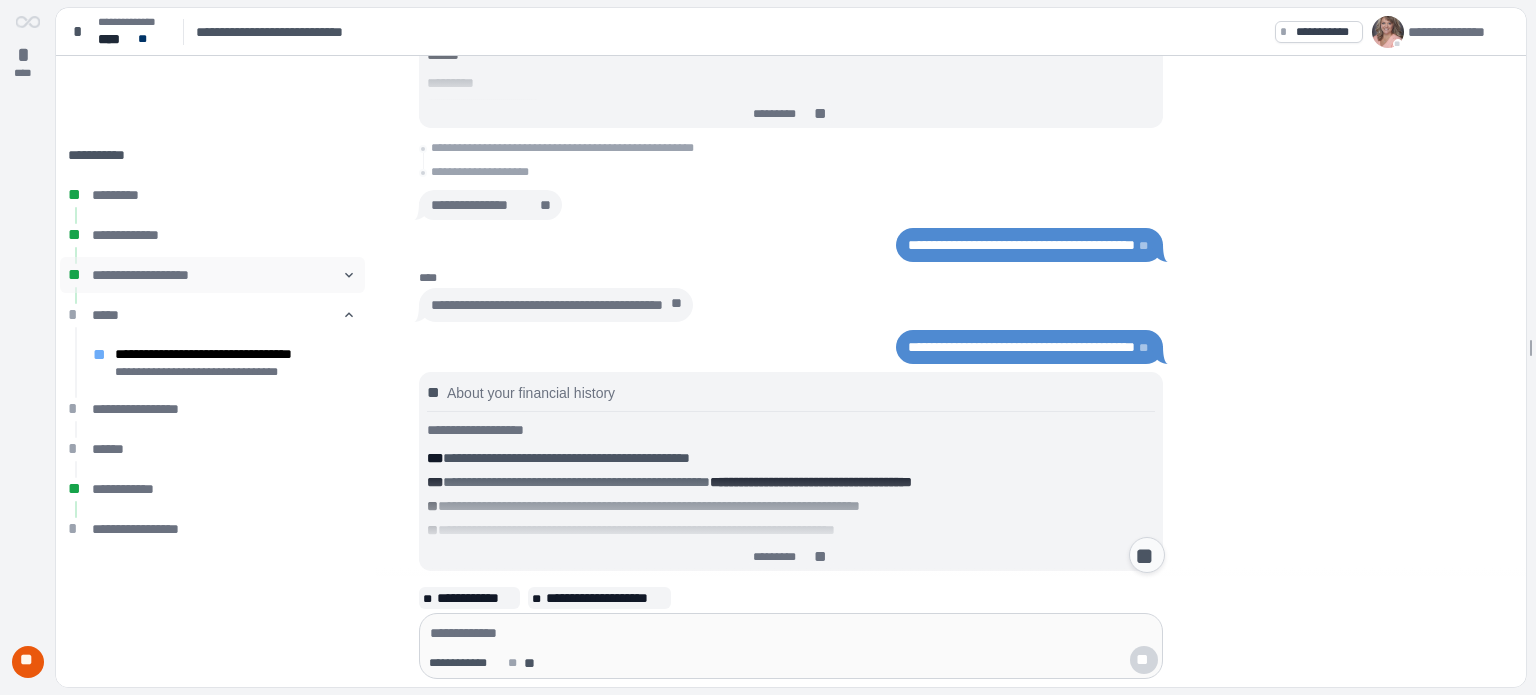click on "**********" at bounding box center [212, 275] 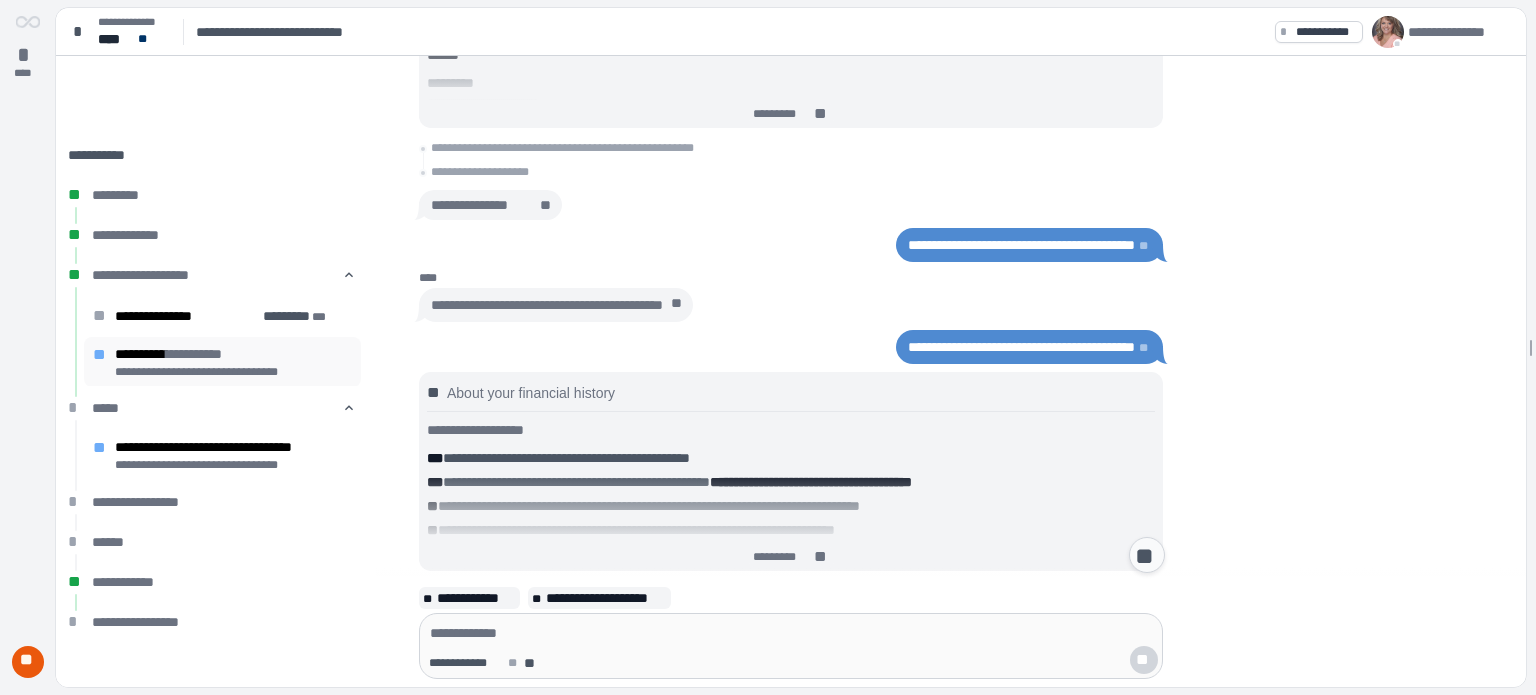 click on "**********" at bounding box center (233, 354) 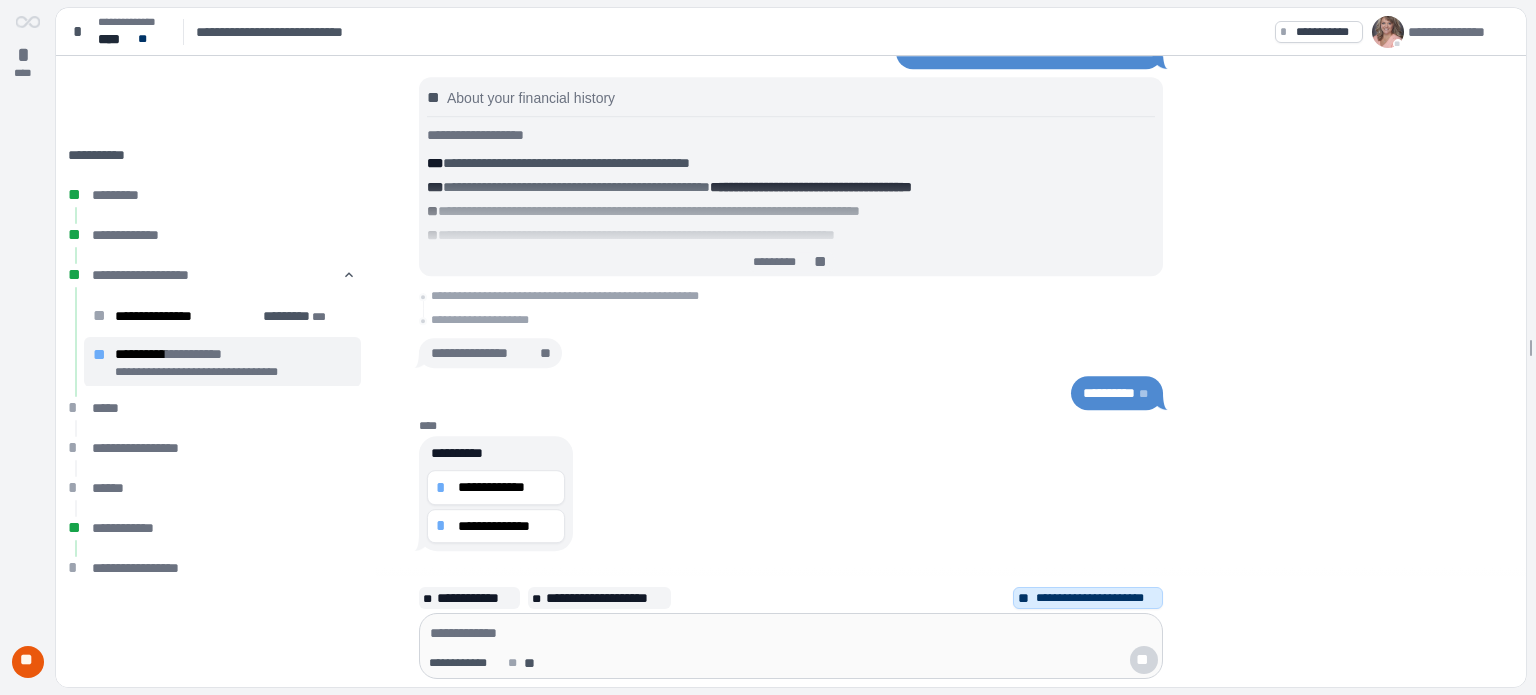 scroll, scrollTop: 0, scrollLeft: 0, axis: both 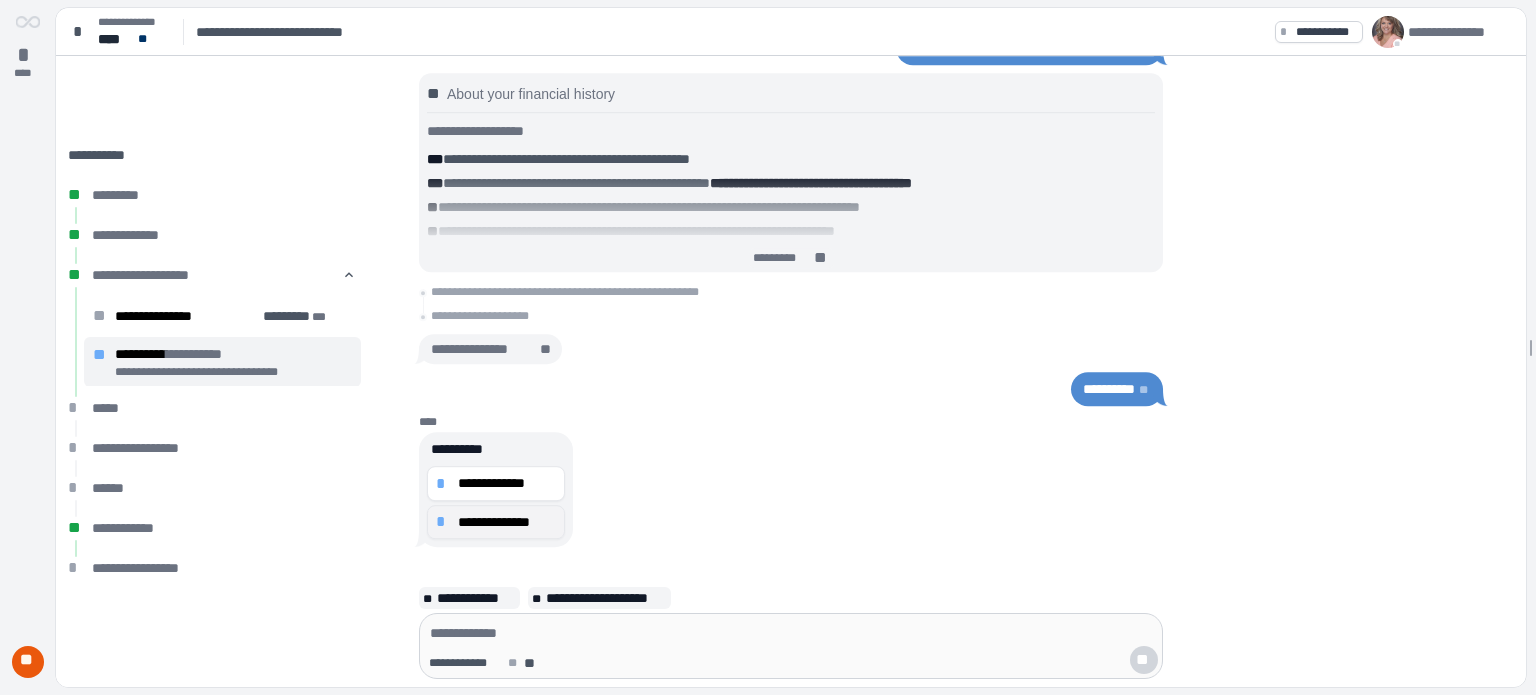 click on "**********" at bounding box center [507, 522] 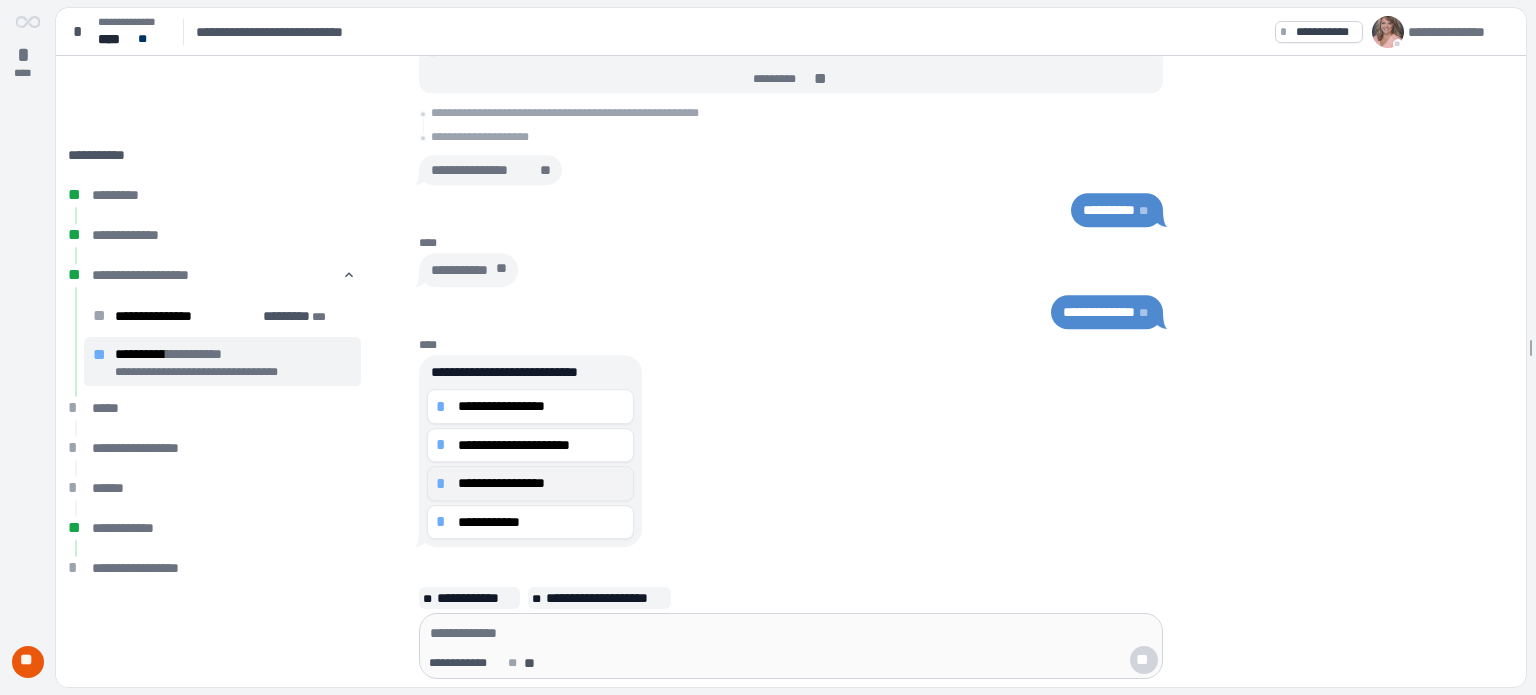 click on "**********" at bounding box center [541, 483] 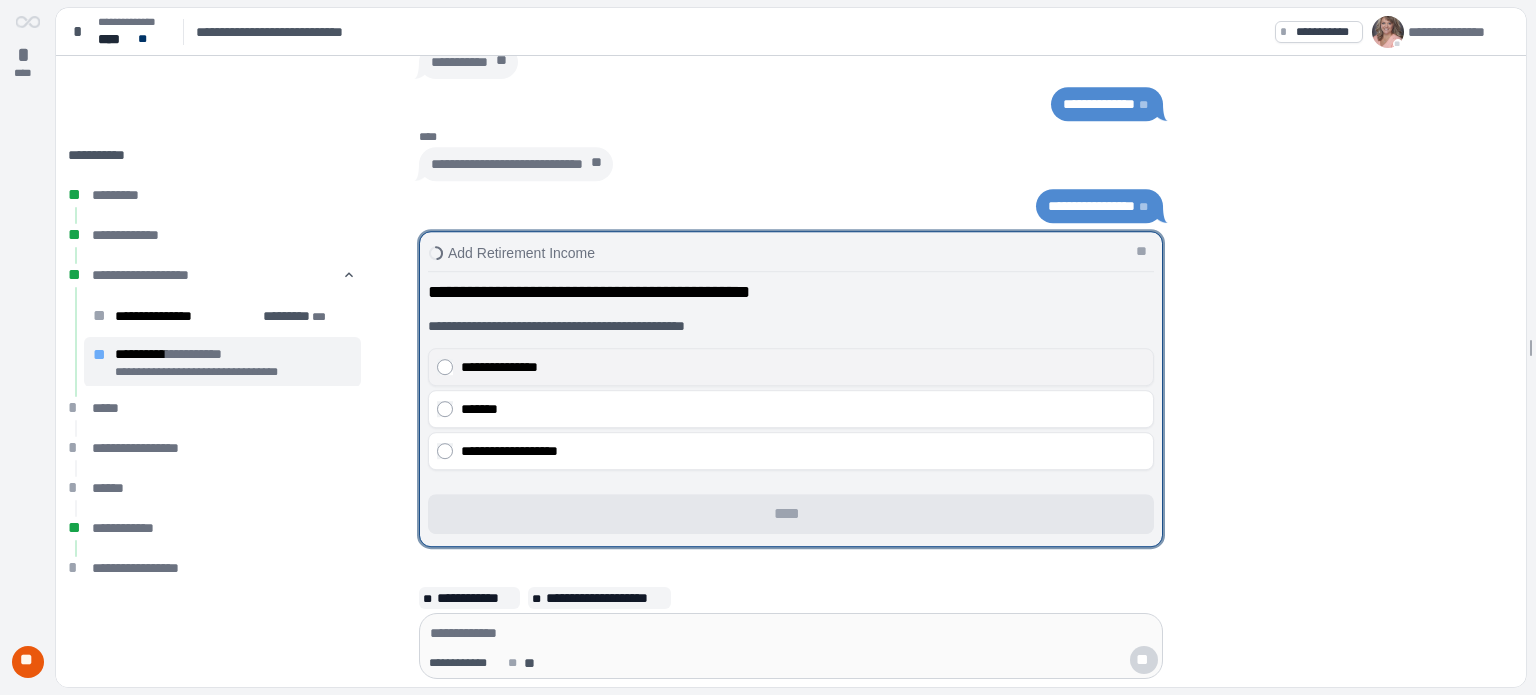 click on "**********" at bounding box center [803, 367] 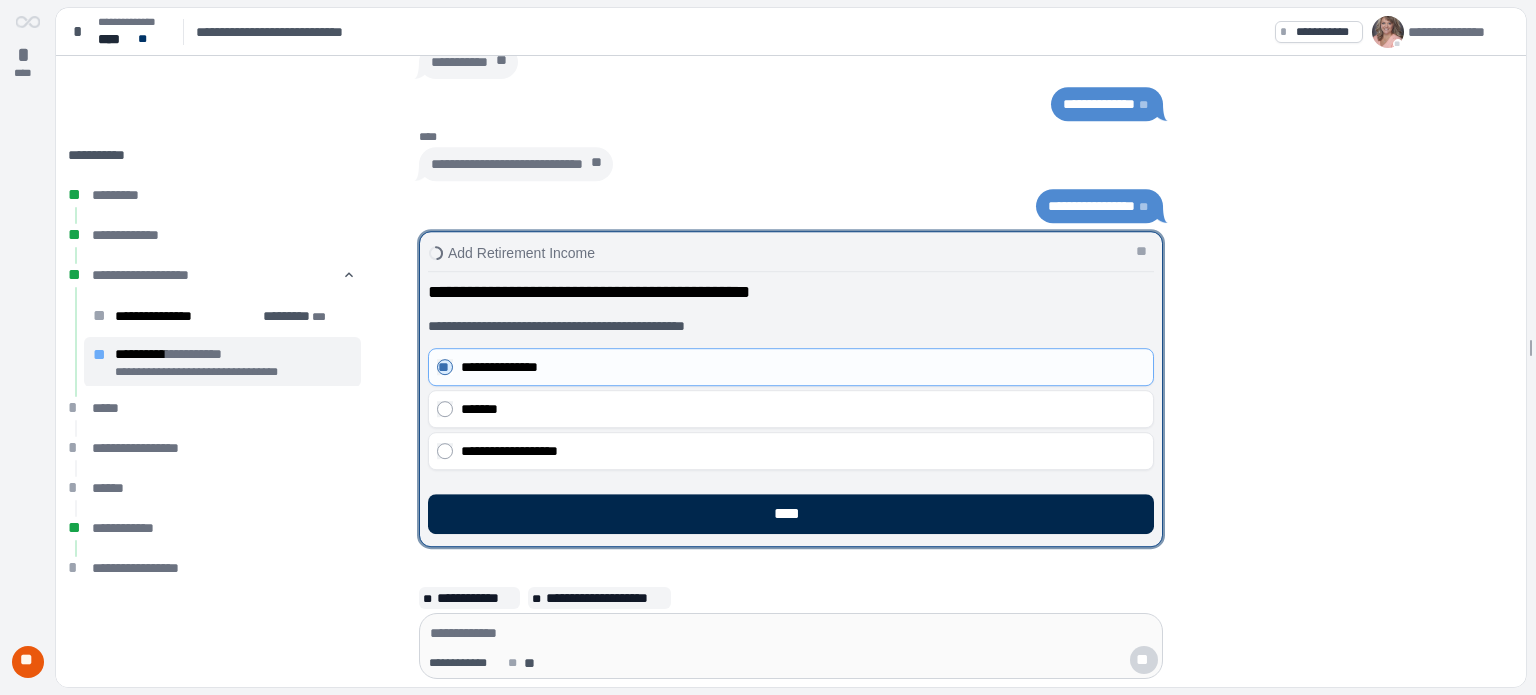 click on "****" at bounding box center (791, 514) 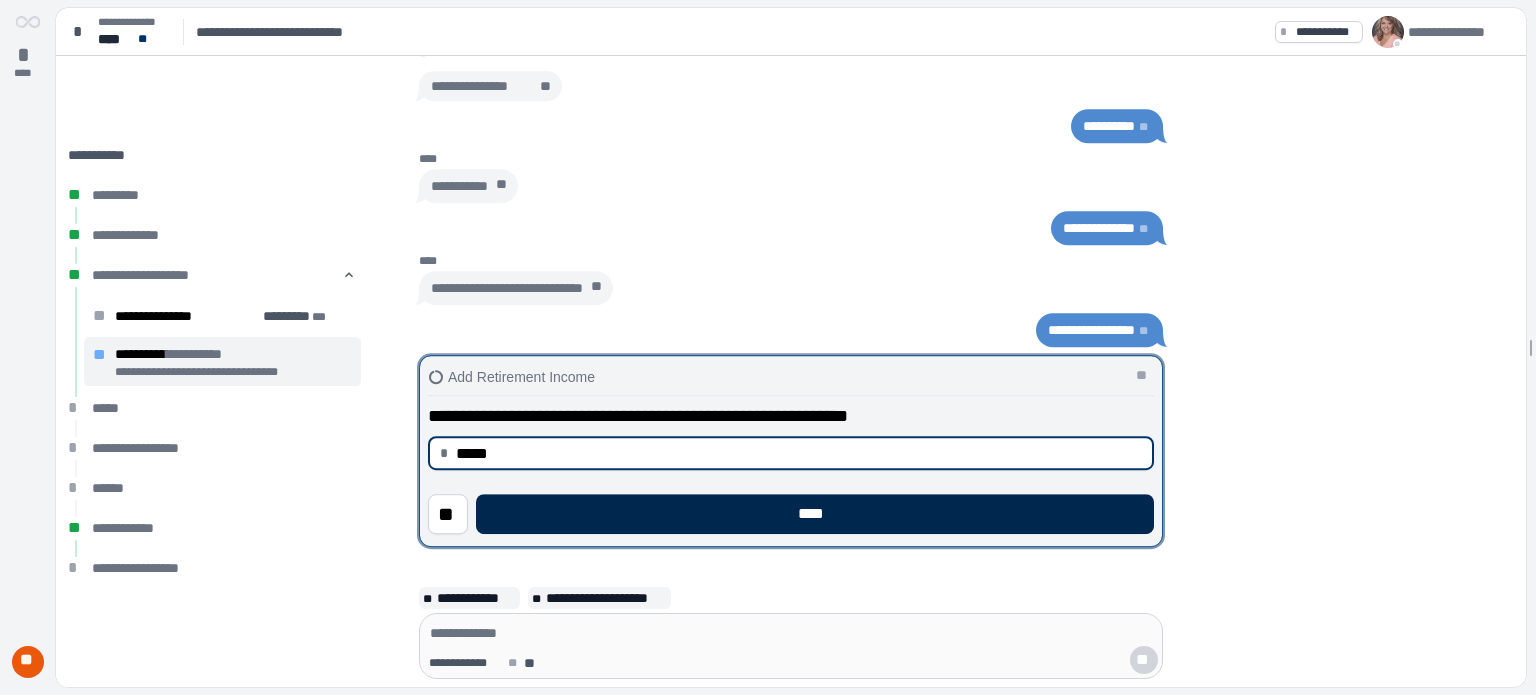type on "********" 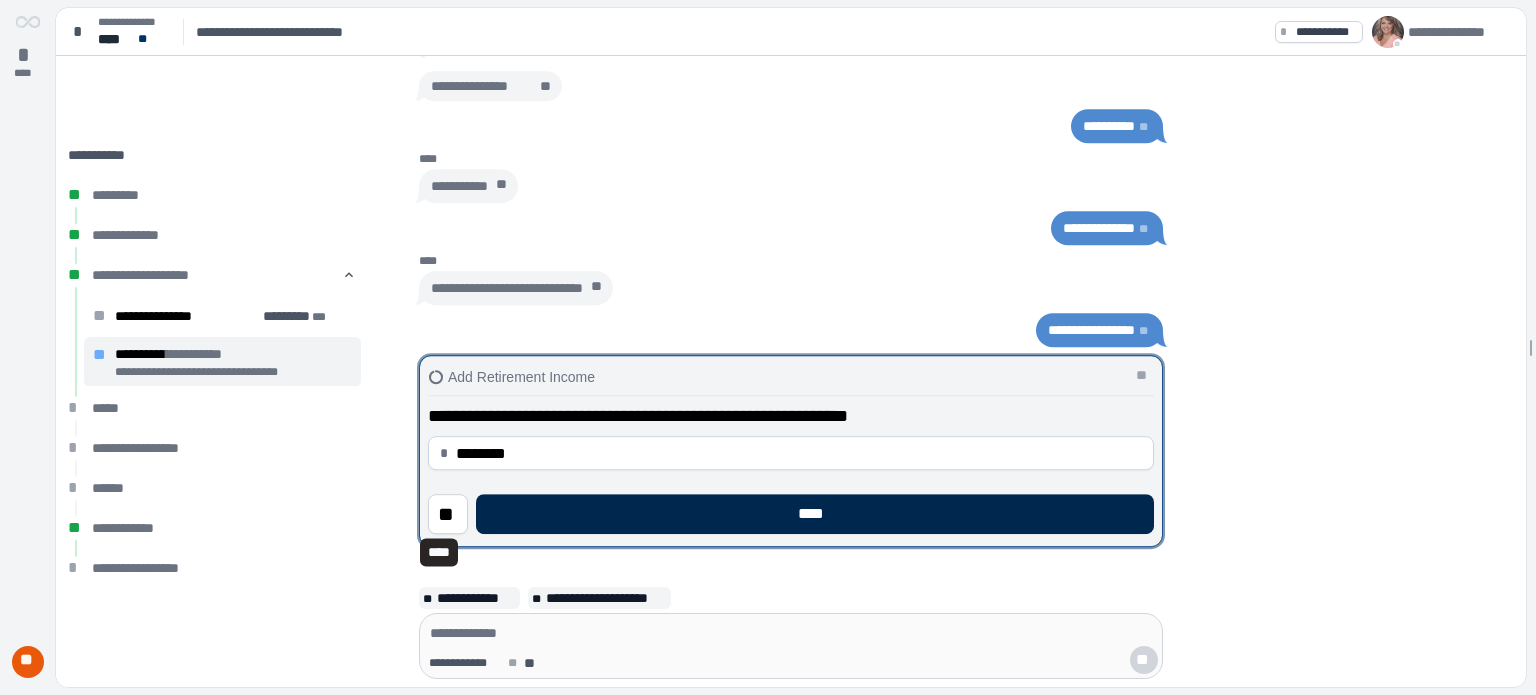 type 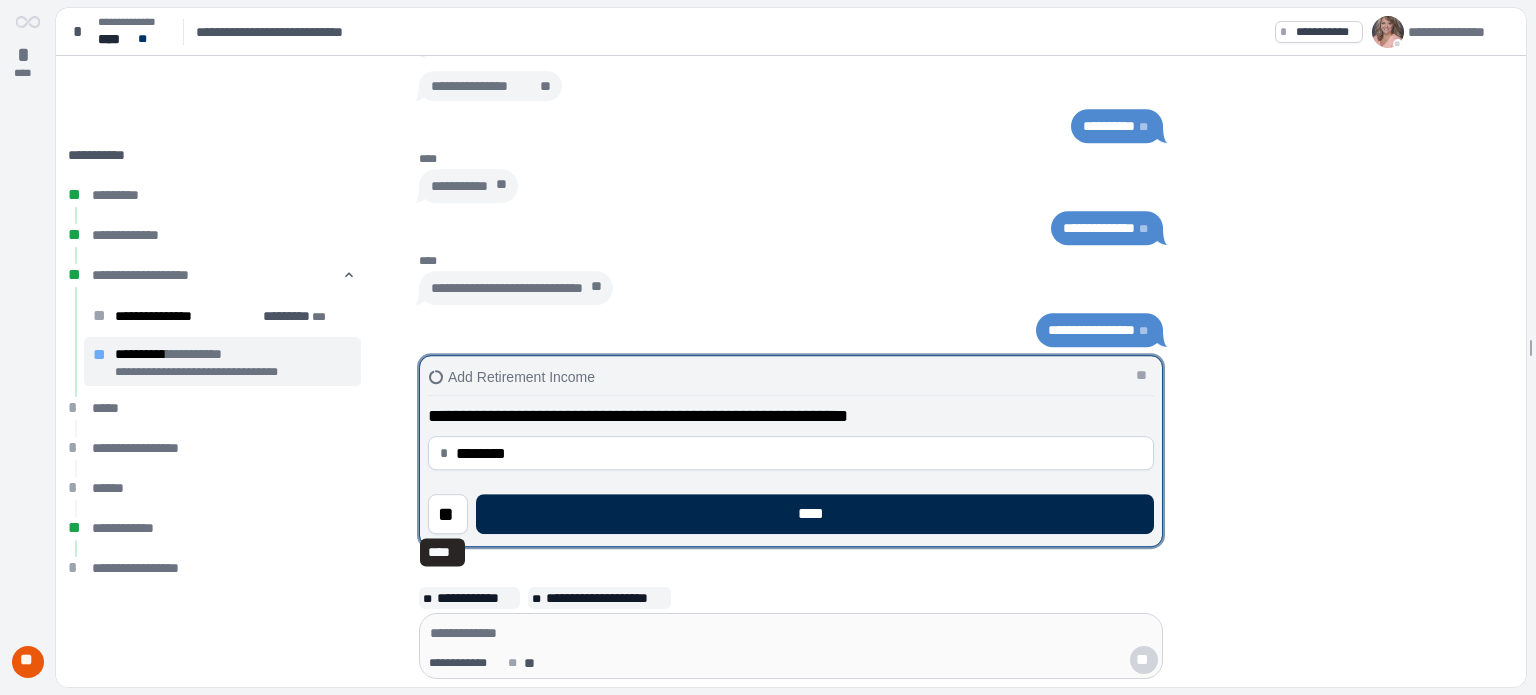 click on "****" at bounding box center (815, 514) 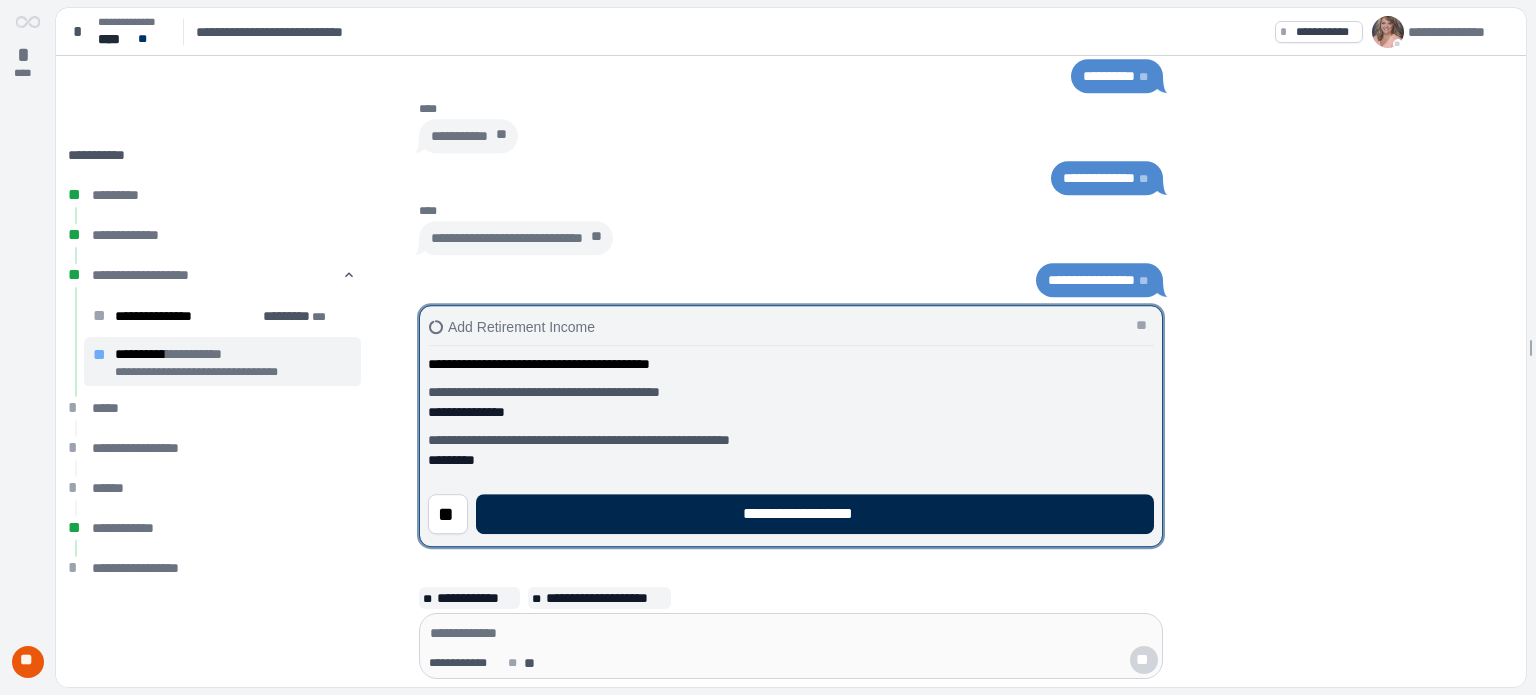 click on "**********" at bounding box center (815, 514) 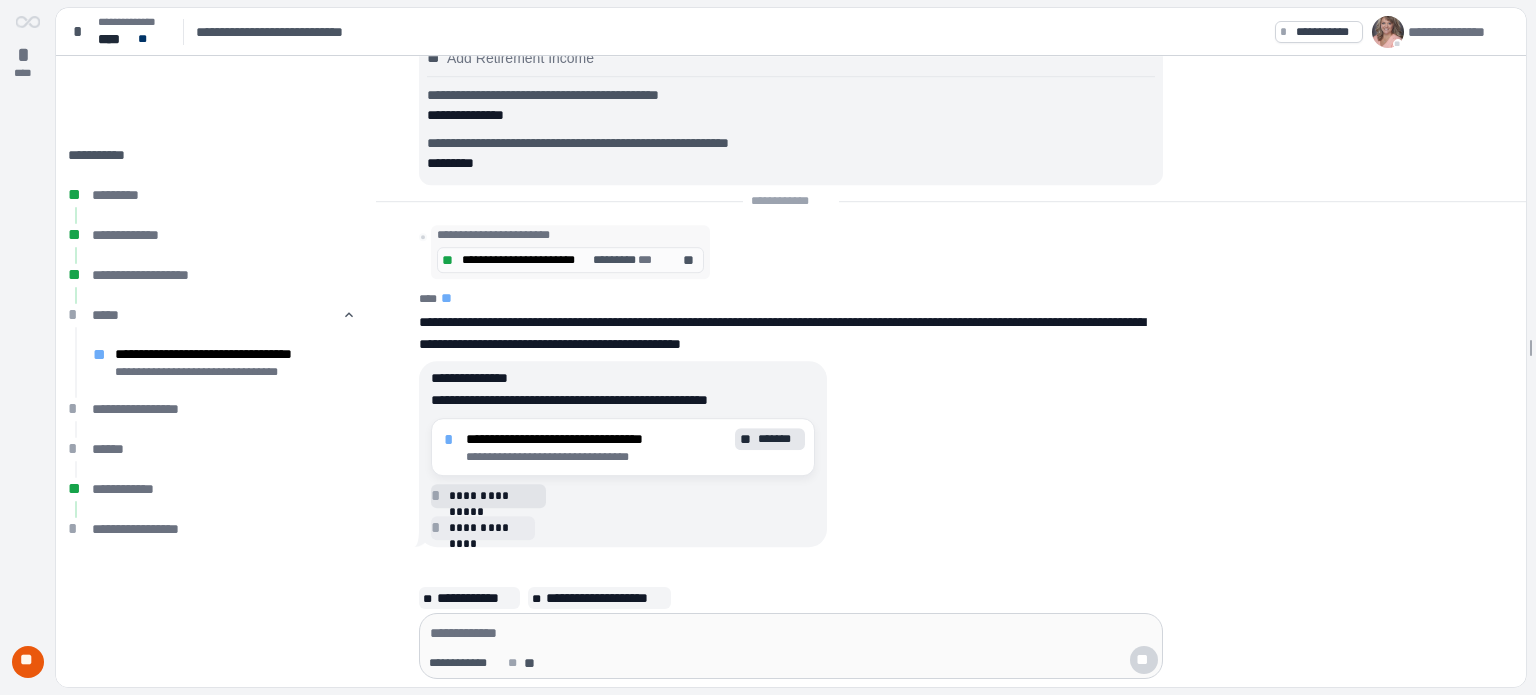 click on "**********" at bounding box center [494, 496] 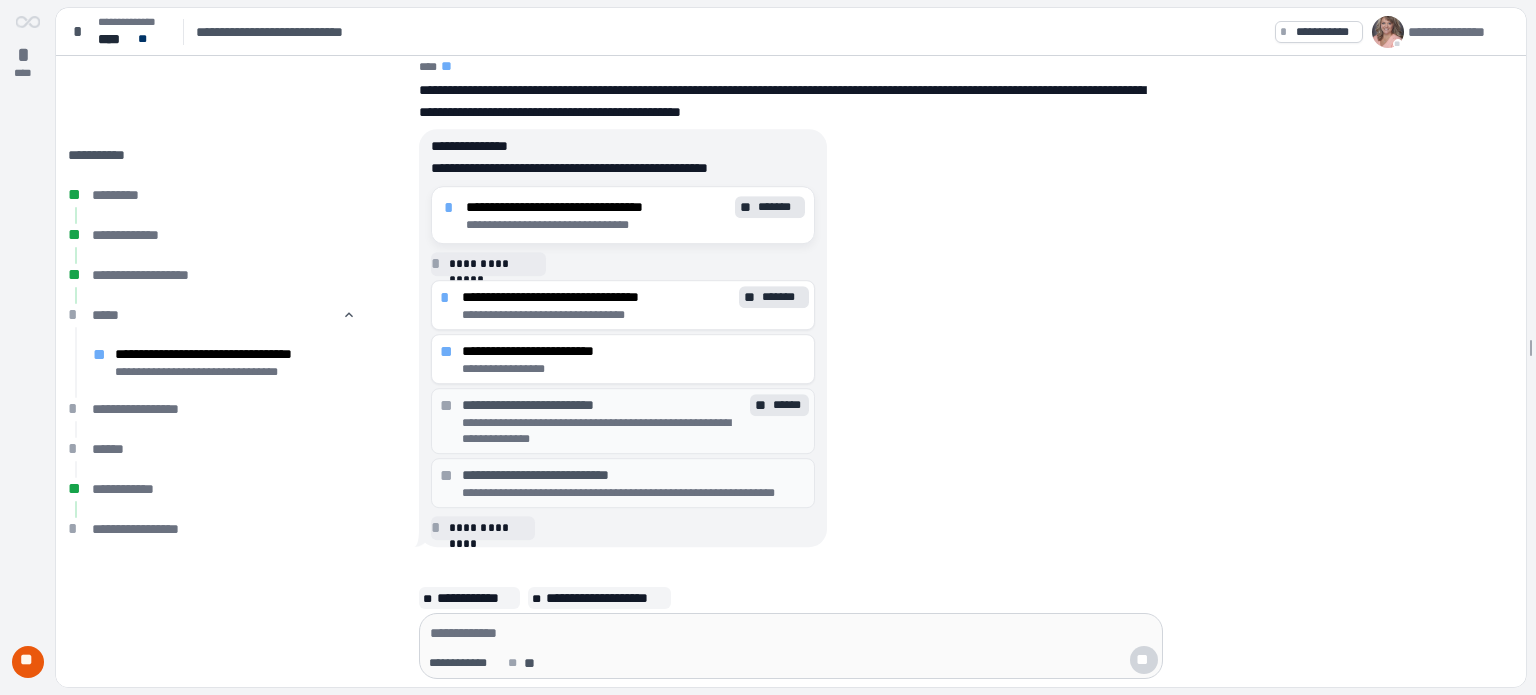 click on "******" at bounding box center (788, 405) 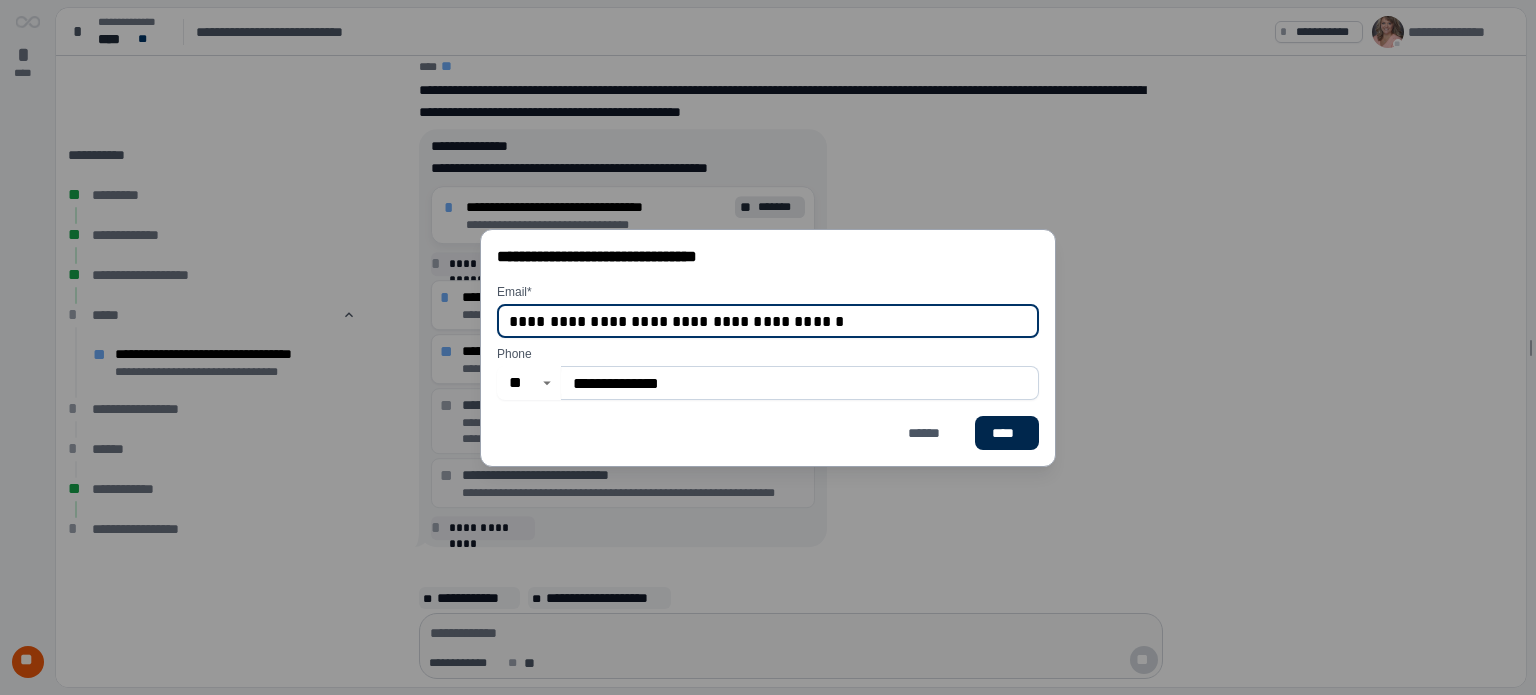 click on "****" at bounding box center (1007, 433) 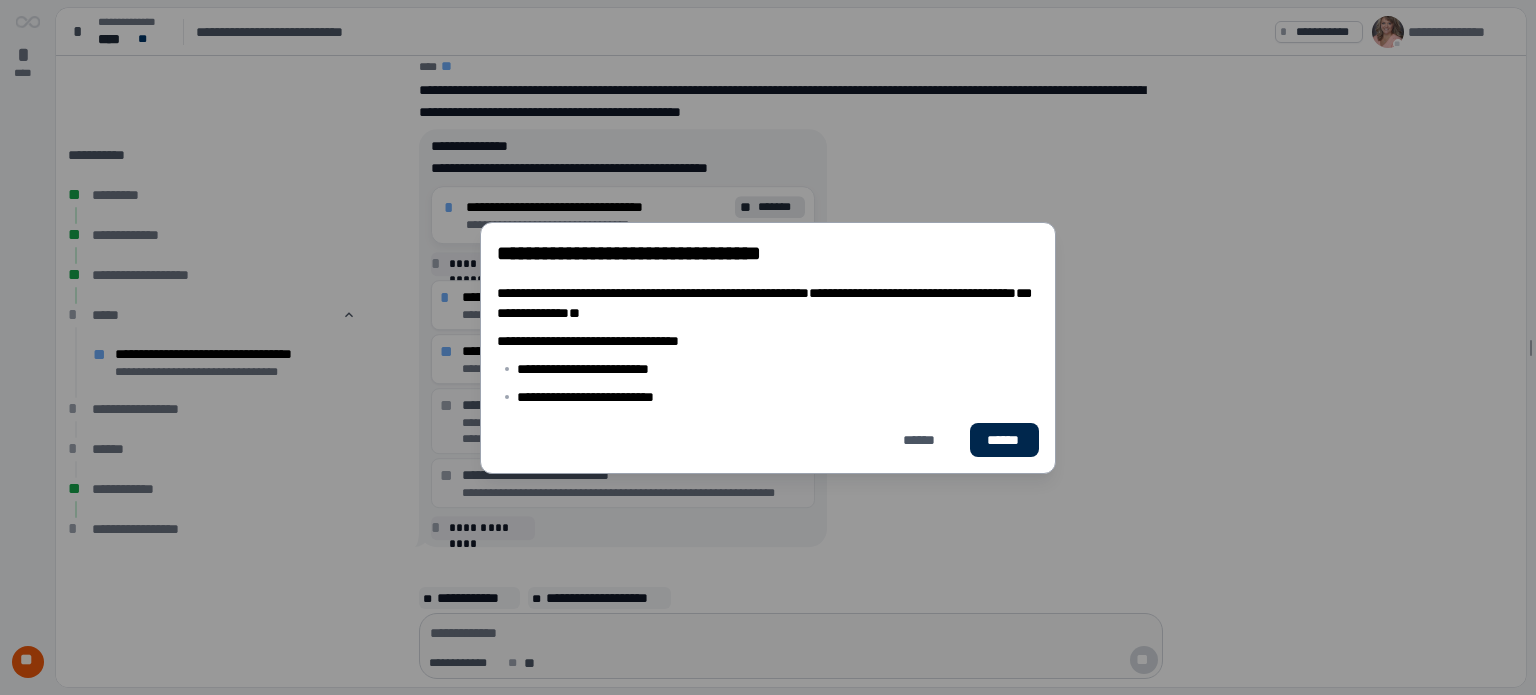 click on "******" at bounding box center (1004, 440) 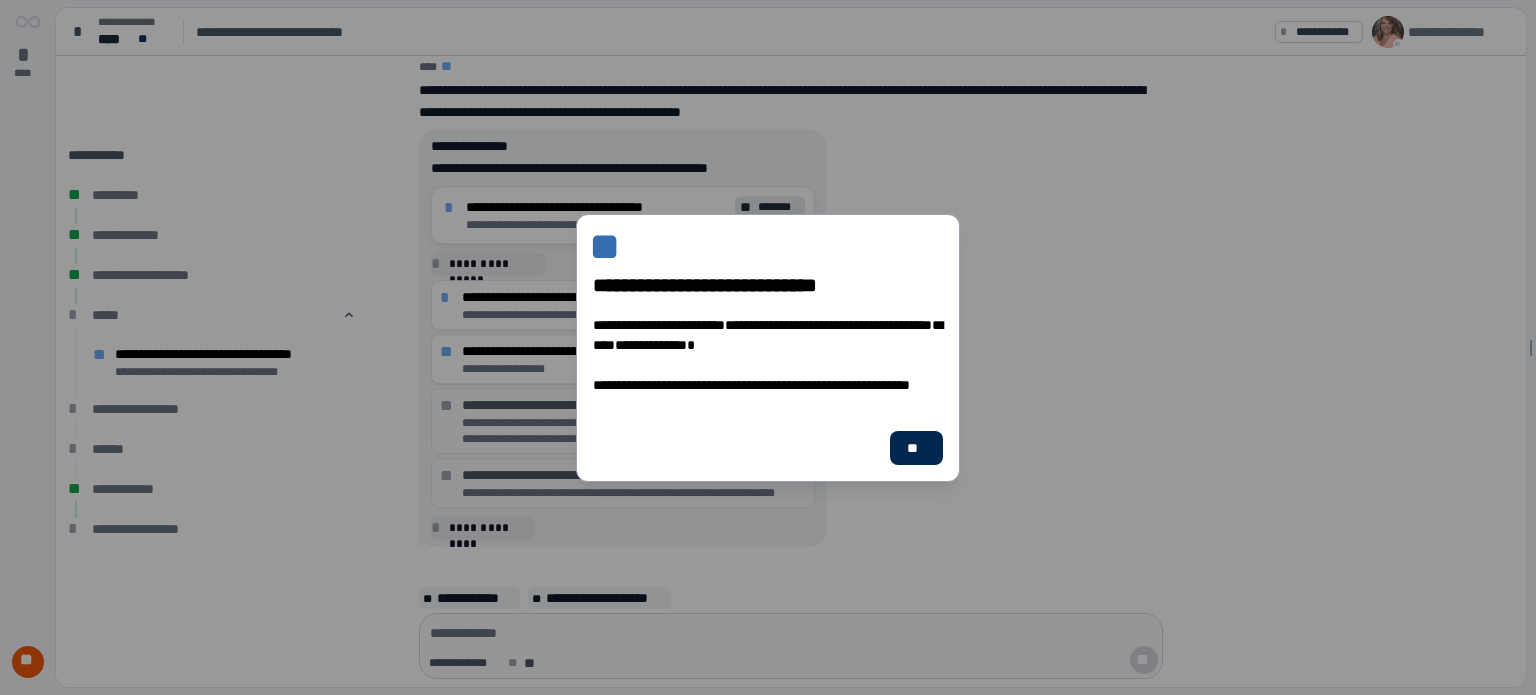 click on "**" at bounding box center [916, 448] 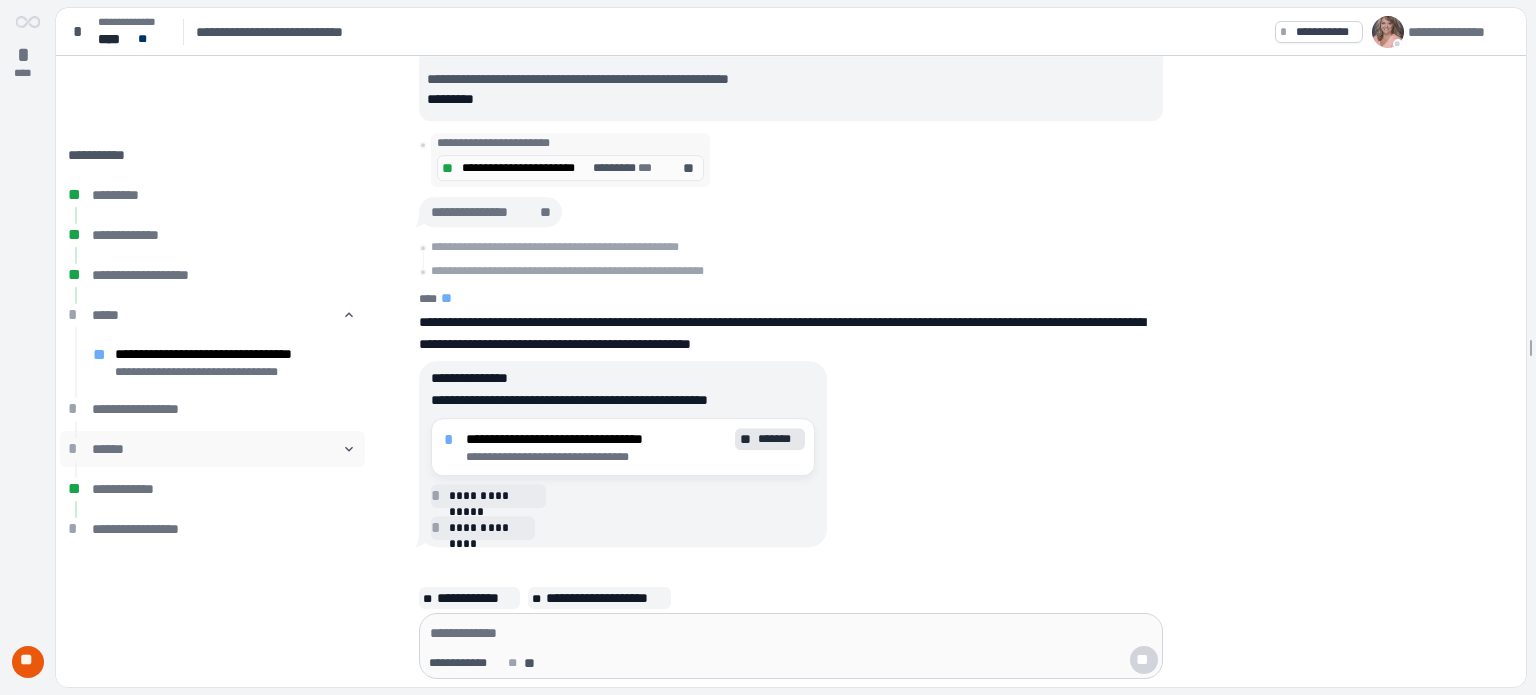click on "******" at bounding box center (212, 449) 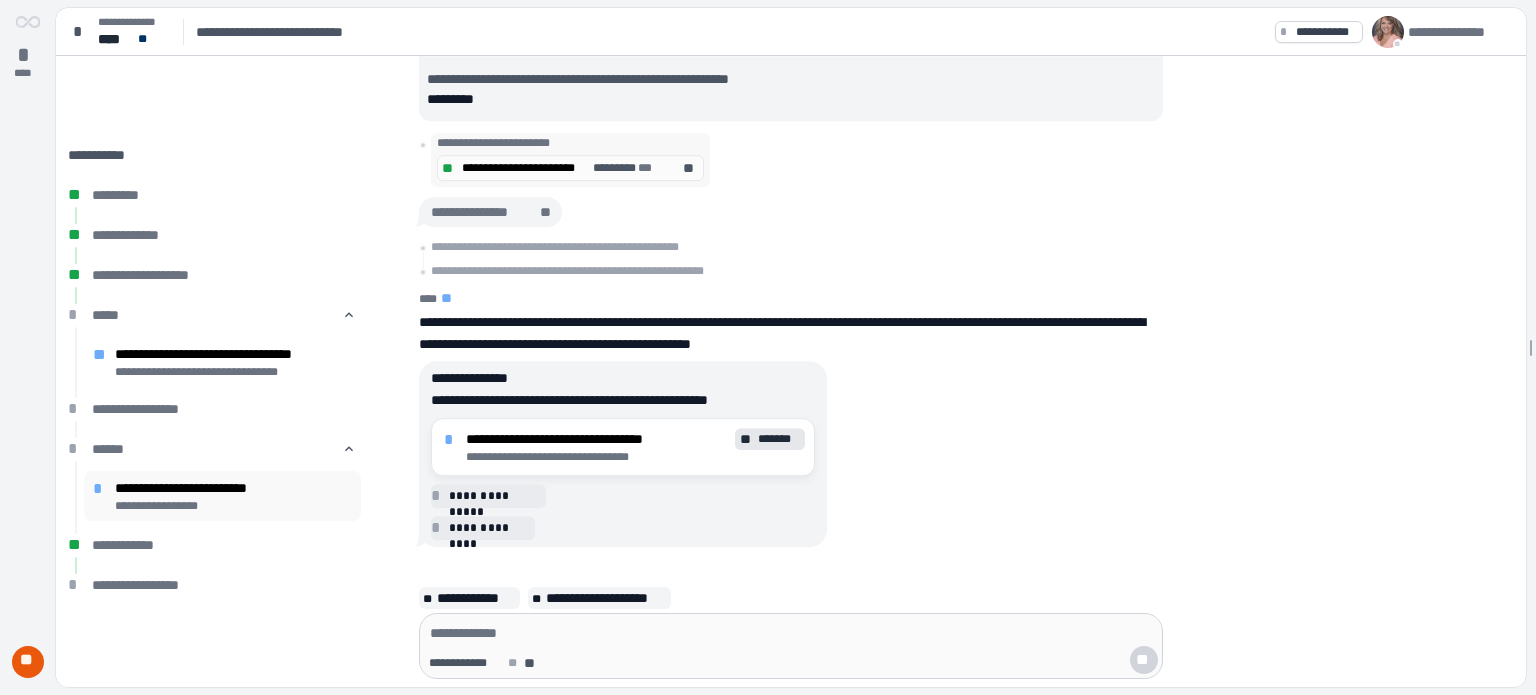 click on "**********" at bounding box center [233, 488] 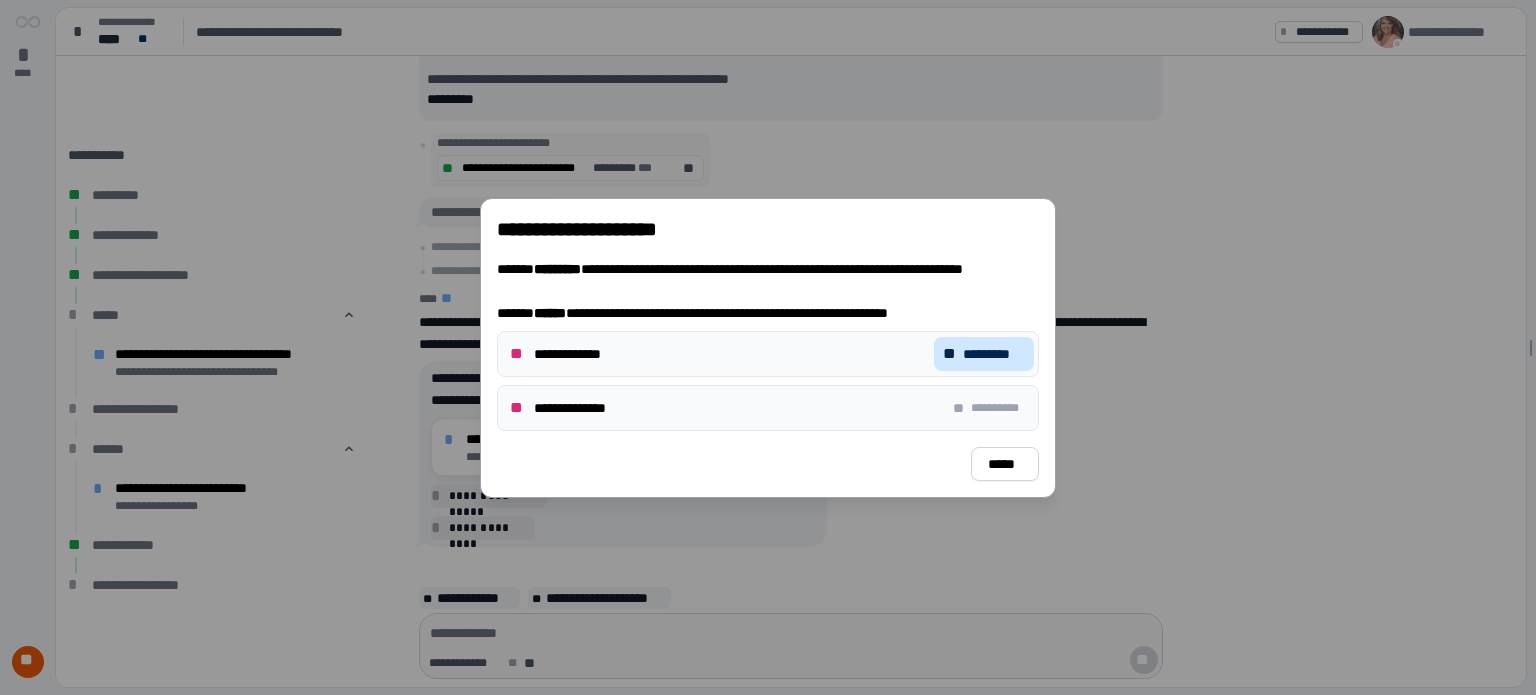 click on "** *********" at bounding box center (984, 354) 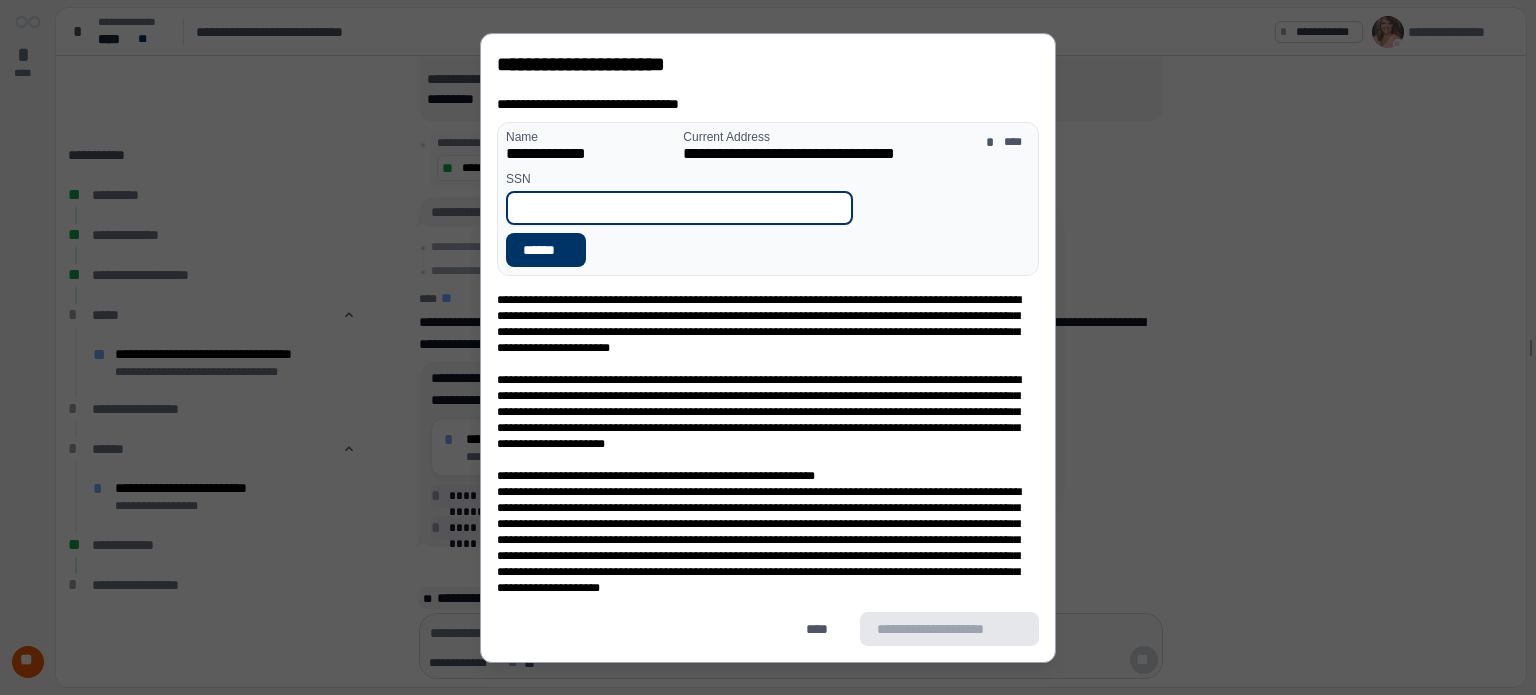 click at bounding box center (679, 208) 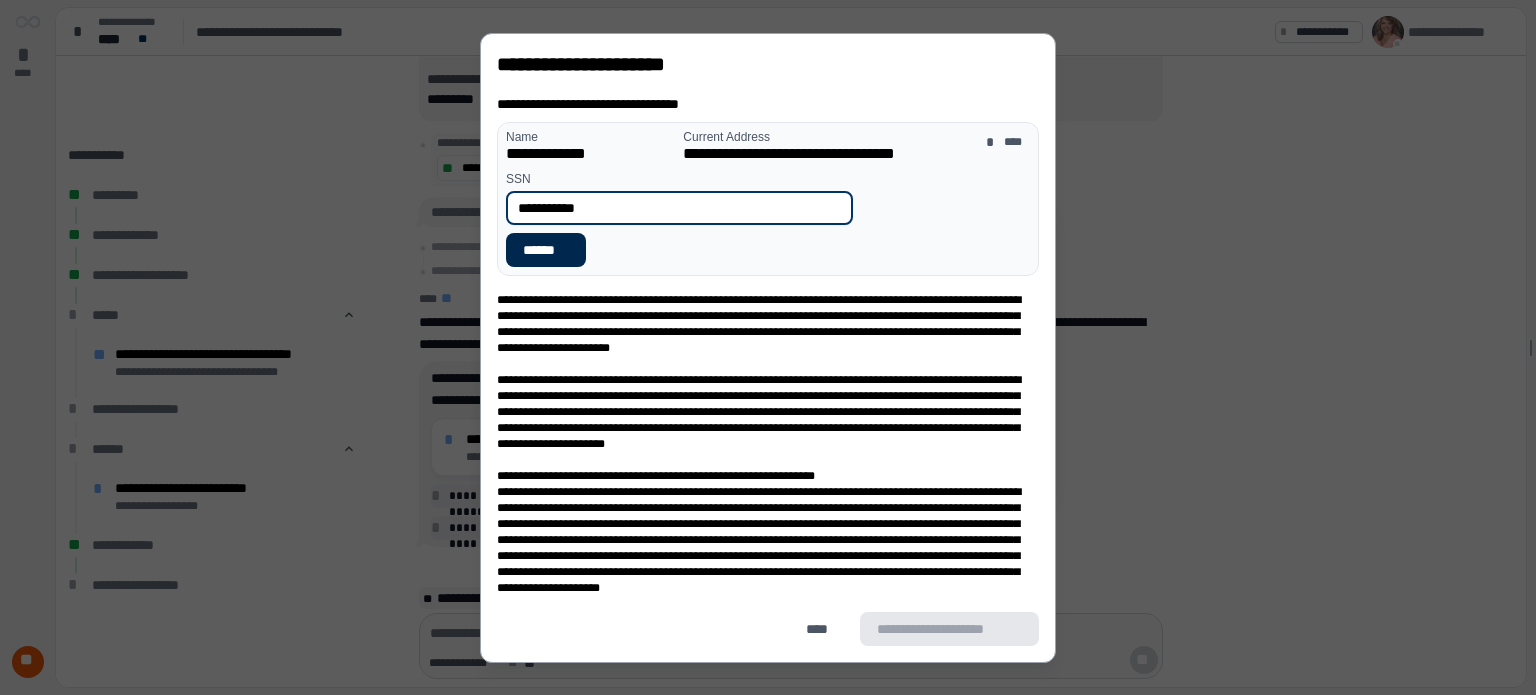 type on "**********" 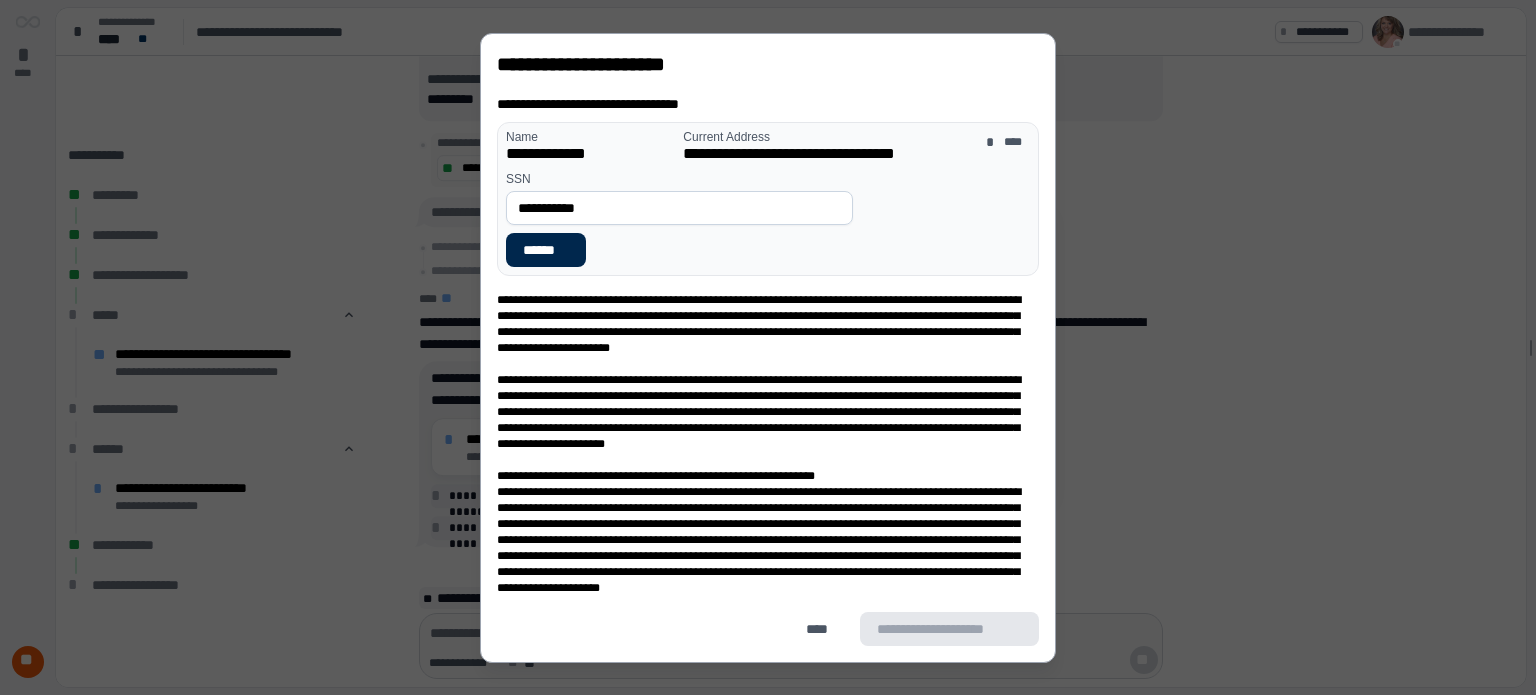click on "******" at bounding box center (546, 250) 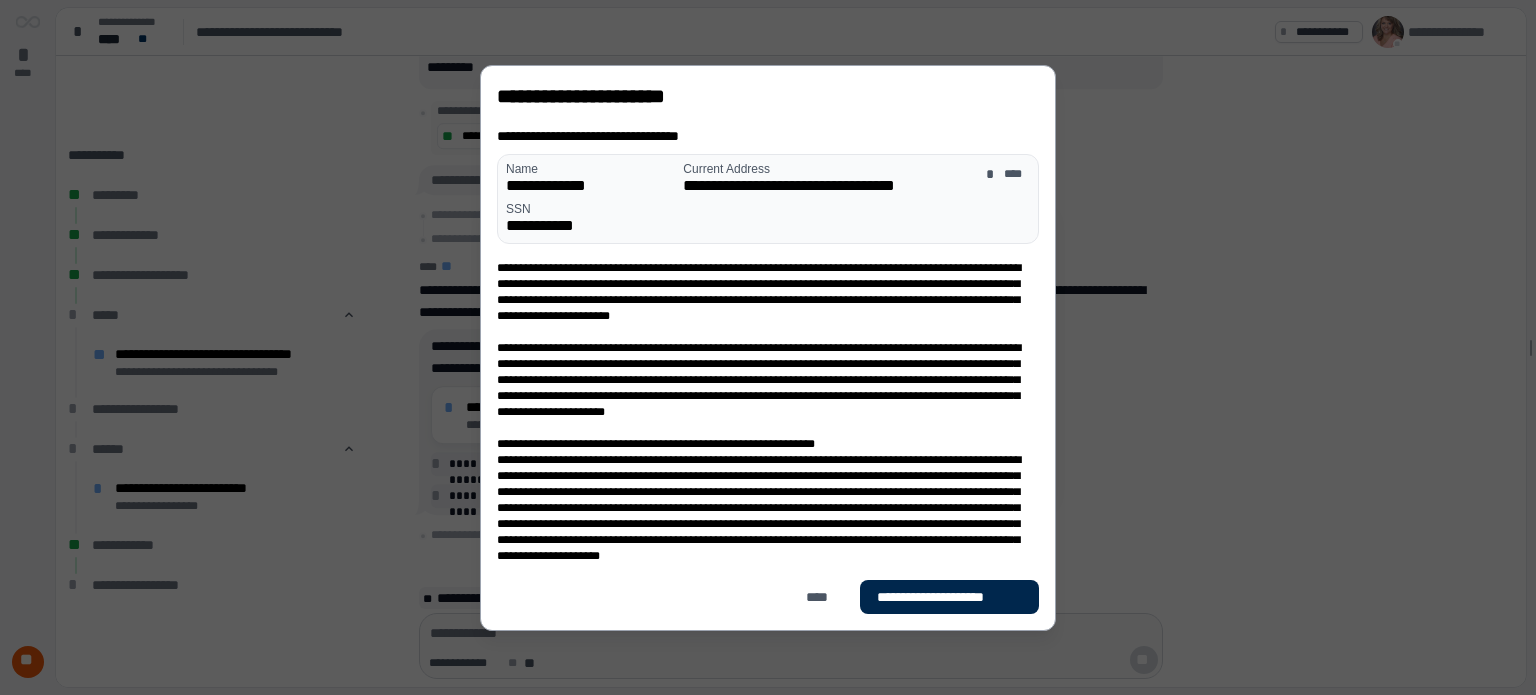 click on "**********" at bounding box center [949, 597] 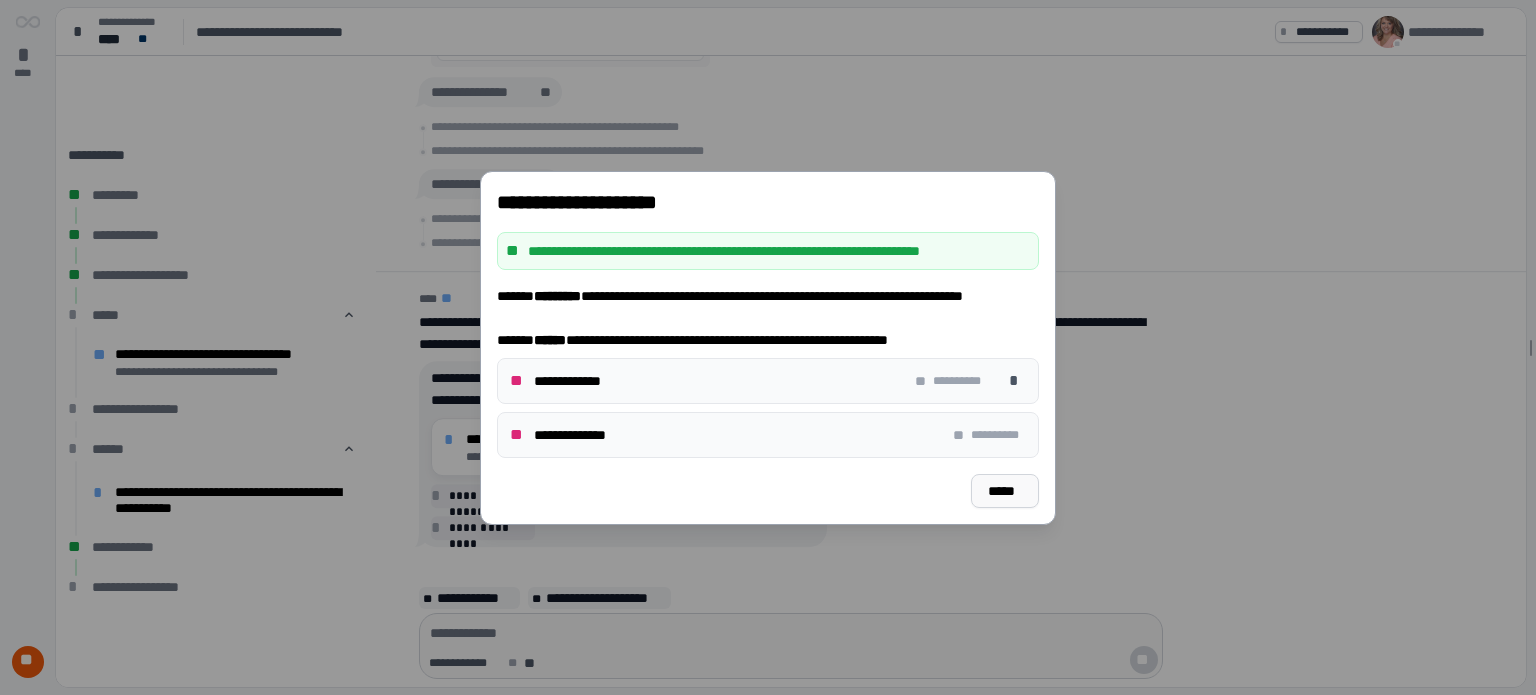 click on "*****" at bounding box center [1005, 491] 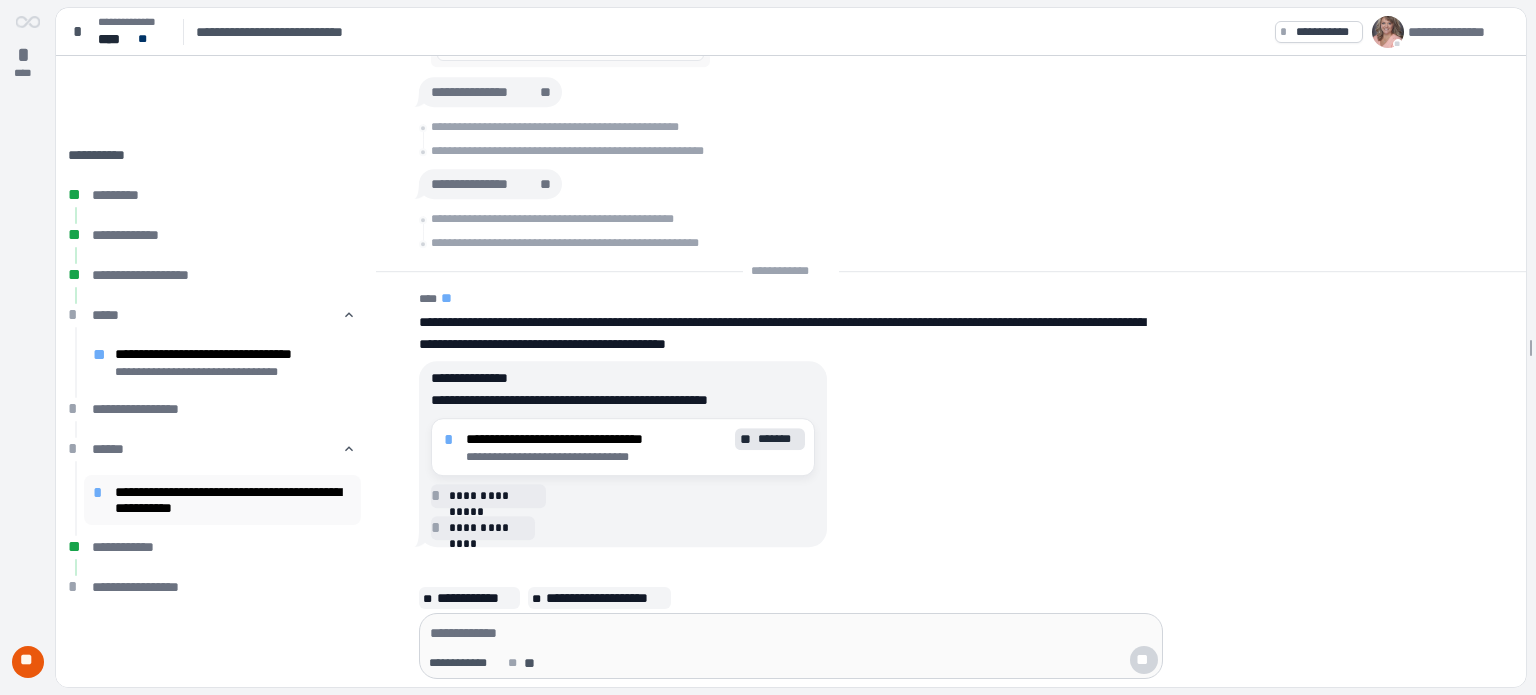 click on "**********" at bounding box center [233, 500] 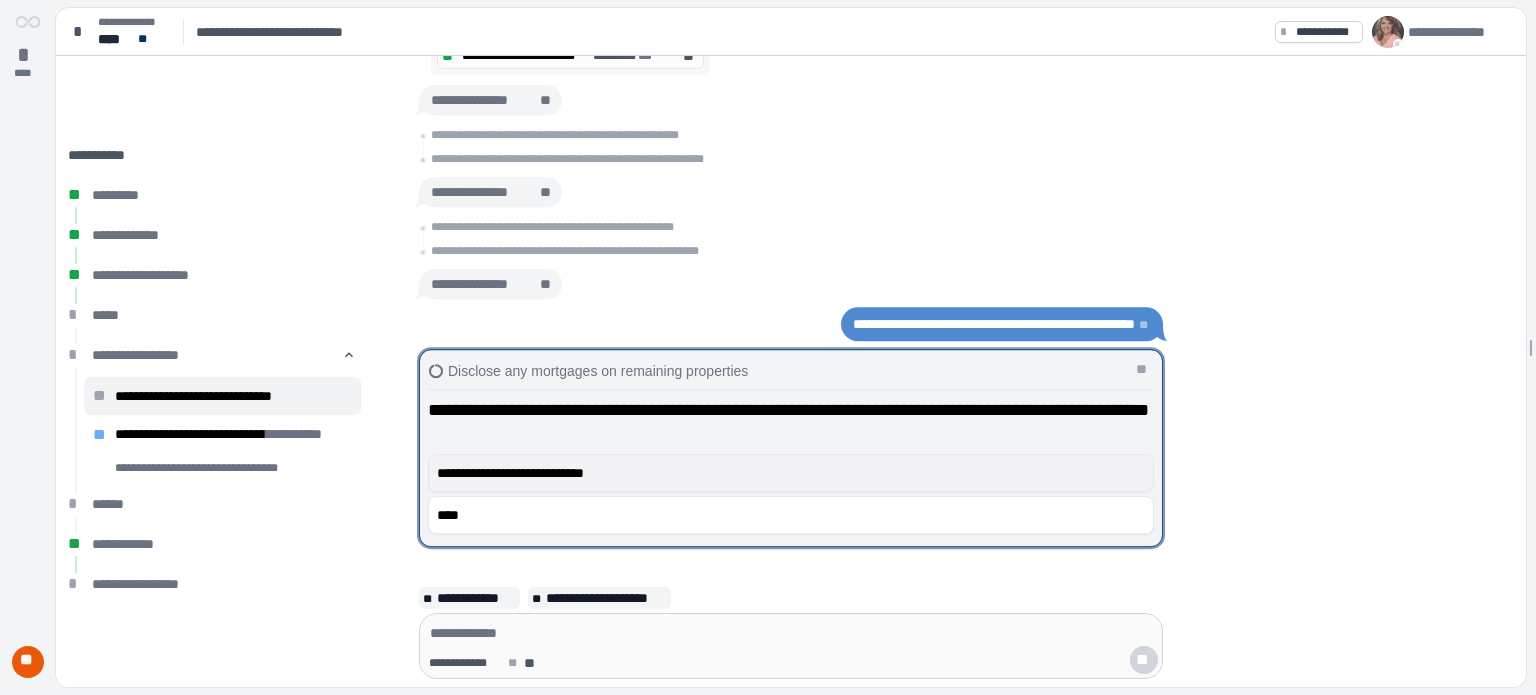 click on "**********" at bounding box center [791, 473] 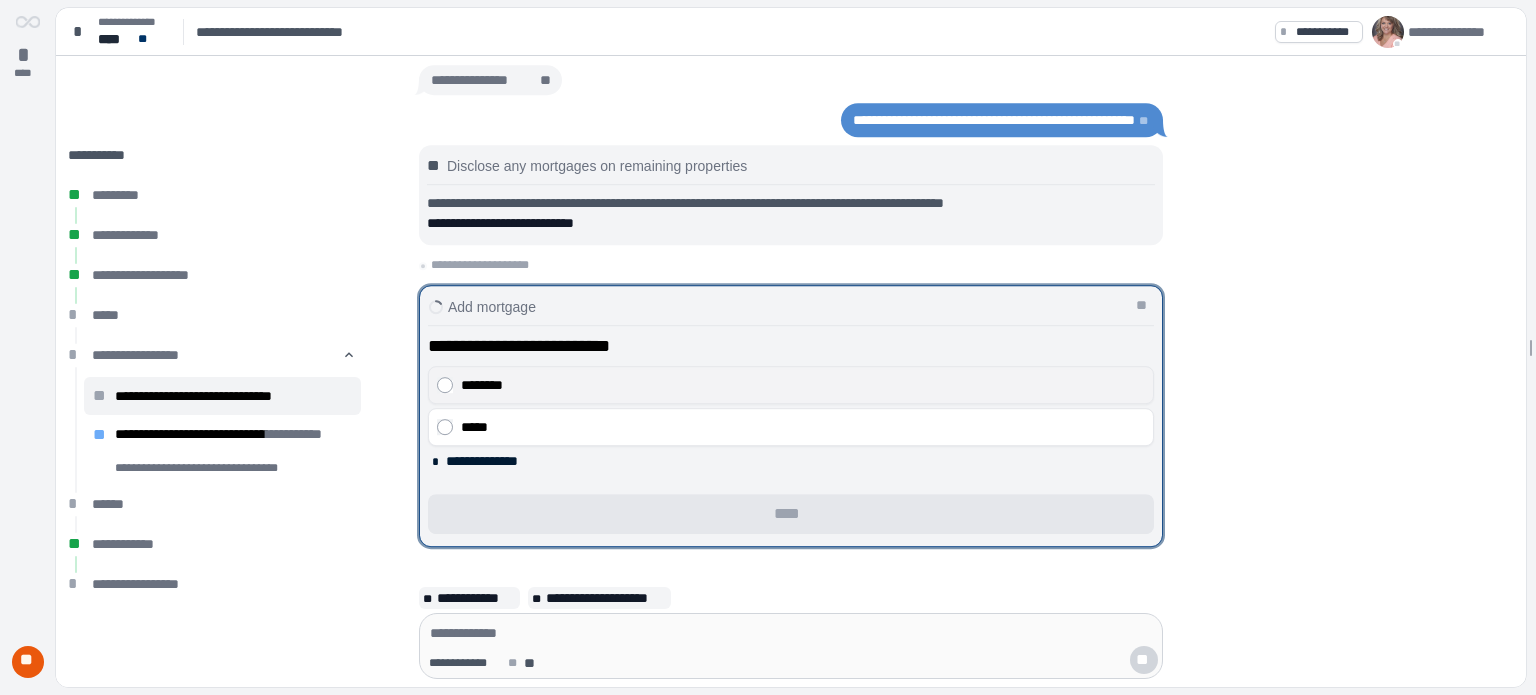 click on "********" at bounding box center [803, 385] 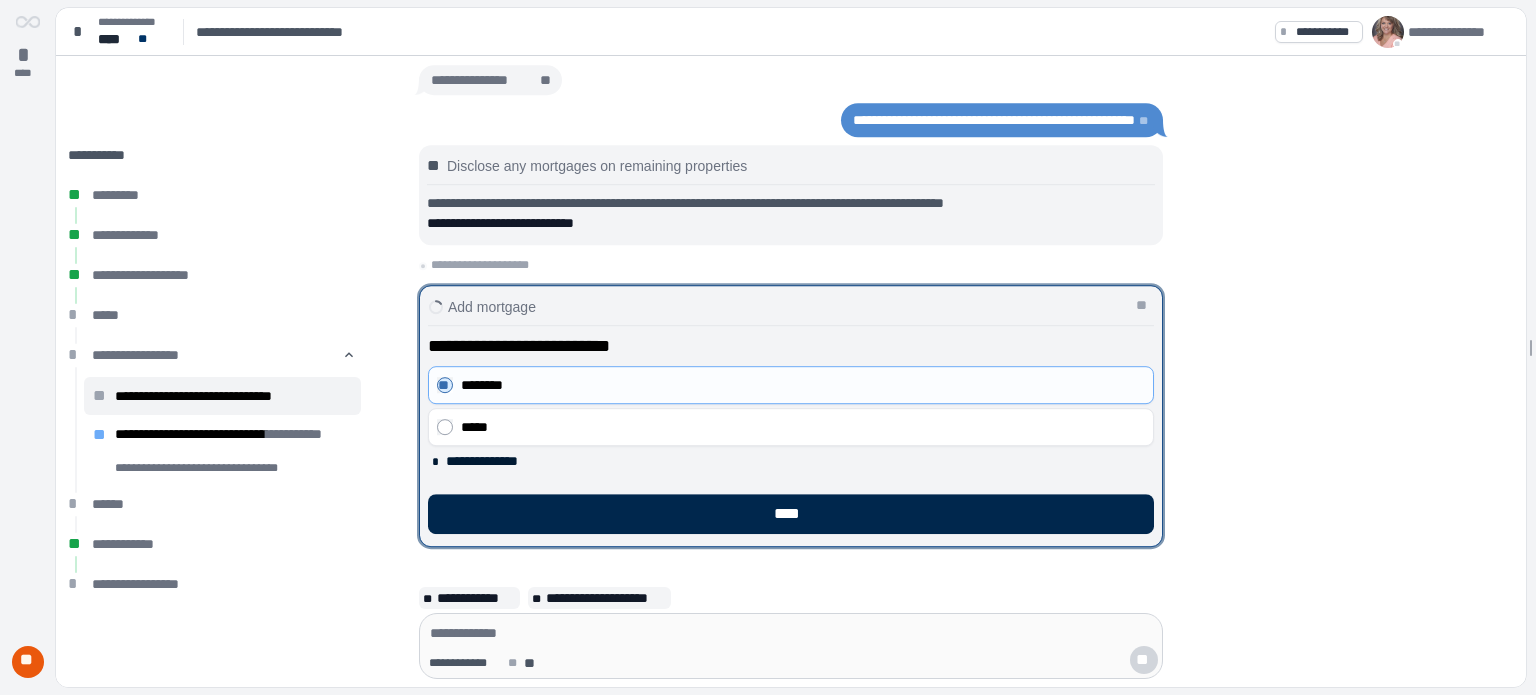click on "****" at bounding box center [791, 514] 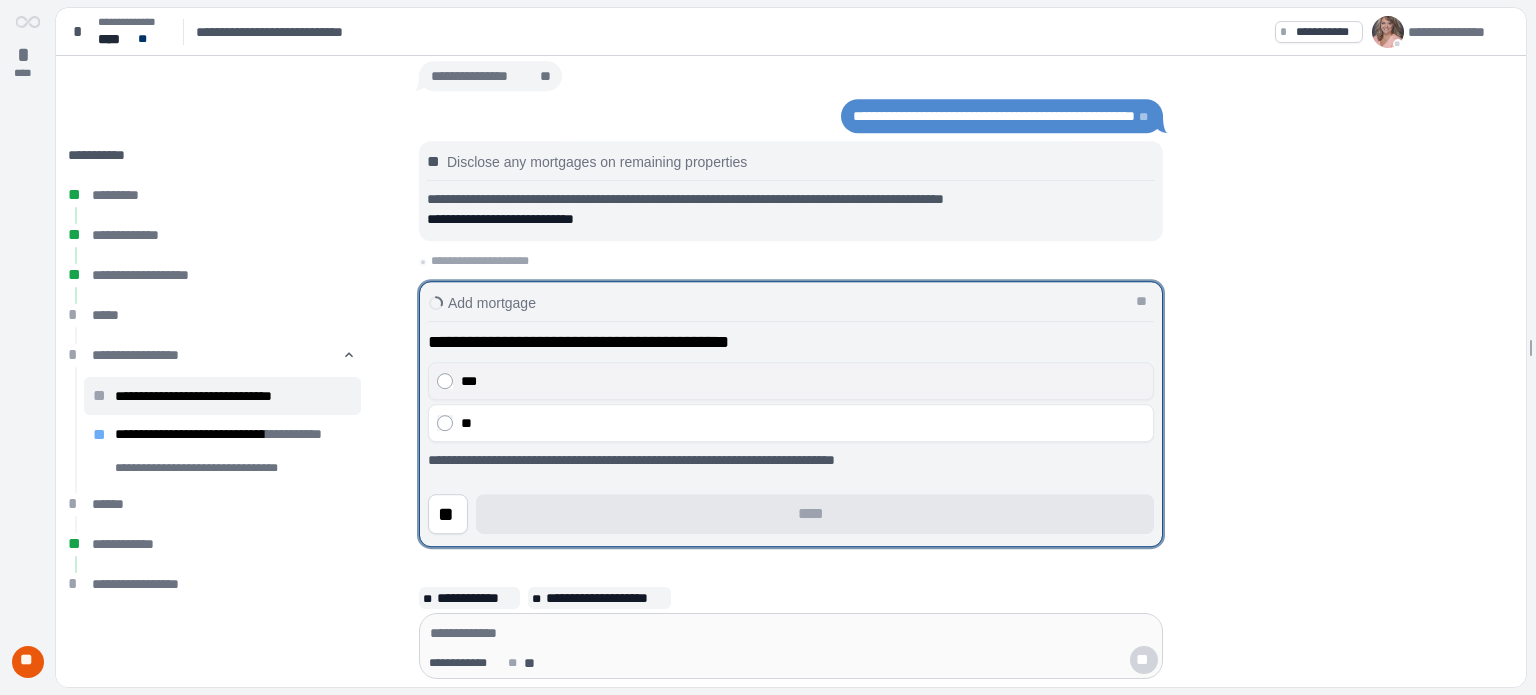 click on "***" at bounding box center [803, 381] 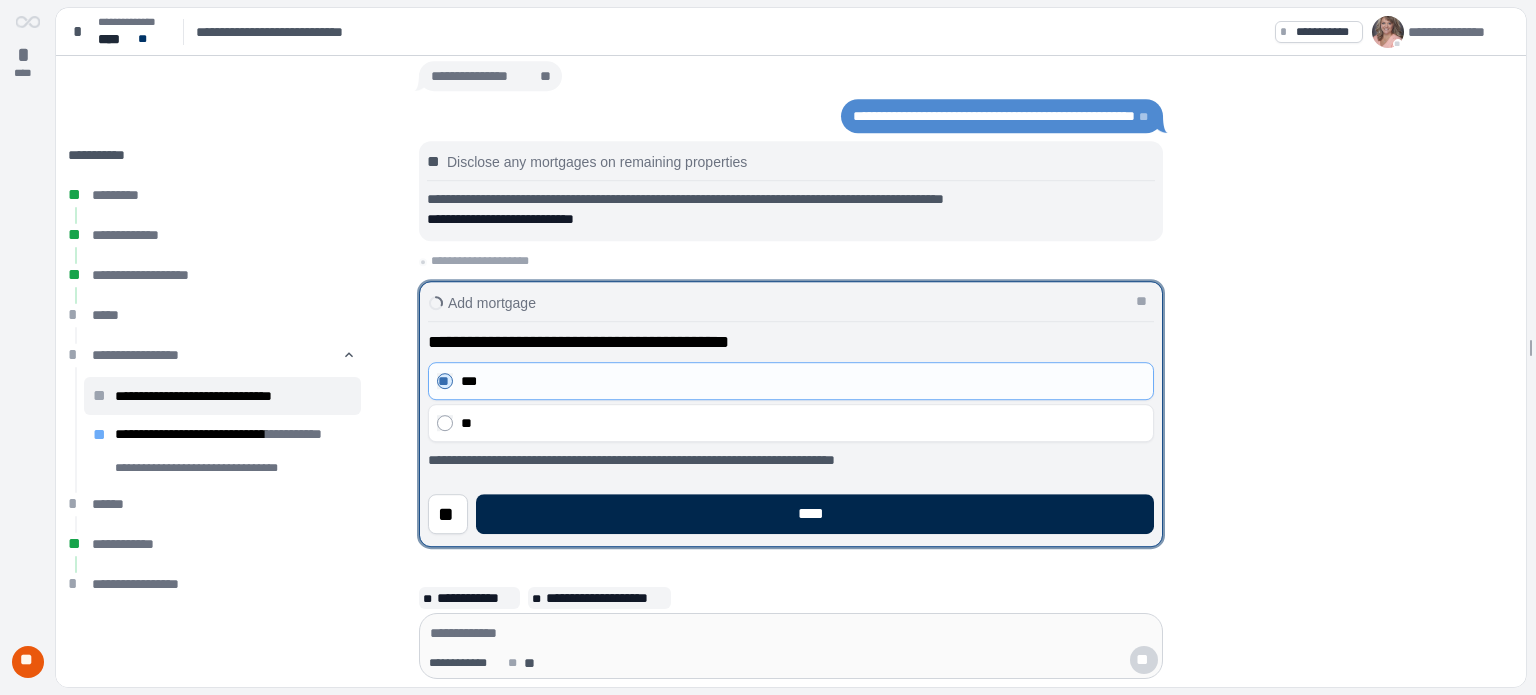 click on "****" at bounding box center (815, 514) 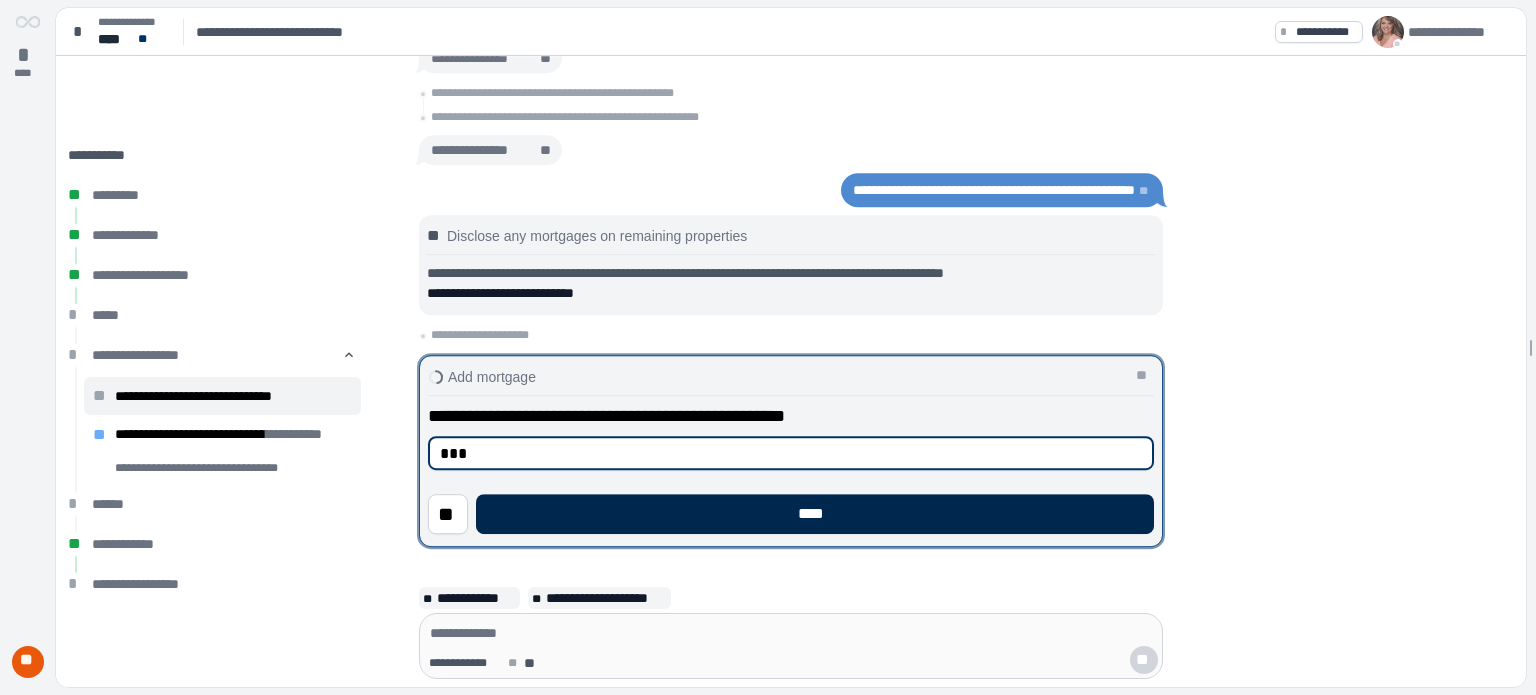 type on "***" 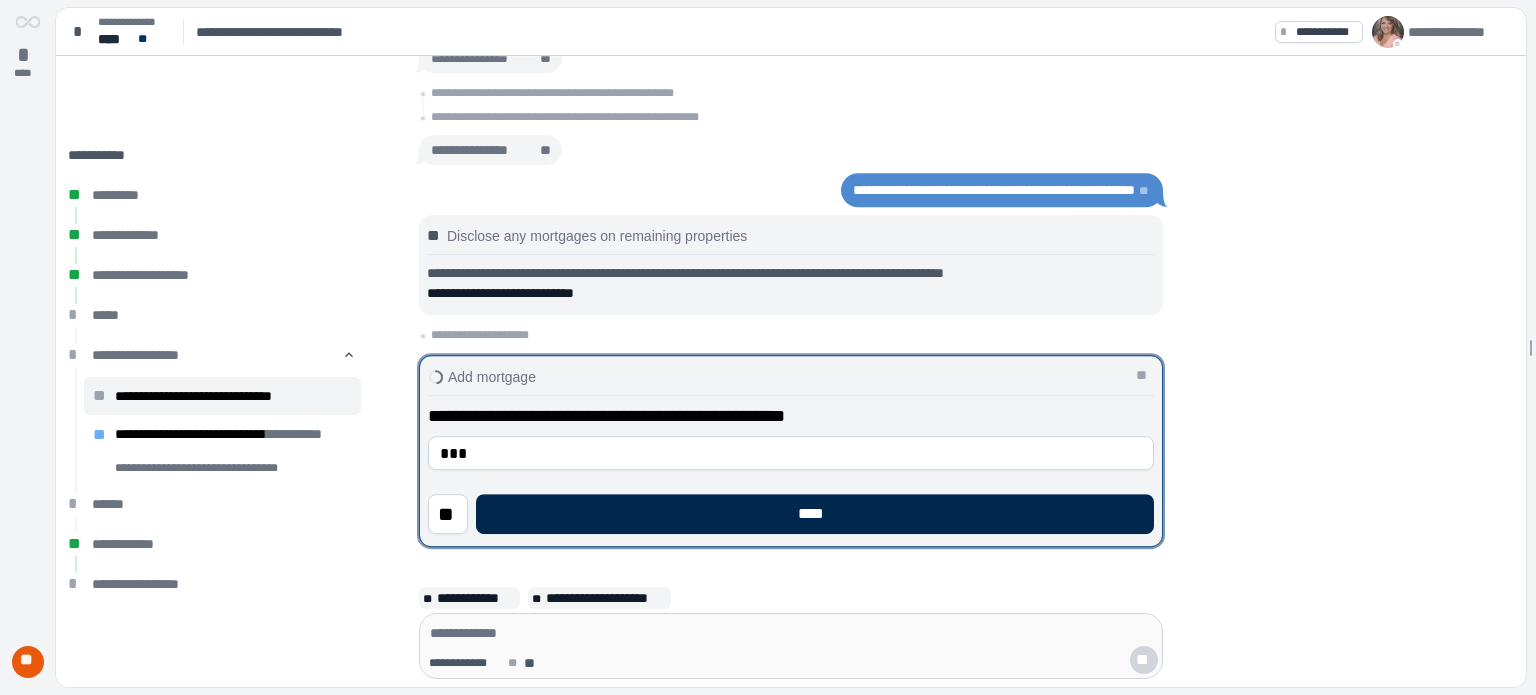 click on "****" at bounding box center (815, 514) 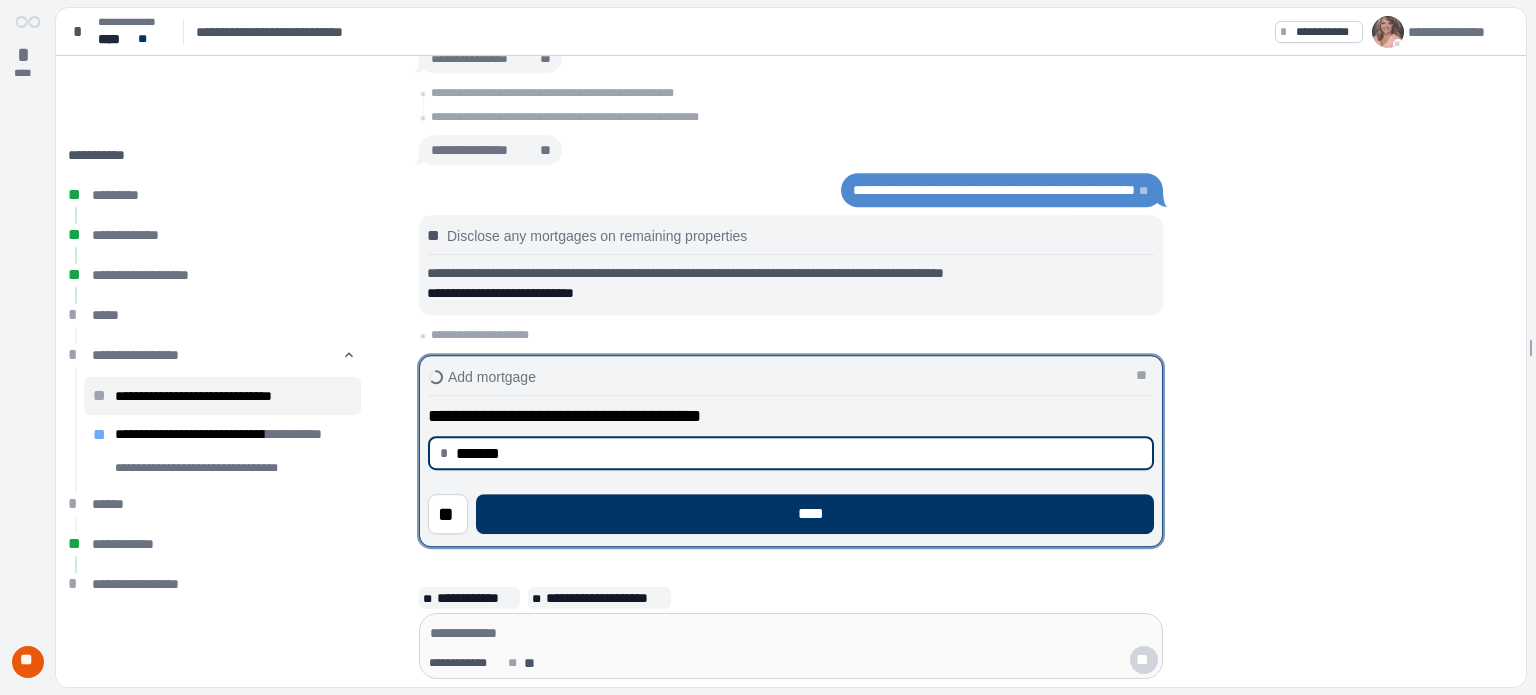 type on "**********" 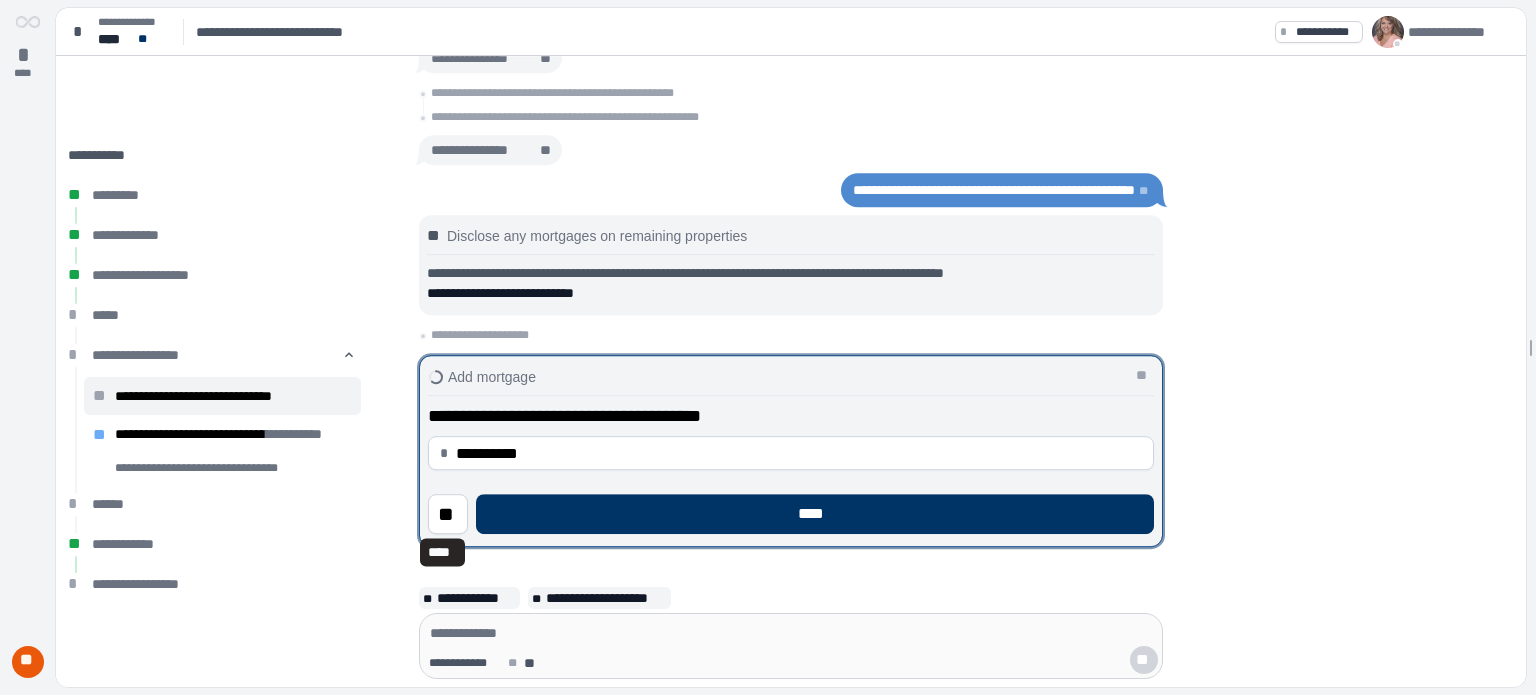 type 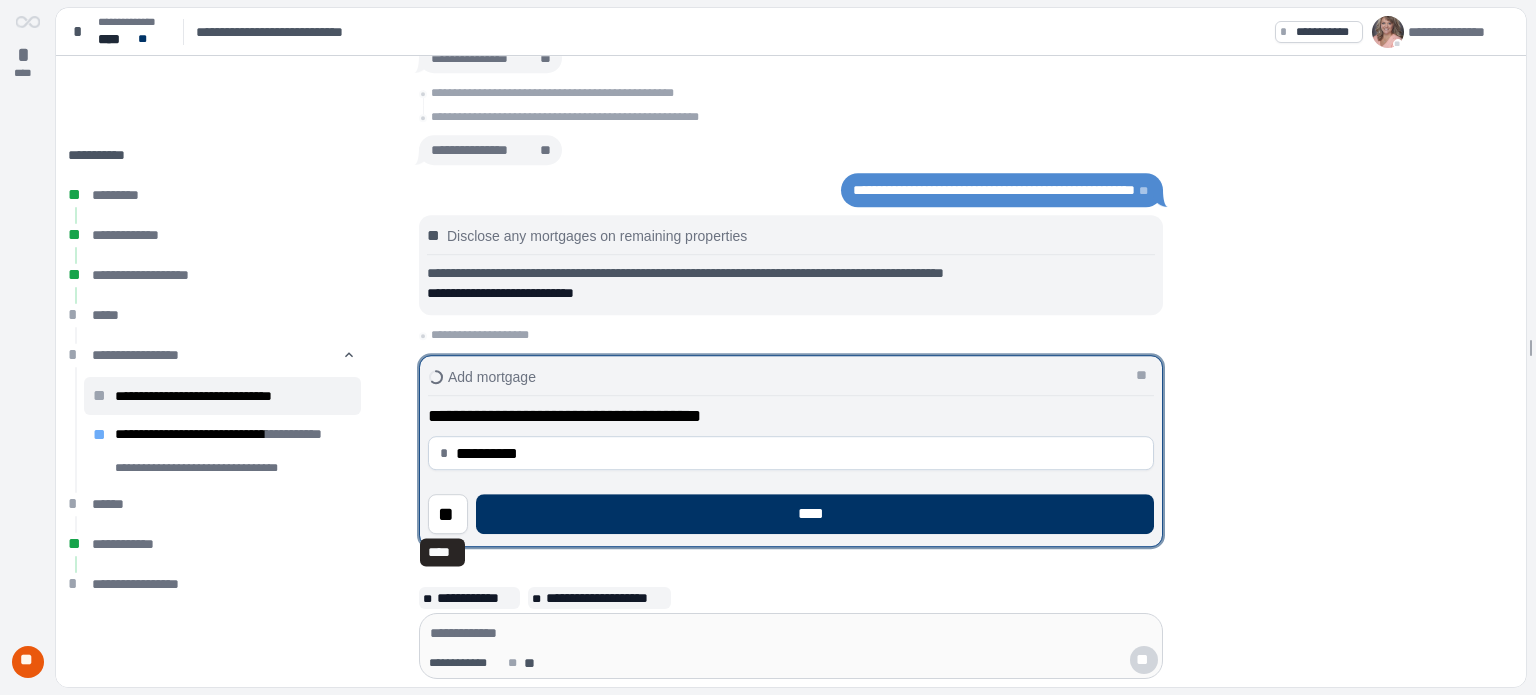 click on "****" at bounding box center [815, 514] 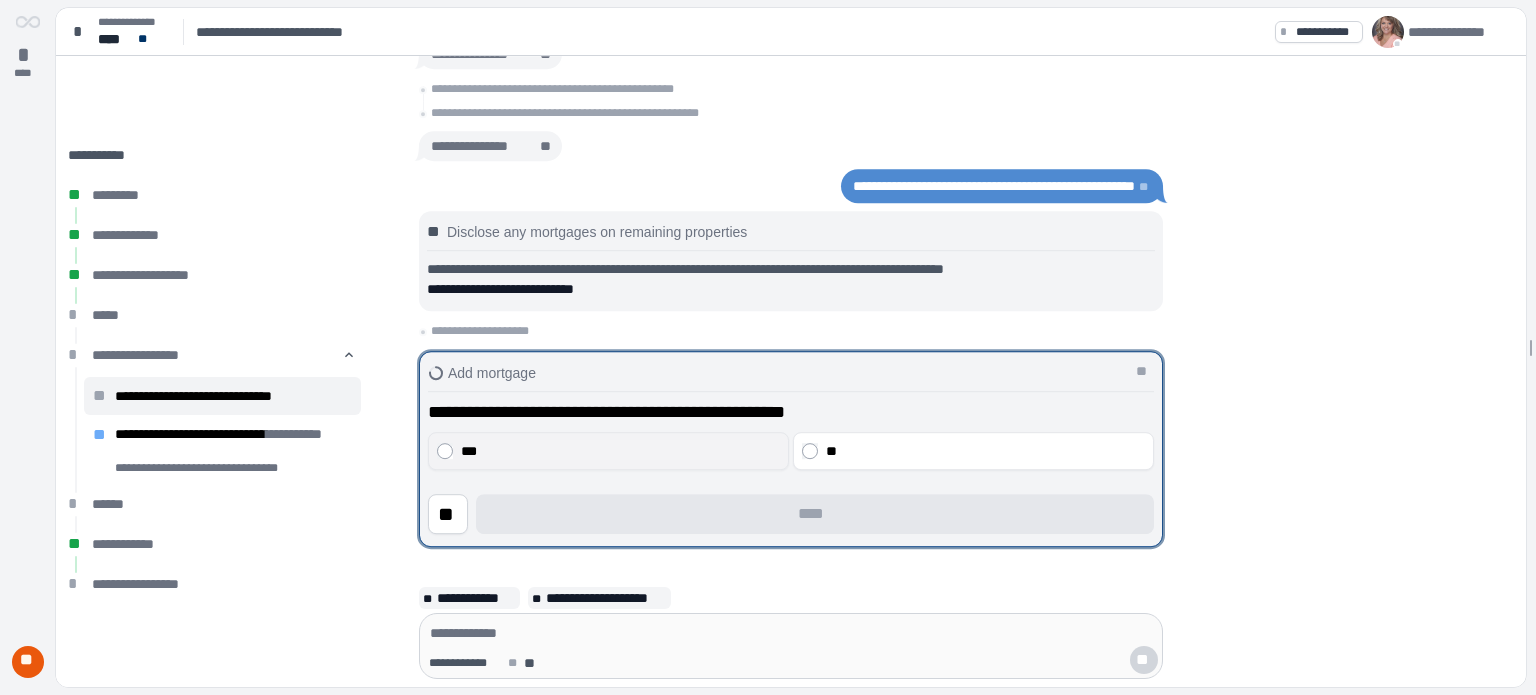 click on "***" at bounding box center (621, 451) 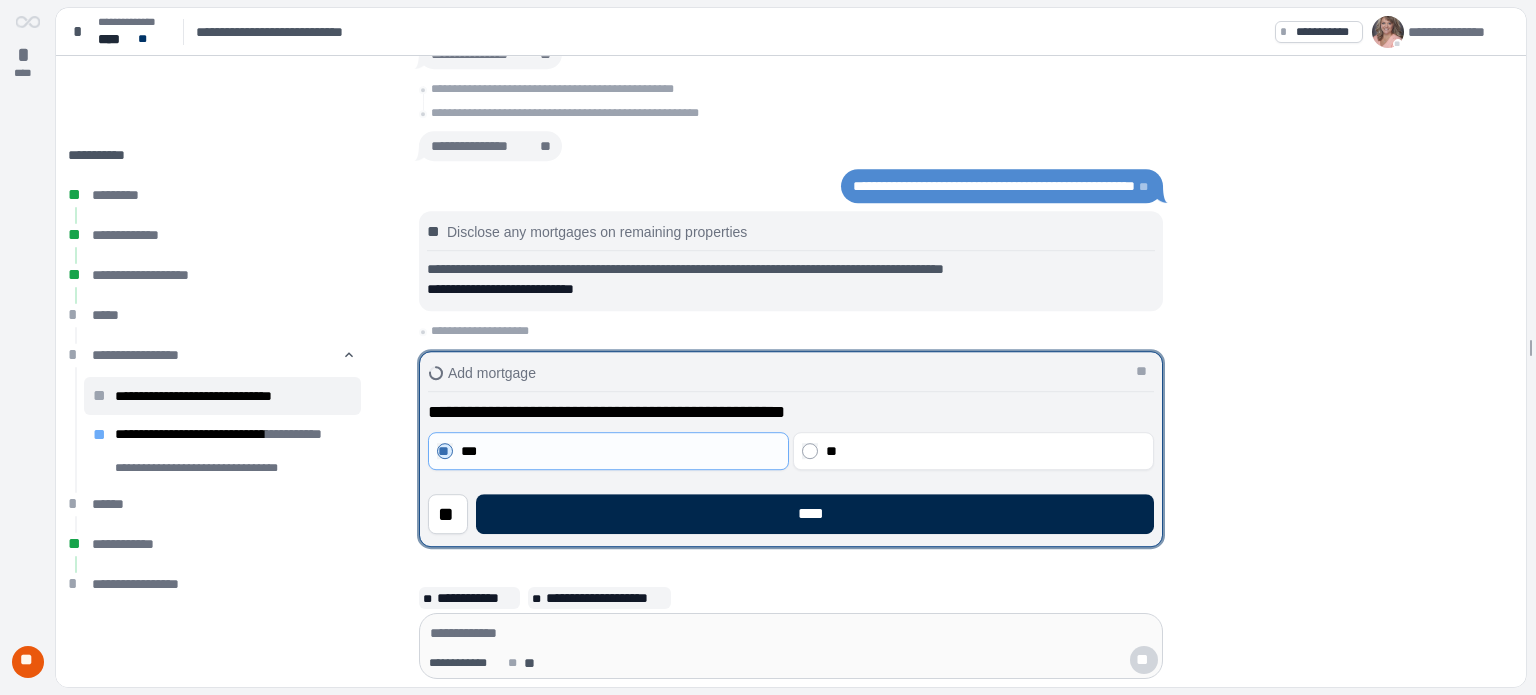 click on "****" at bounding box center [815, 514] 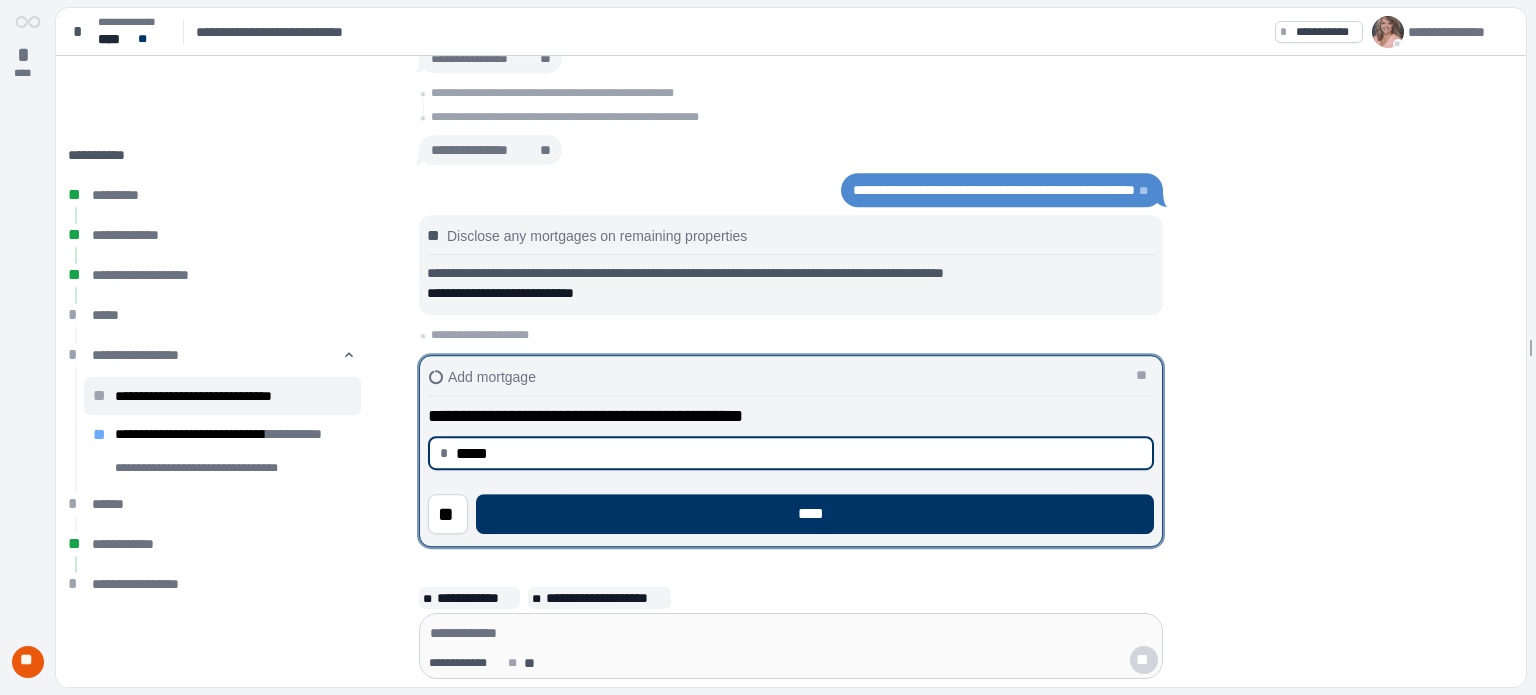 type on "********" 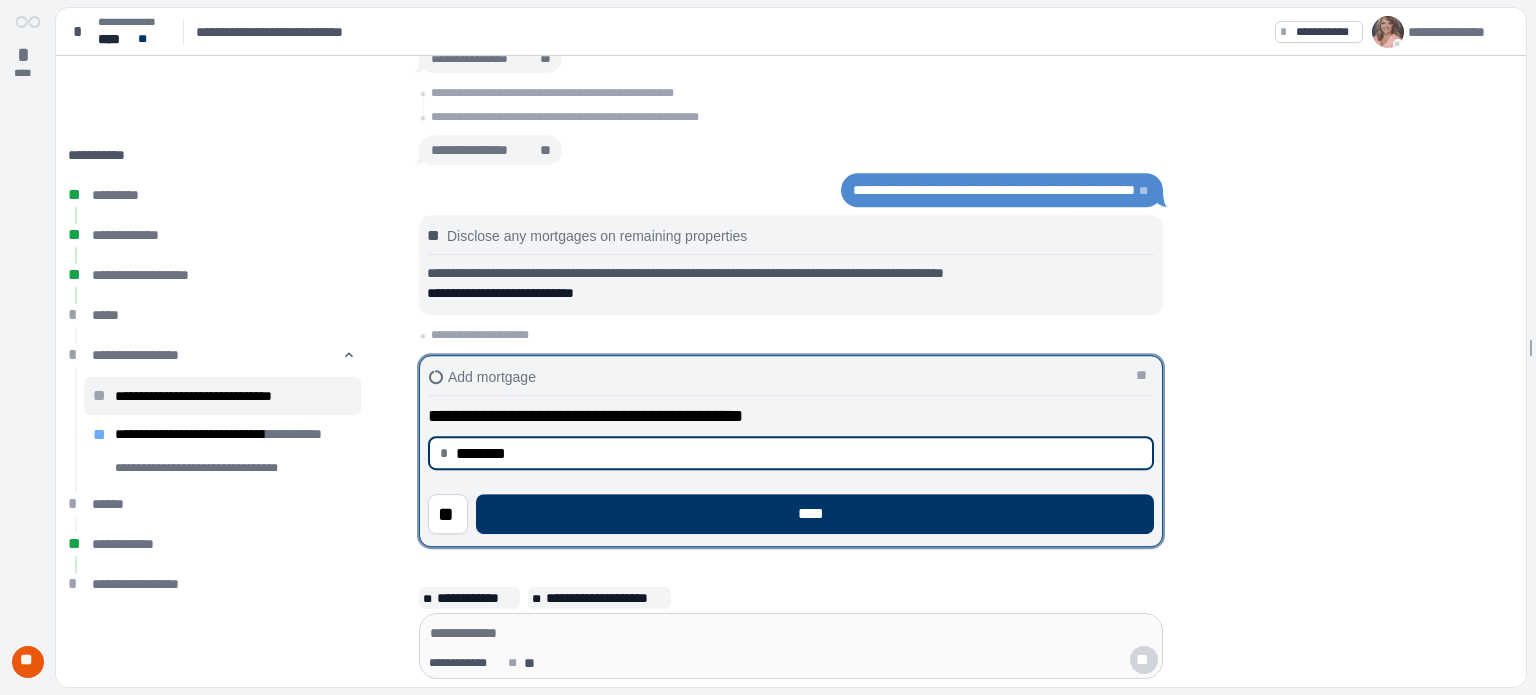 click on "****" at bounding box center (815, 514) 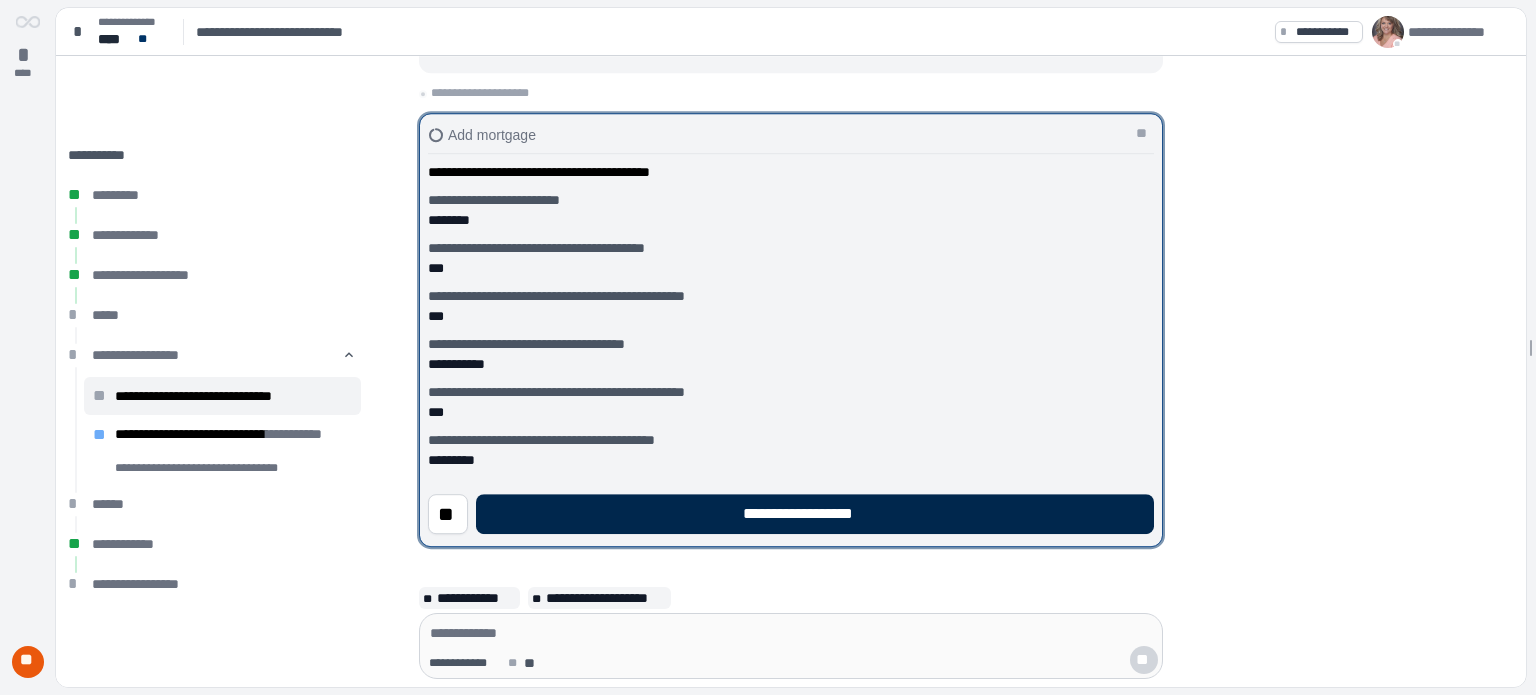 click on "**********" at bounding box center [815, 514] 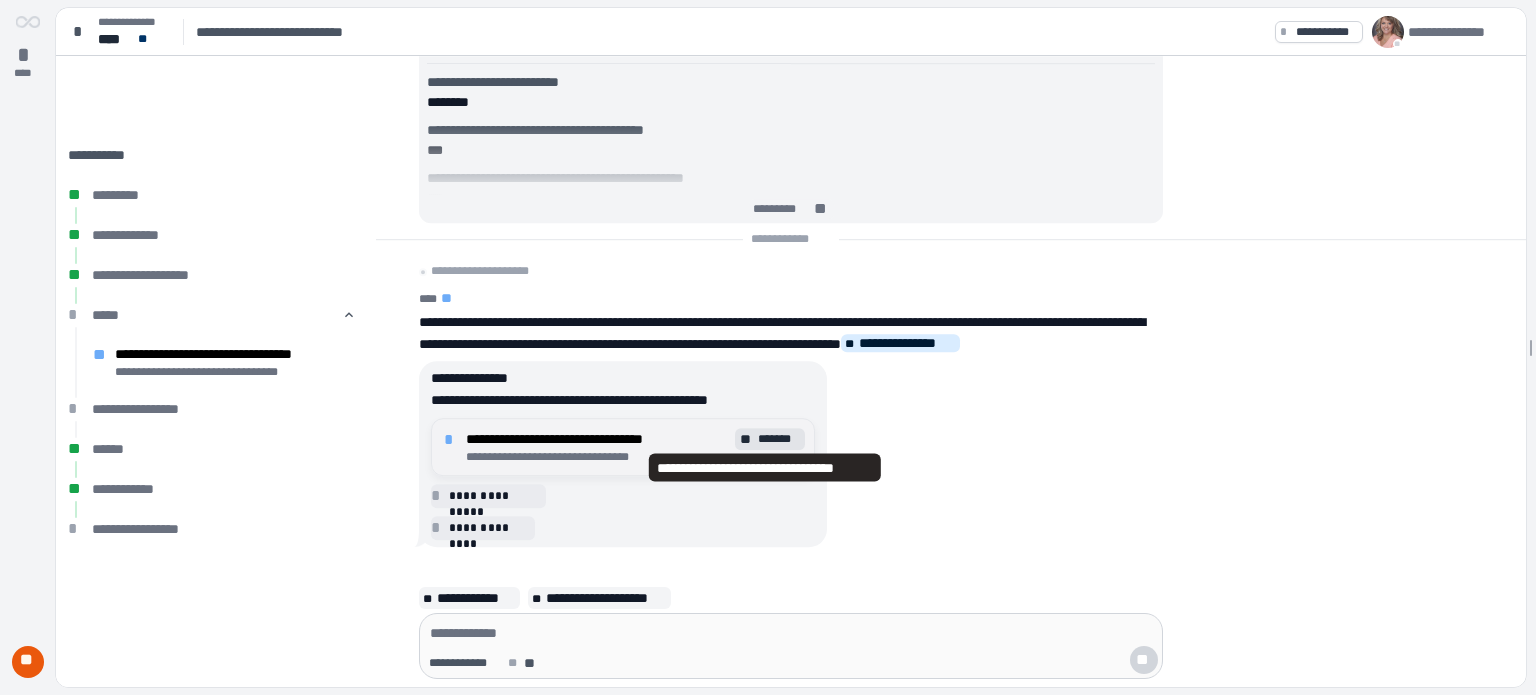 click on "*******" at bounding box center [779, 439] 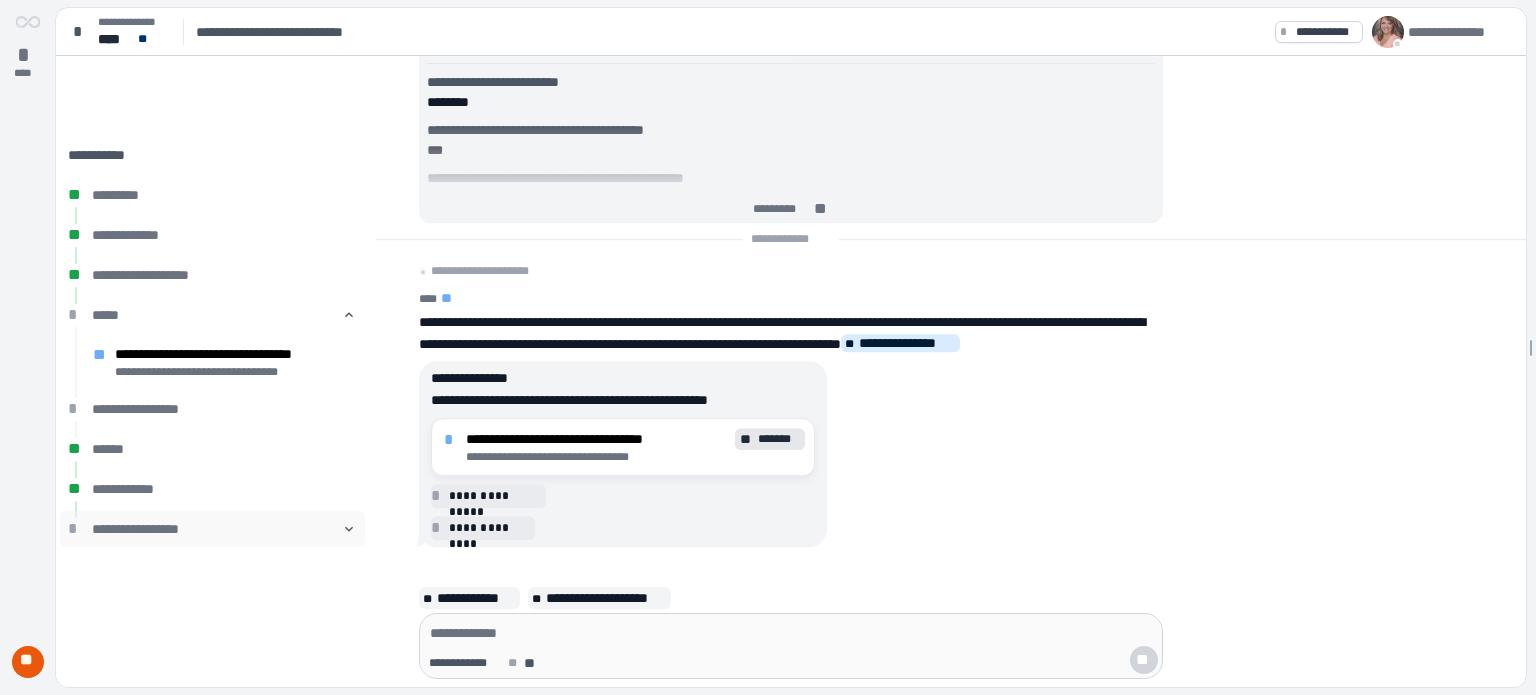 click on "**********" at bounding box center (212, 529) 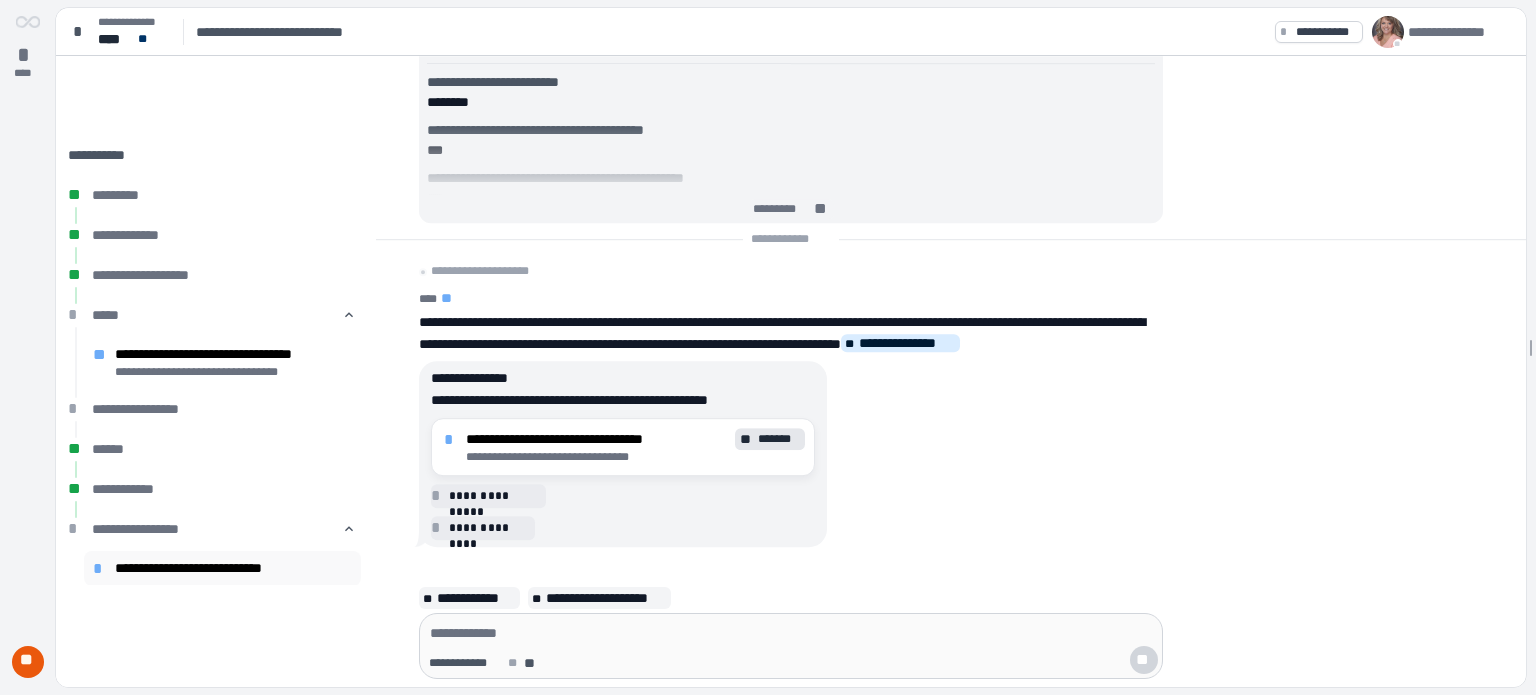 click on "**********" at bounding box center (233, 568) 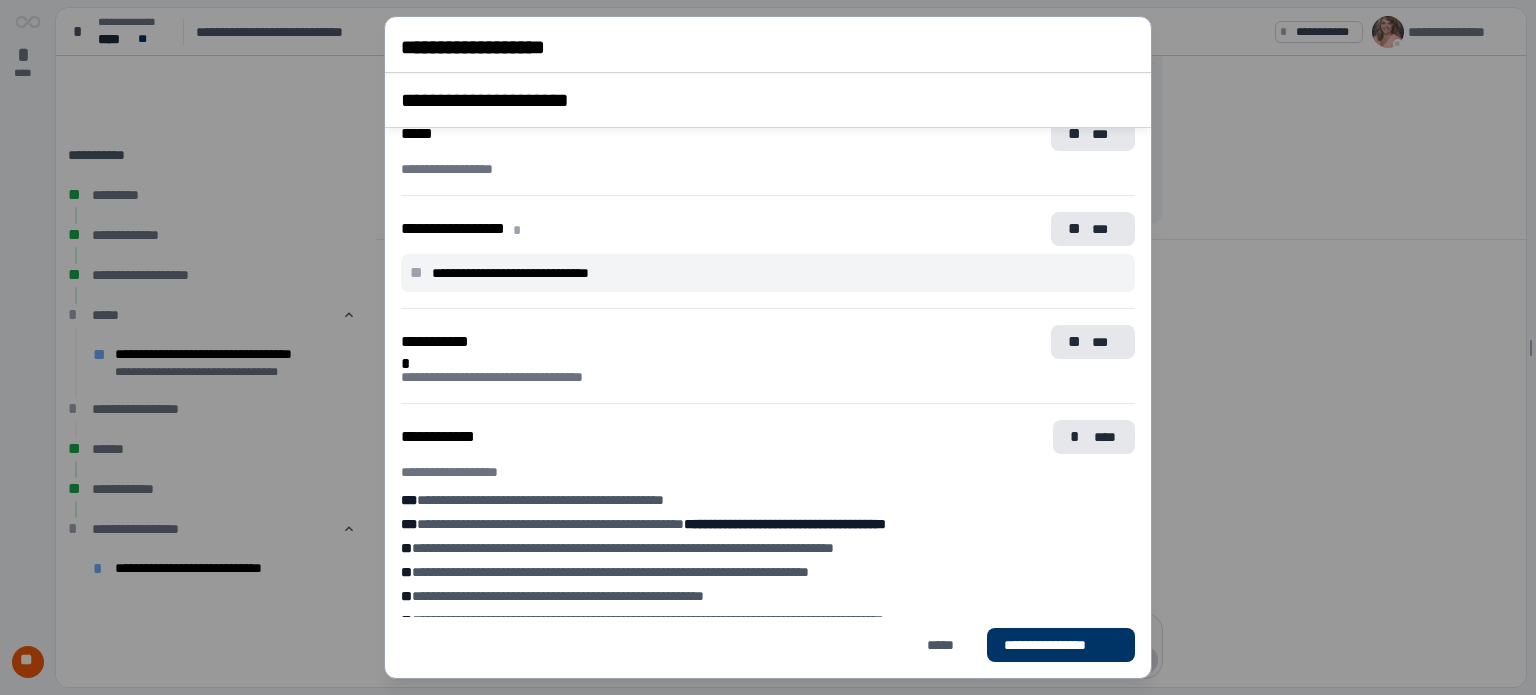 scroll, scrollTop: 1719, scrollLeft: 0, axis: vertical 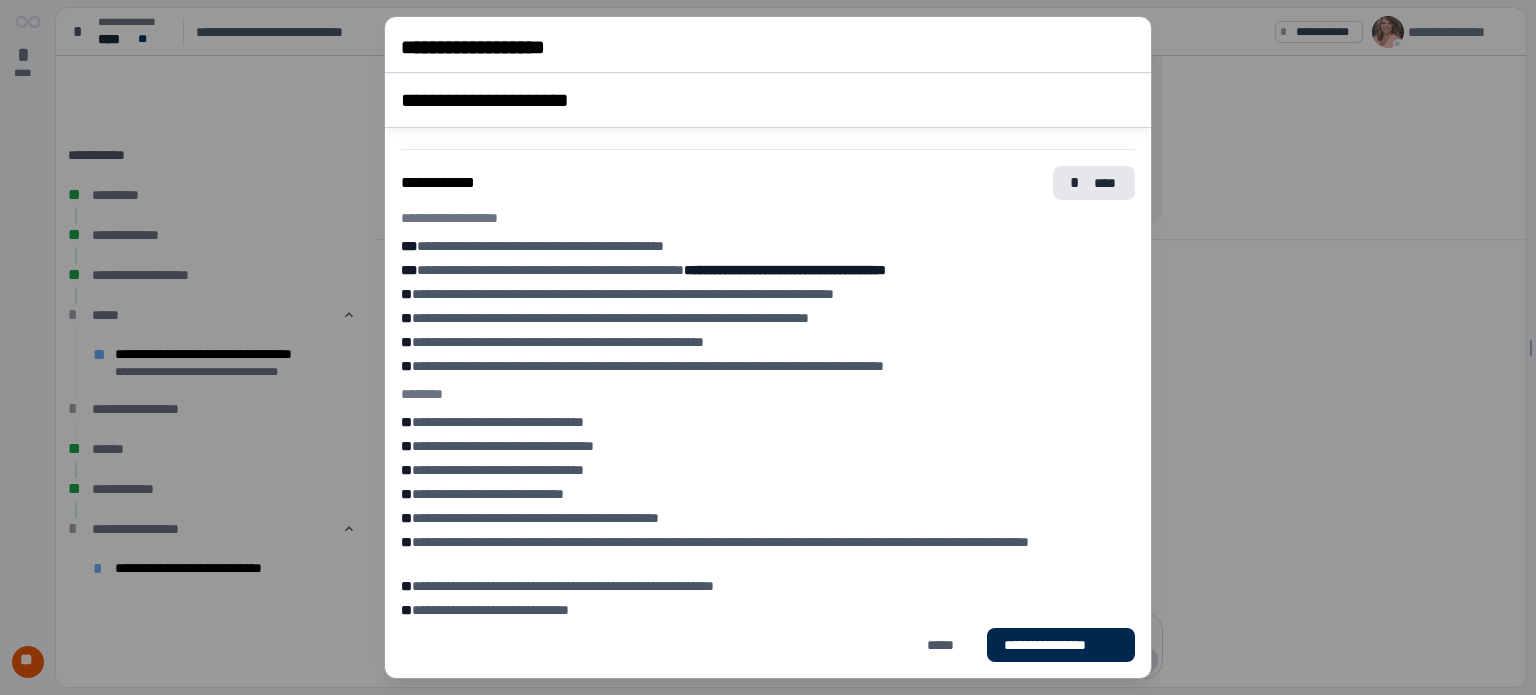 click on "**********" at bounding box center [1061, 645] 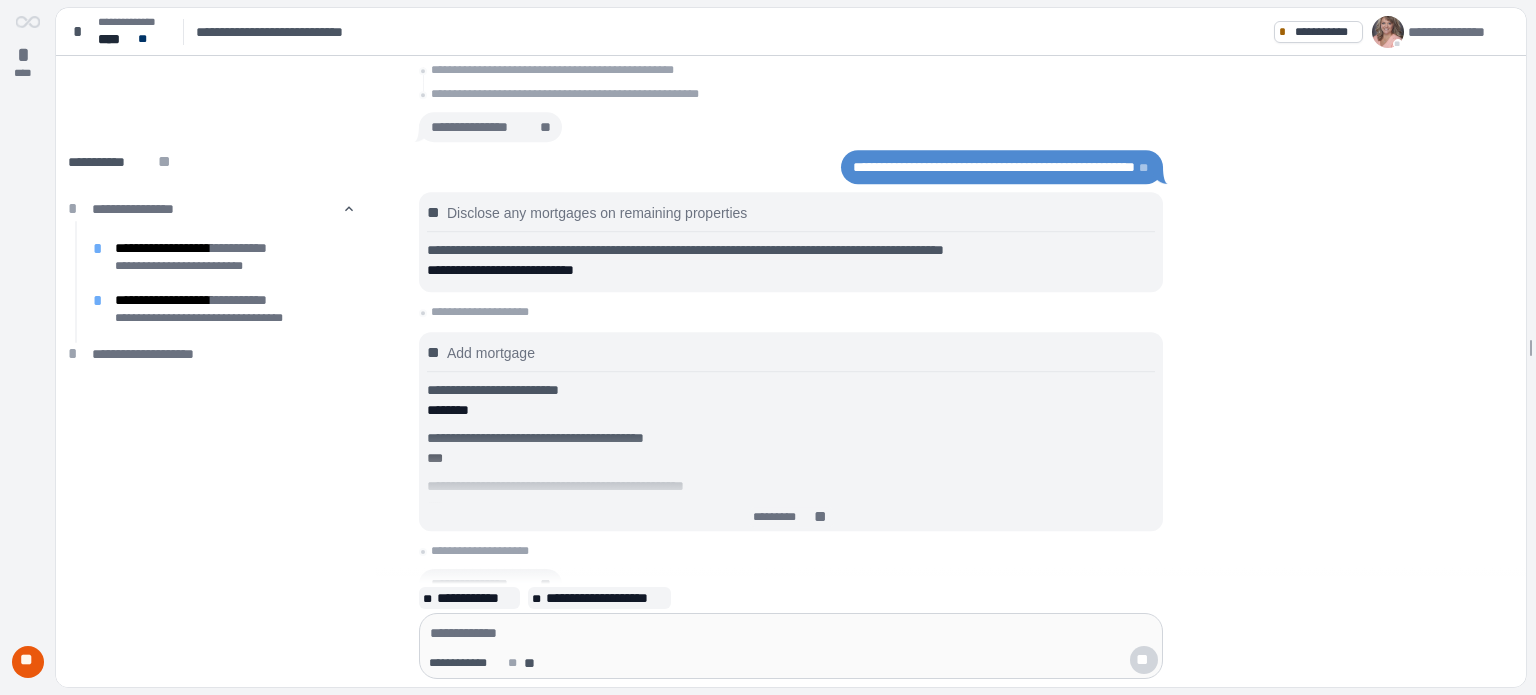 scroll, scrollTop: 0, scrollLeft: 0, axis: both 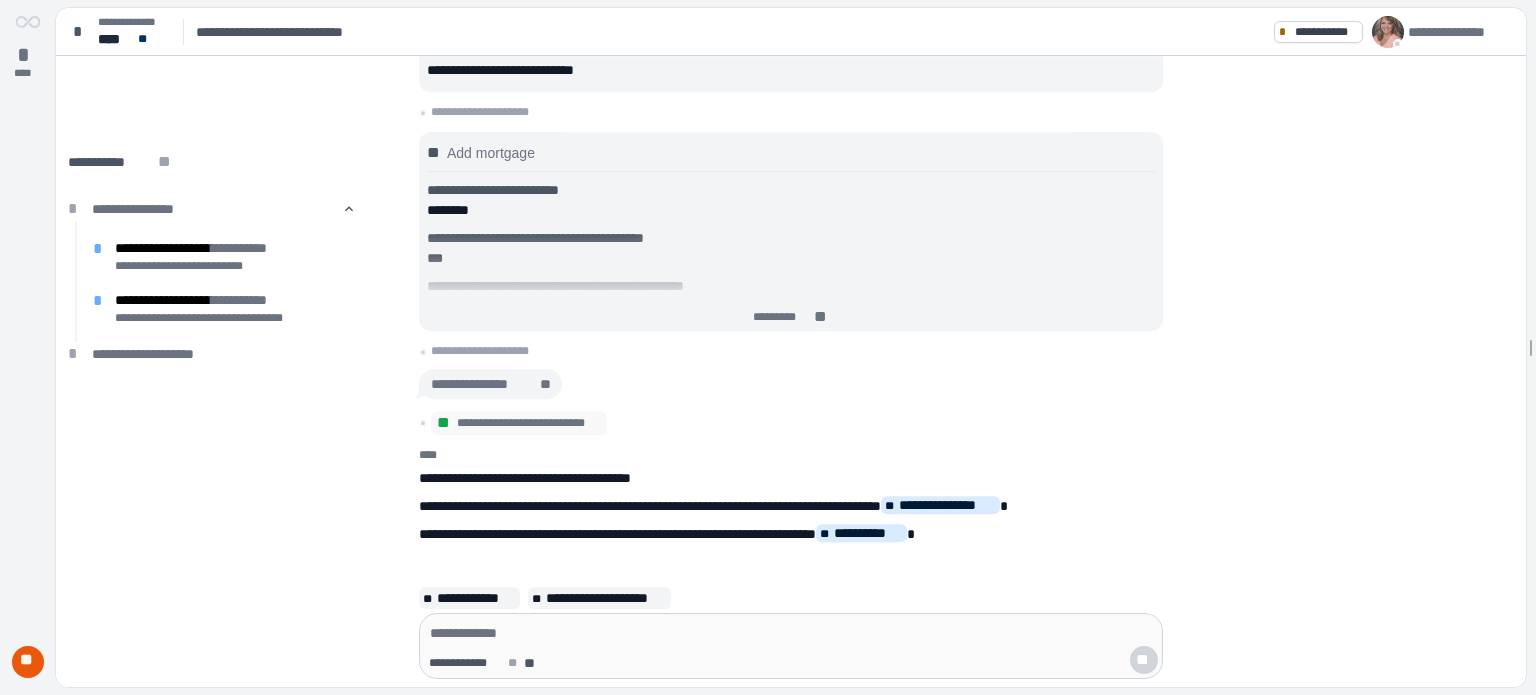 click on "**" at bounding box center [28, 662] 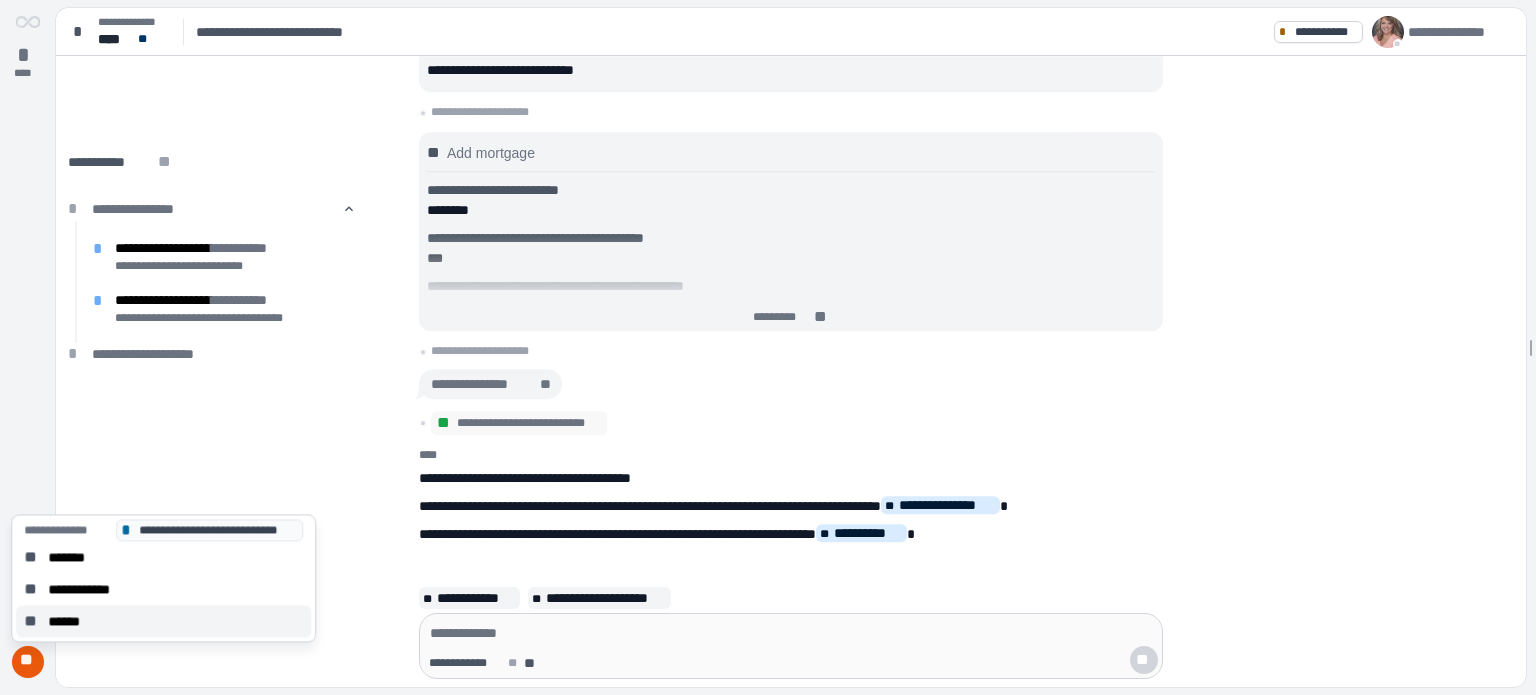 click on "******" at bounding box center [70, 621] 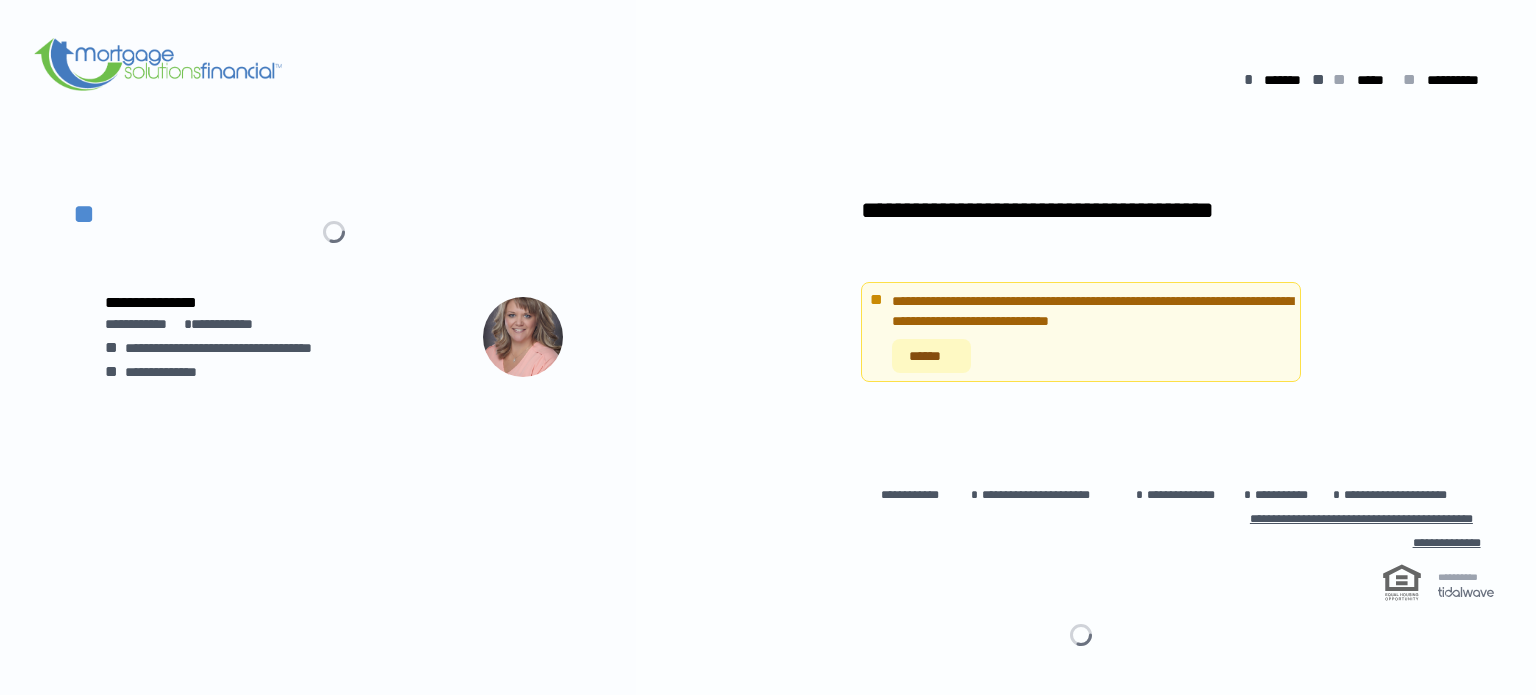 scroll, scrollTop: 0, scrollLeft: 0, axis: both 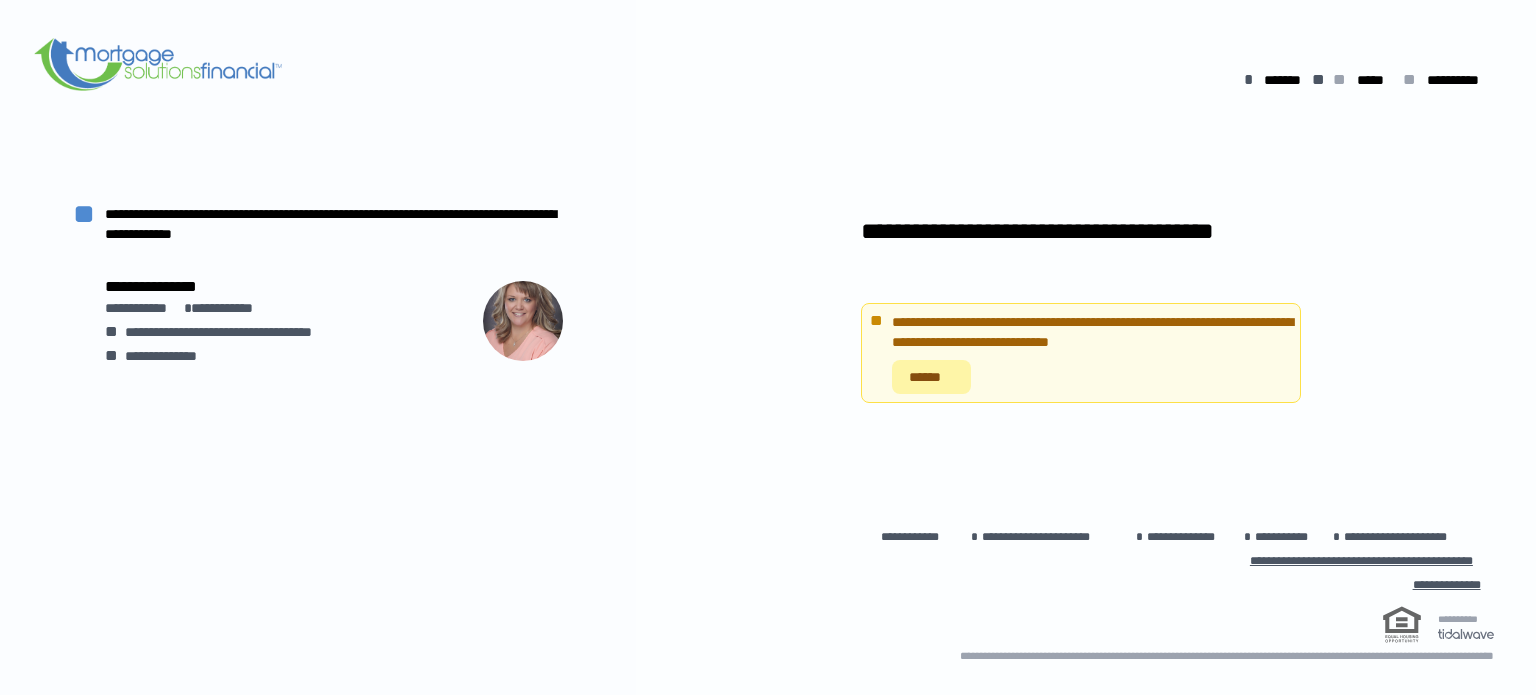 click on "******" at bounding box center (931, 377) 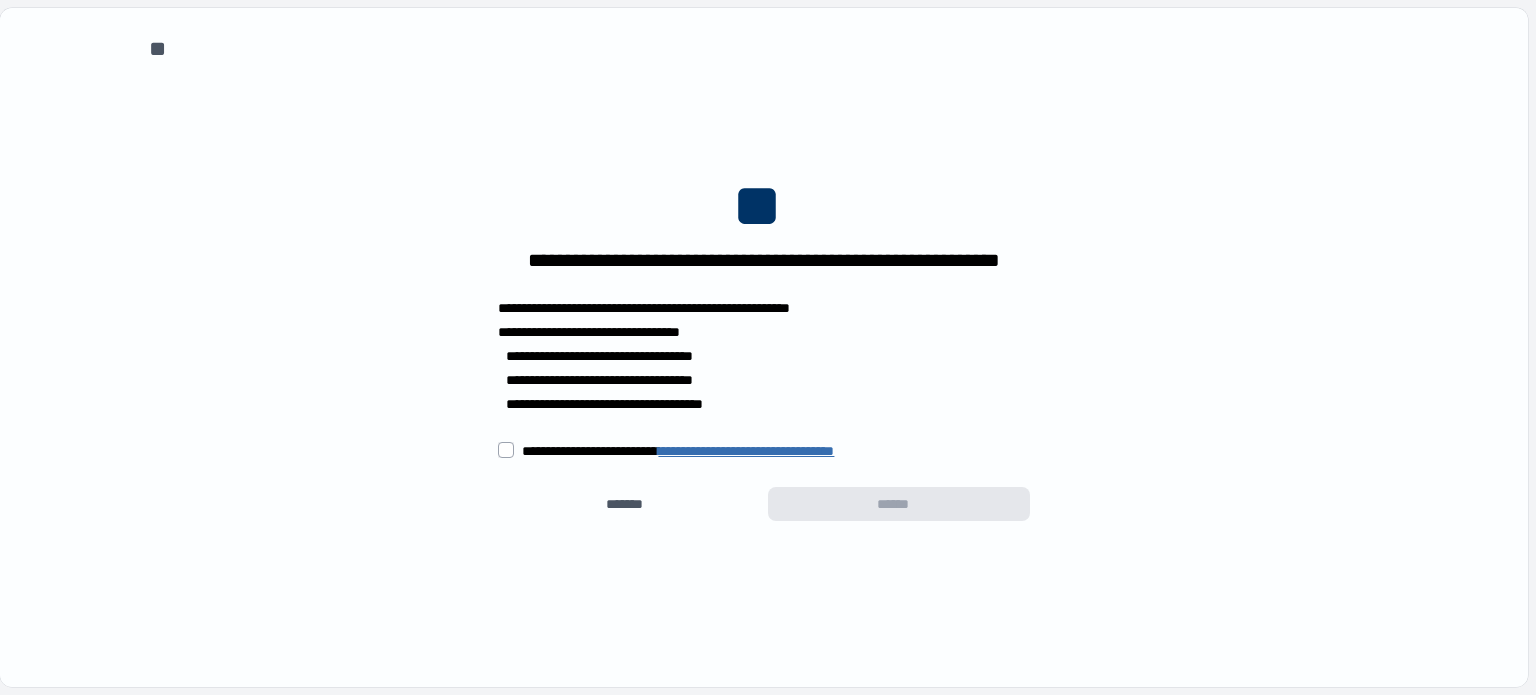 scroll, scrollTop: 0, scrollLeft: 0, axis: both 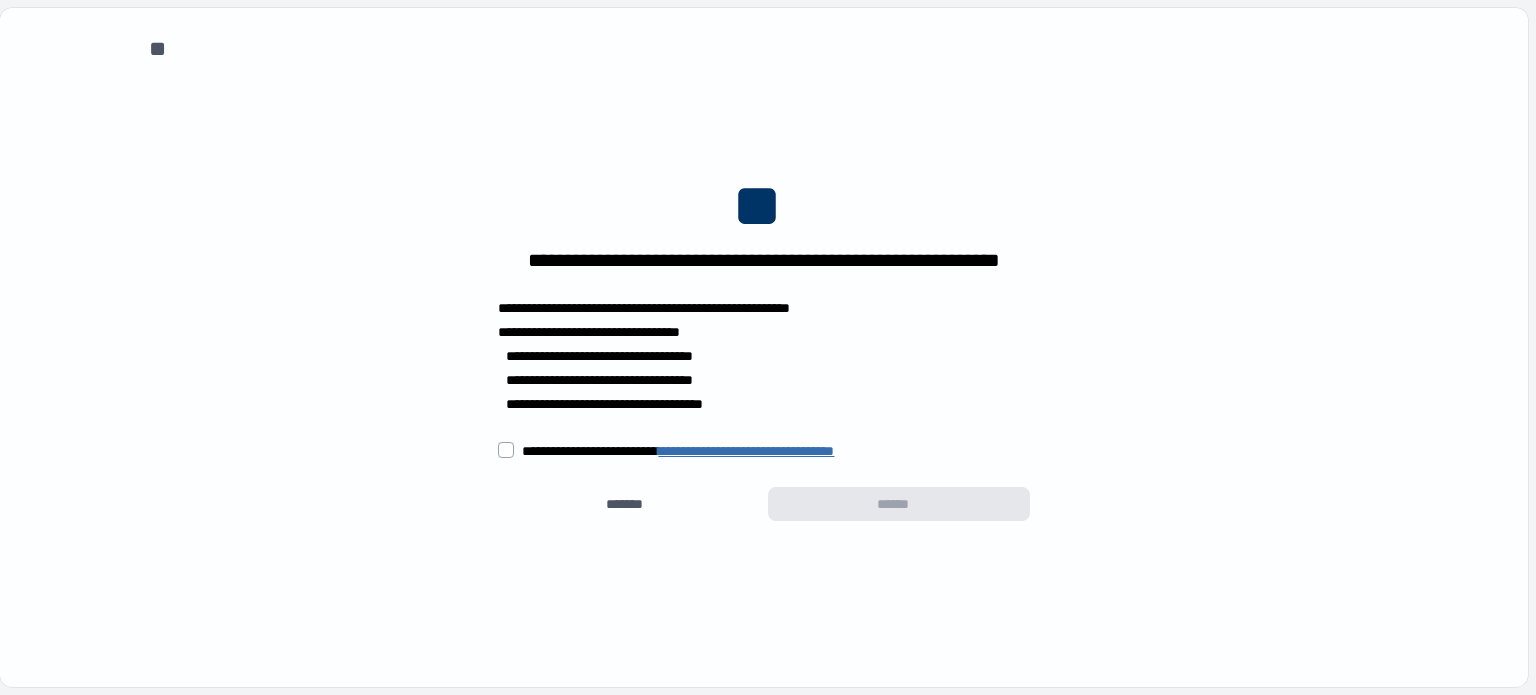 click on "**********" at bounding box center (763, 450) 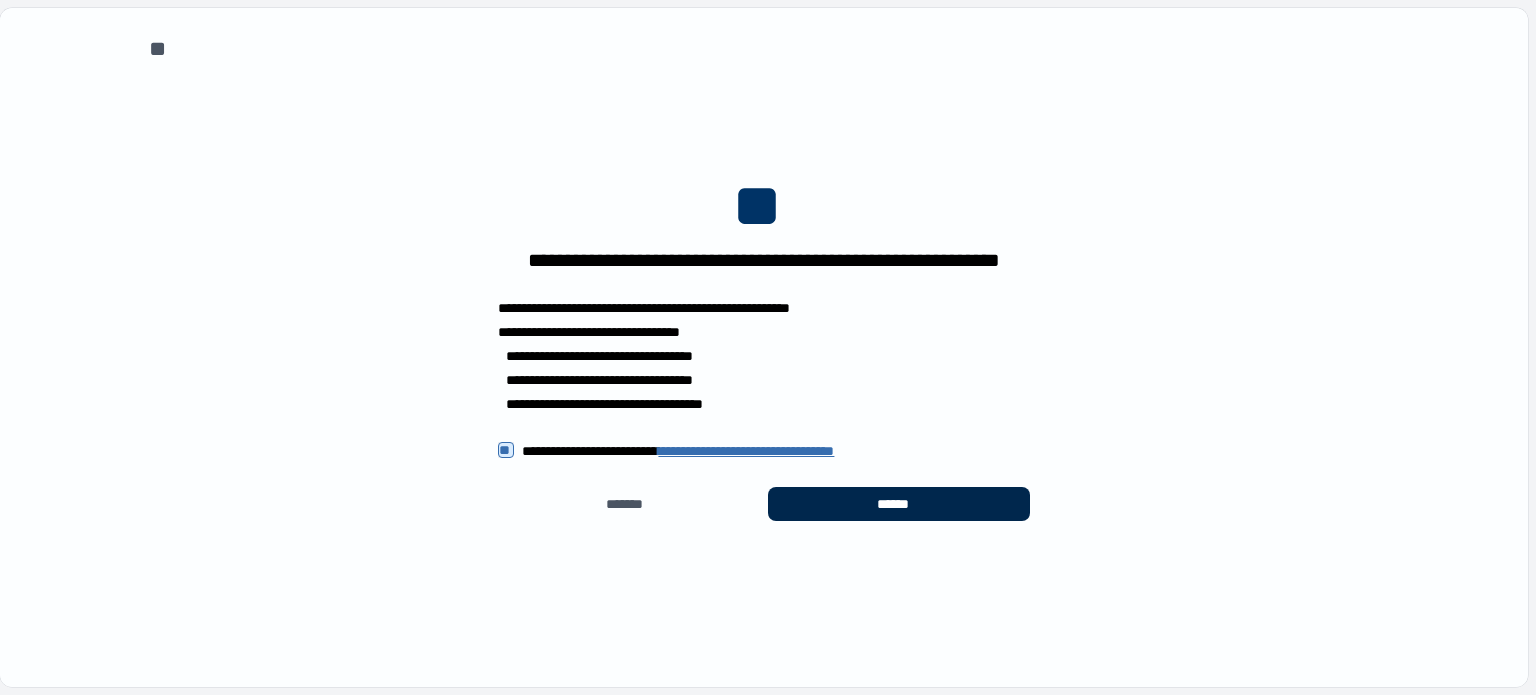 click on "******" at bounding box center [899, 504] 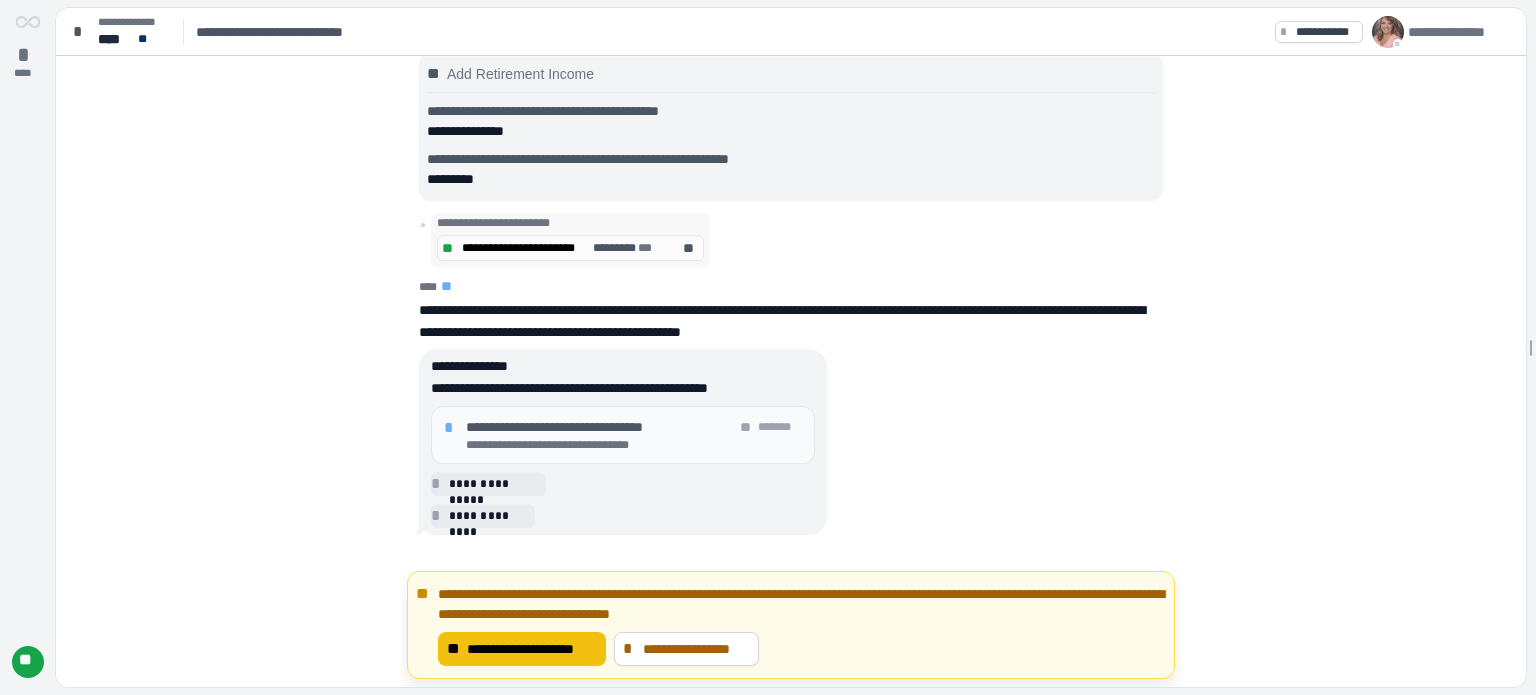 click on "**********" at bounding box center [532, 649] 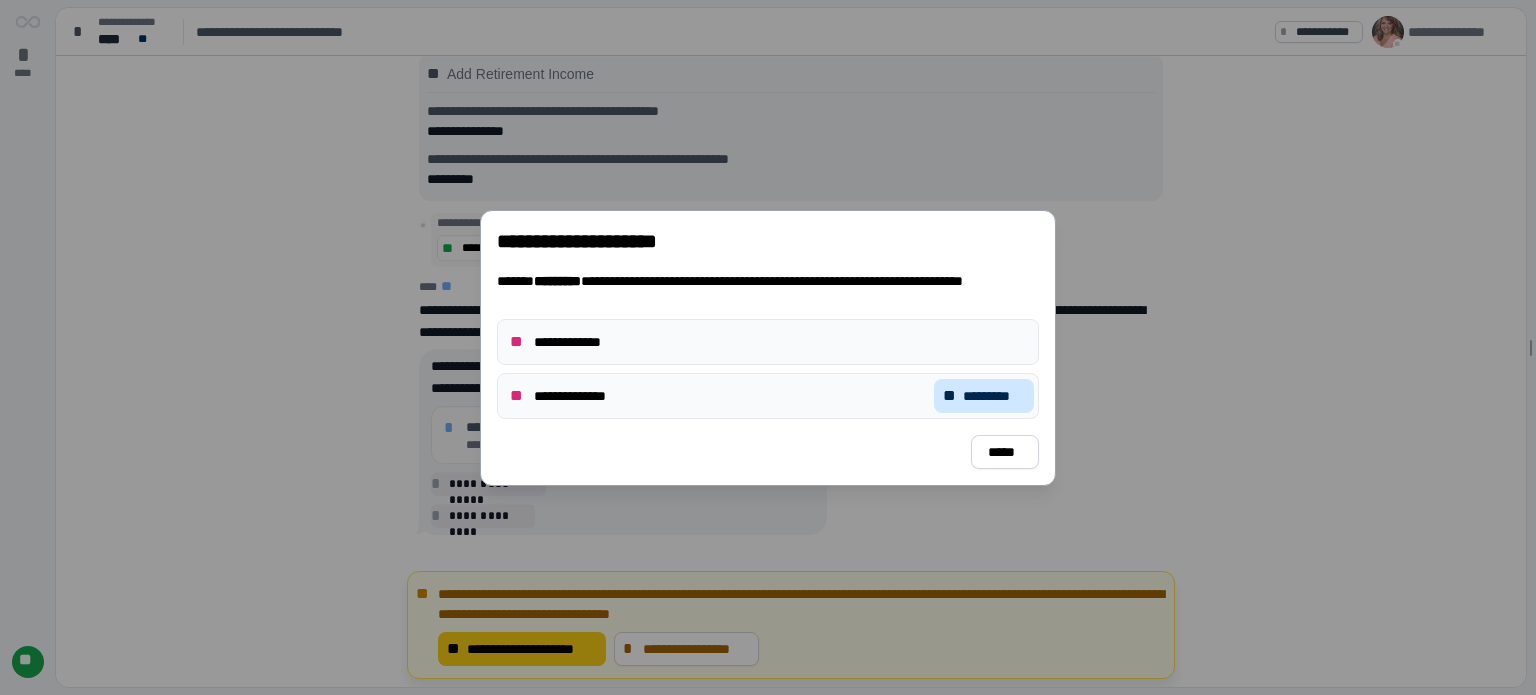 click on "*********" at bounding box center (994, 396) 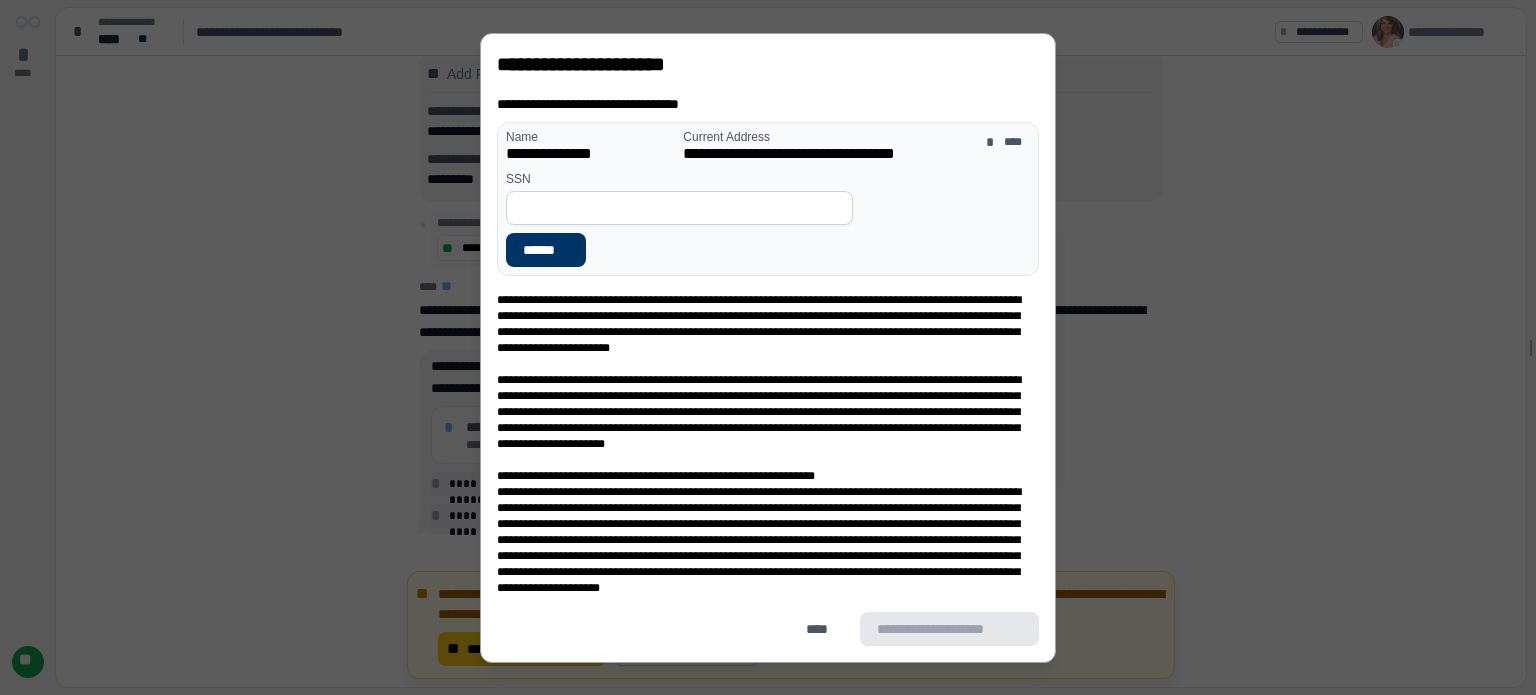 click at bounding box center (679, 208) 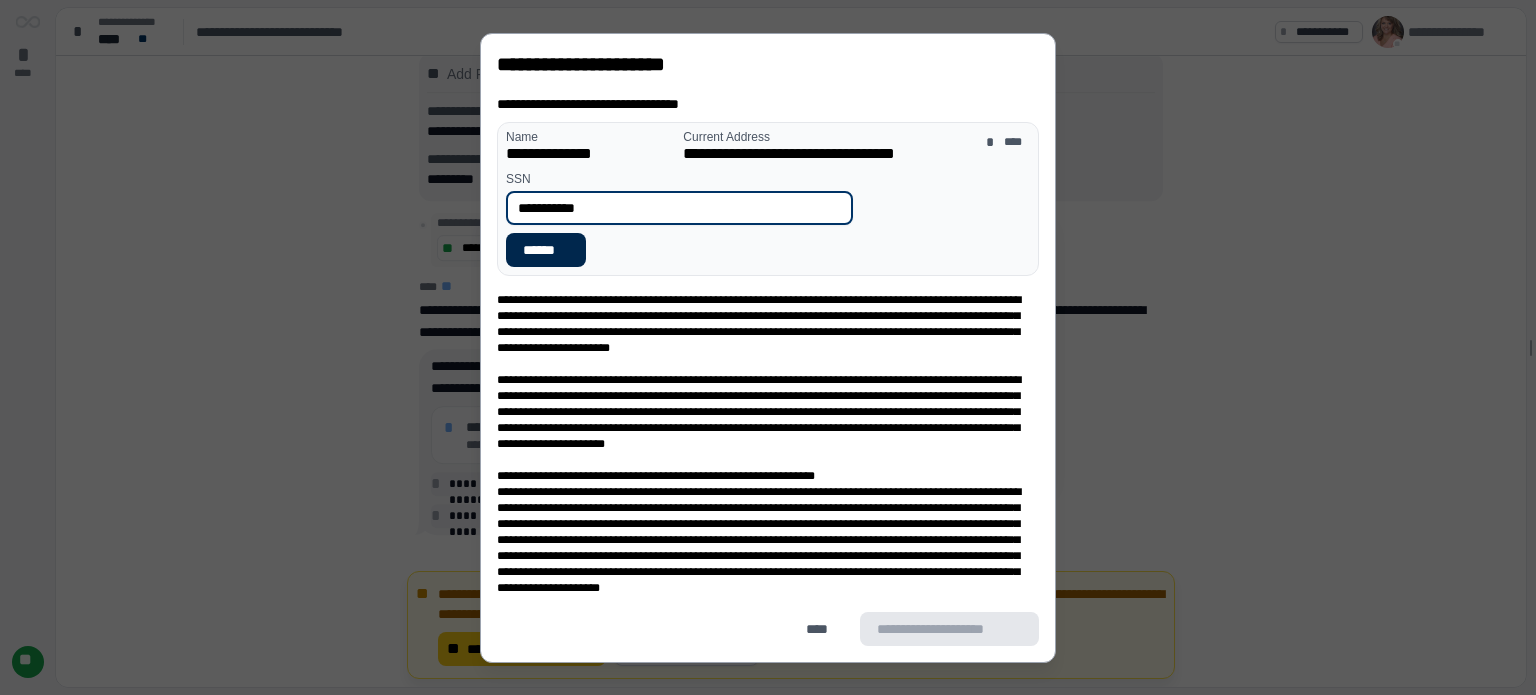 type on "**********" 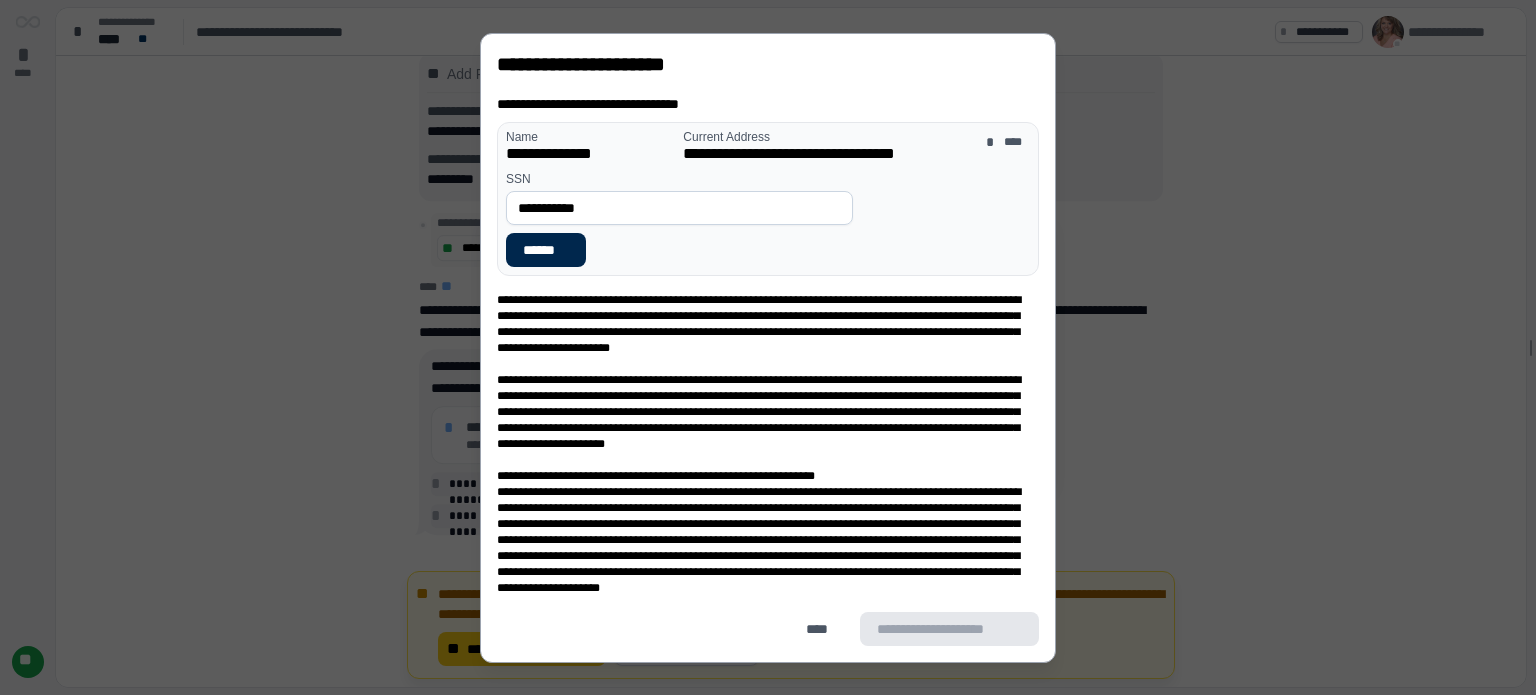 click on "******" at bounding box center [546, 250] 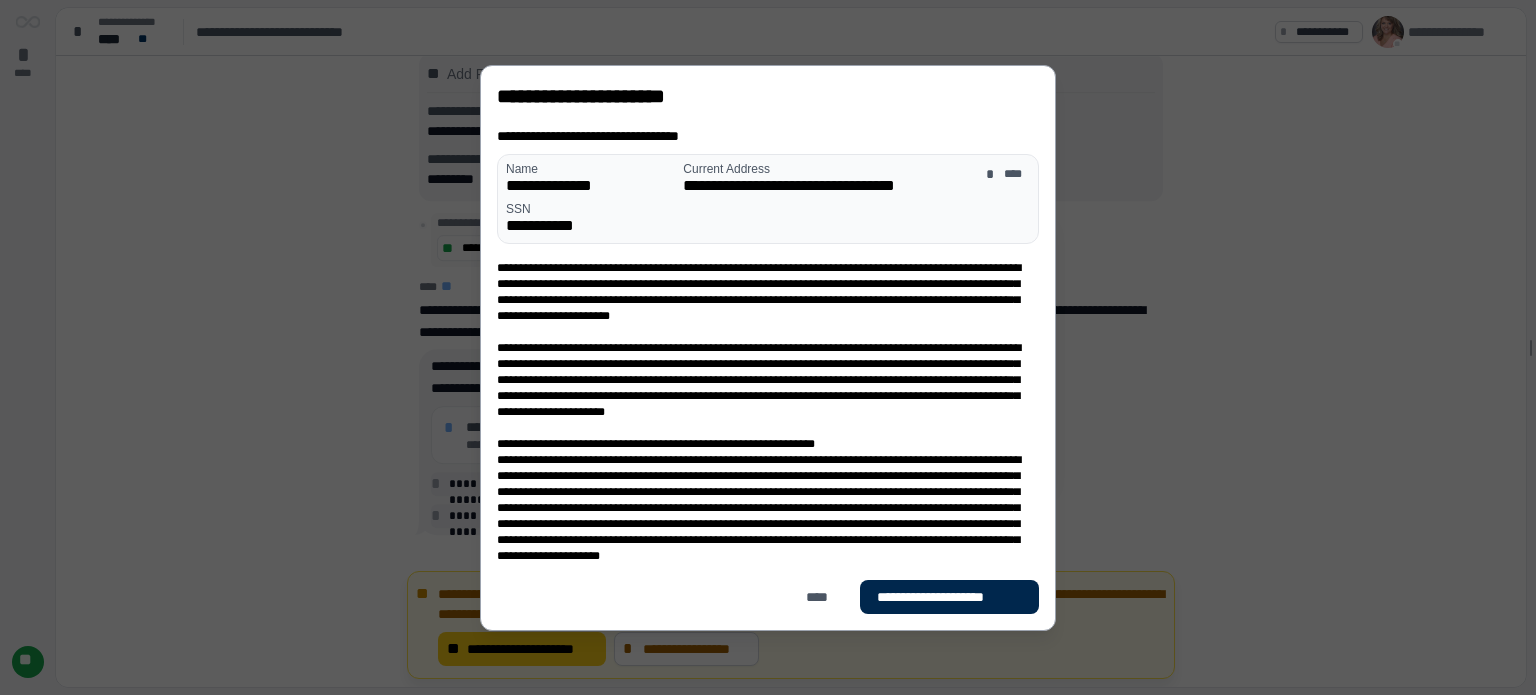 click on "**********" at bounding box center [949, 597] 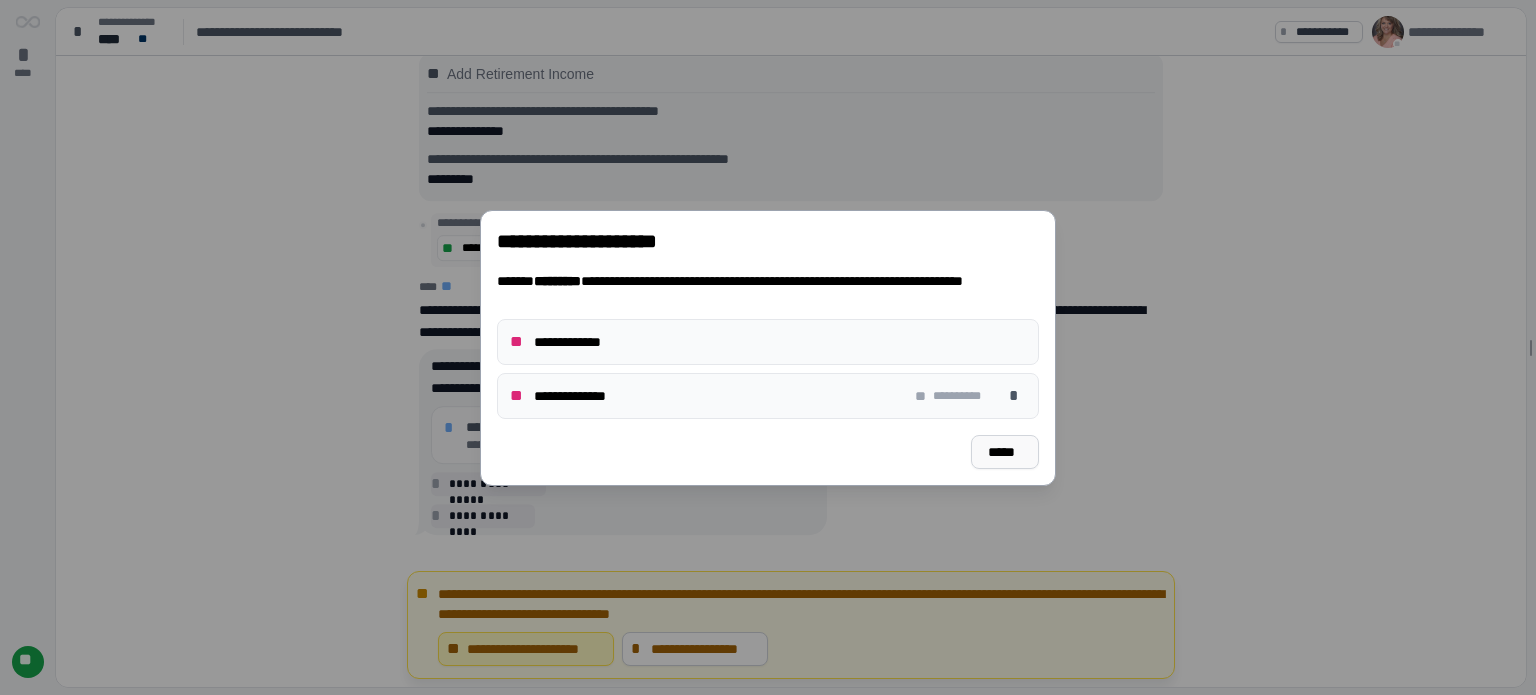 click on "*****" at bounding box center (1005, 452) 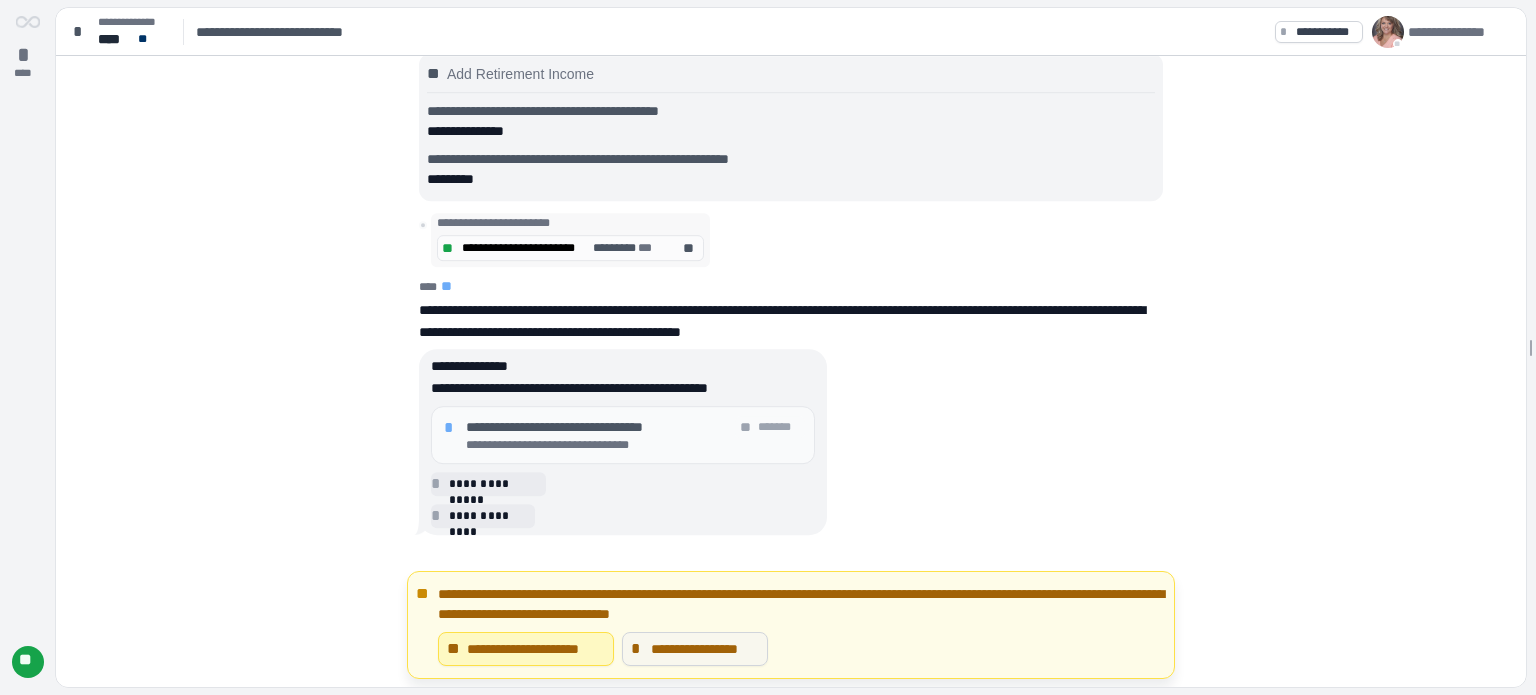 click on "**********" at bounding box center (704, 649) 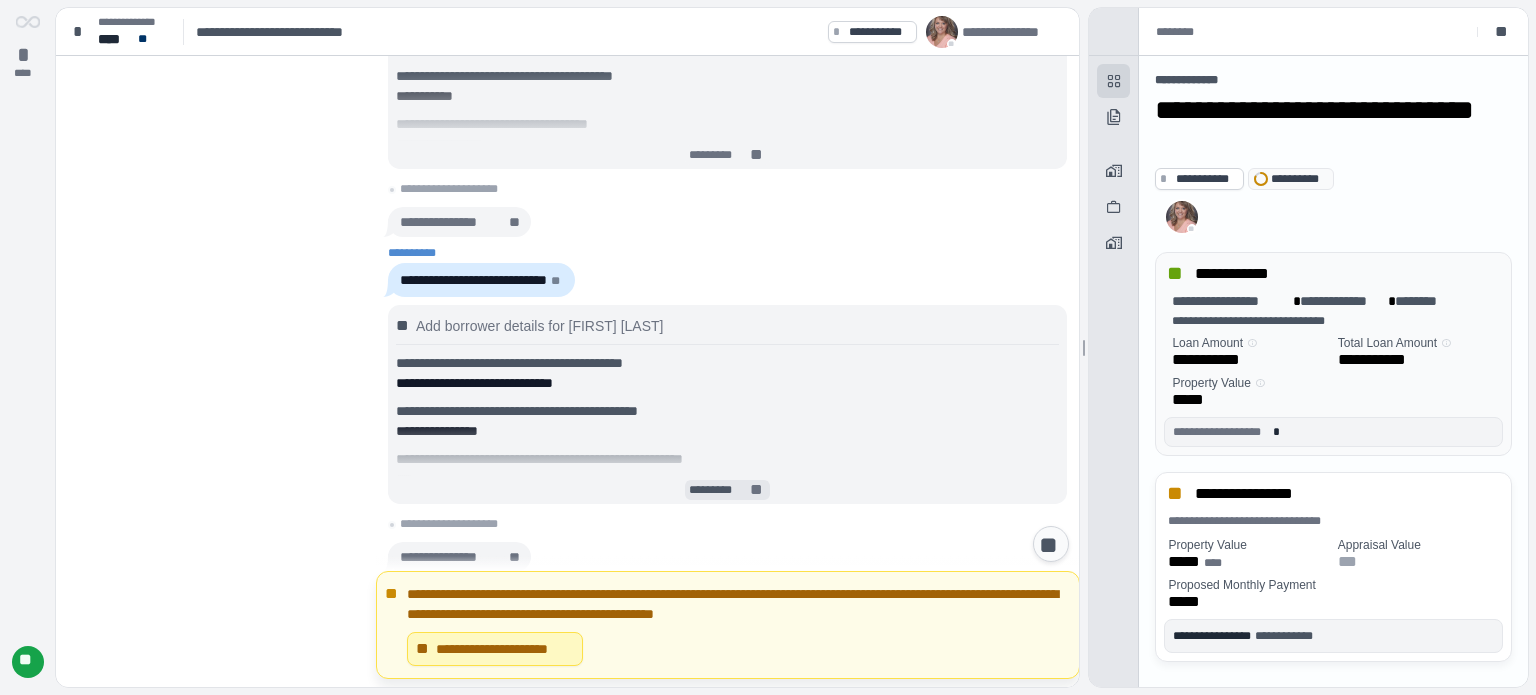 scroll, scrollTop: 3479, scrollLeft: 0, axis: vertical 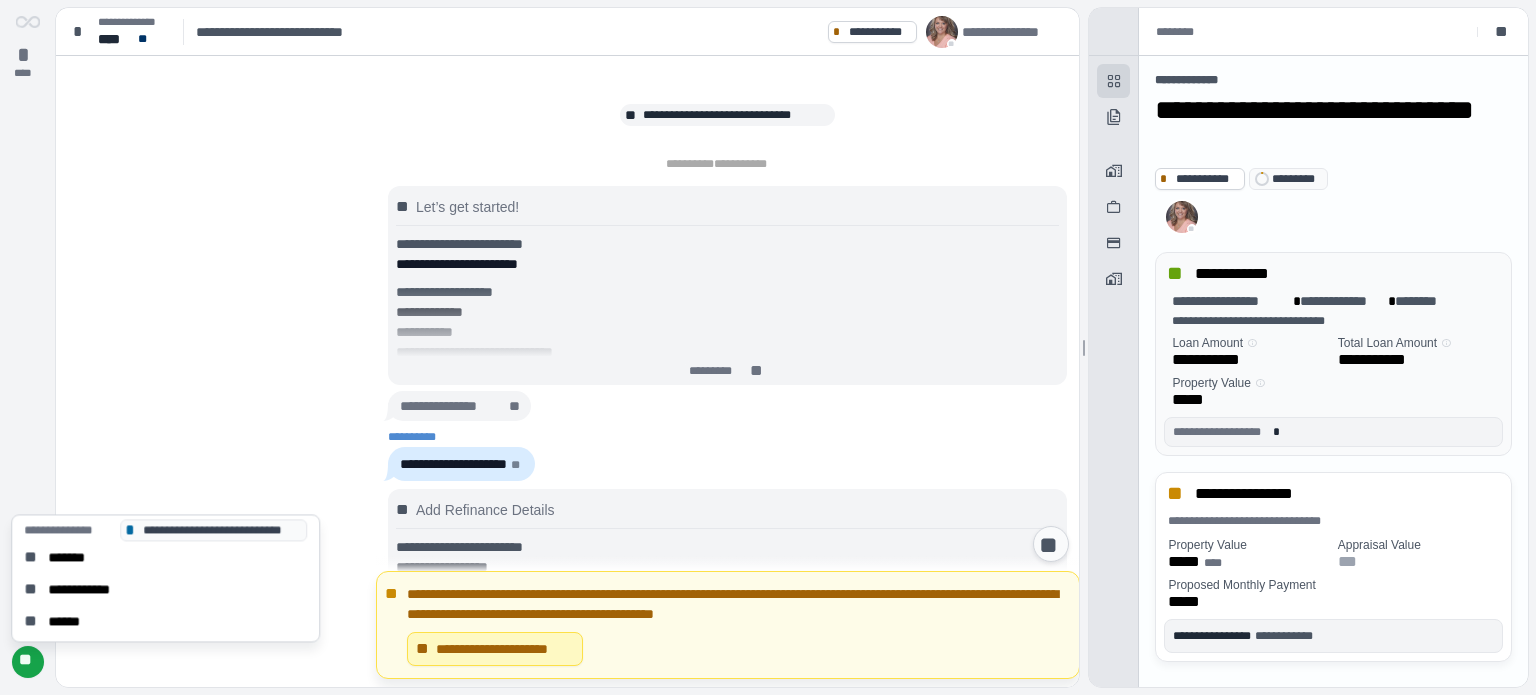 click on "**" at bounding box center (28, 662) 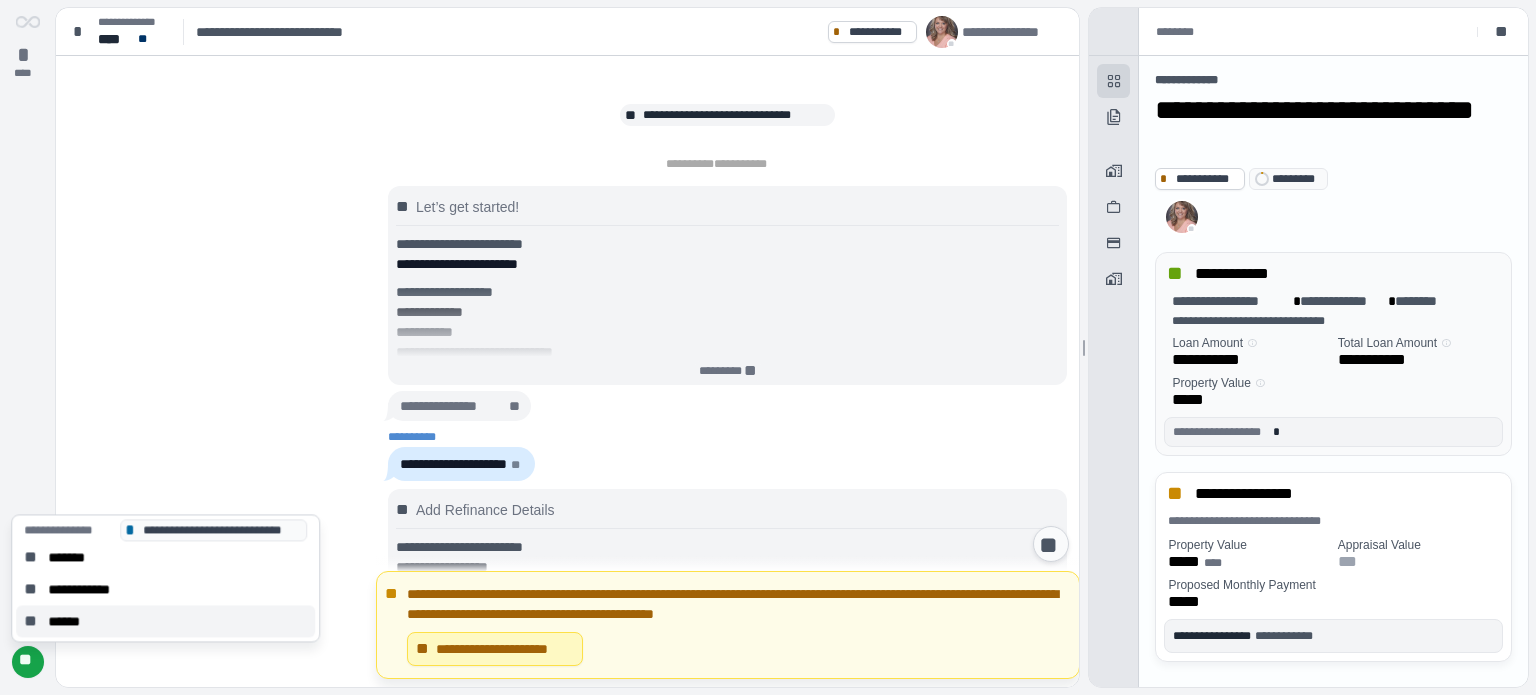 scroll, scrollTop: 5160, scrollLeft: 0, axis: vertical 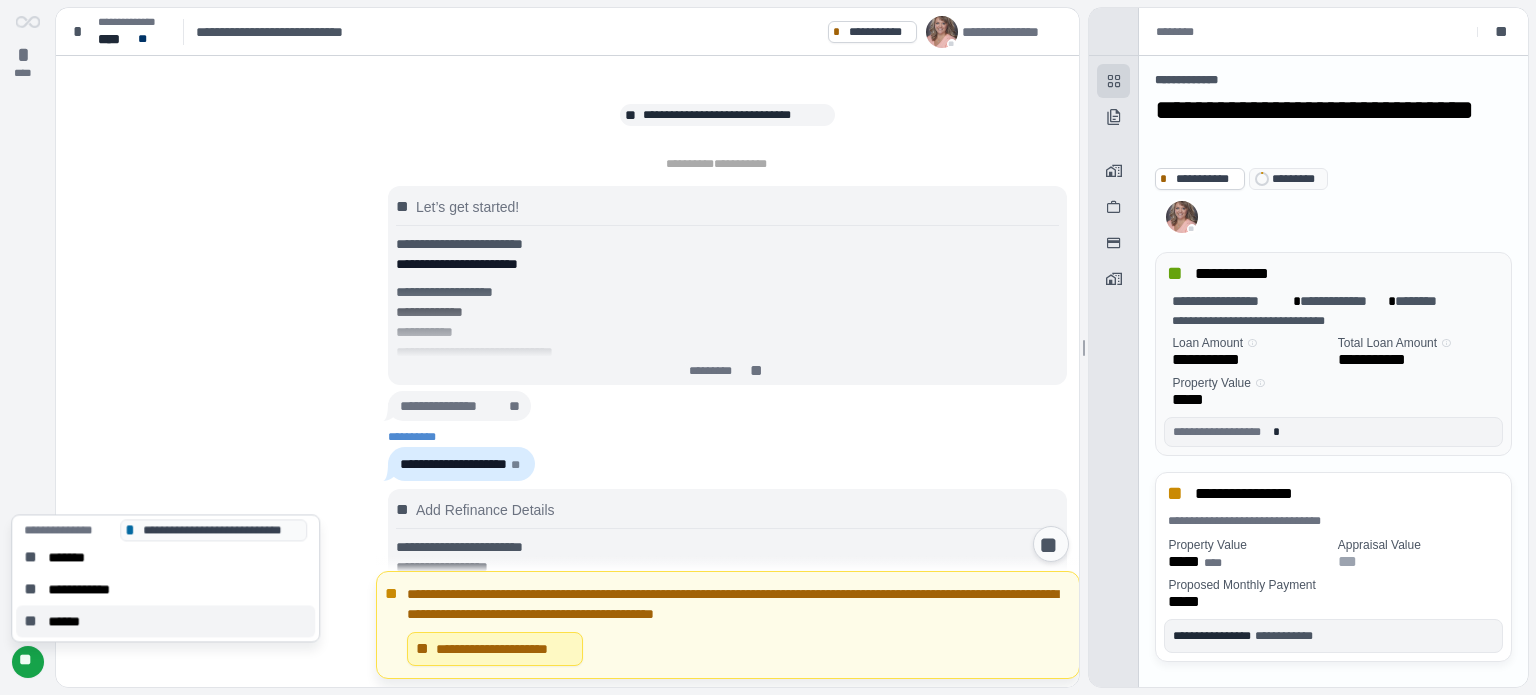 click on "** ******" at bounding box center [165, 621] 